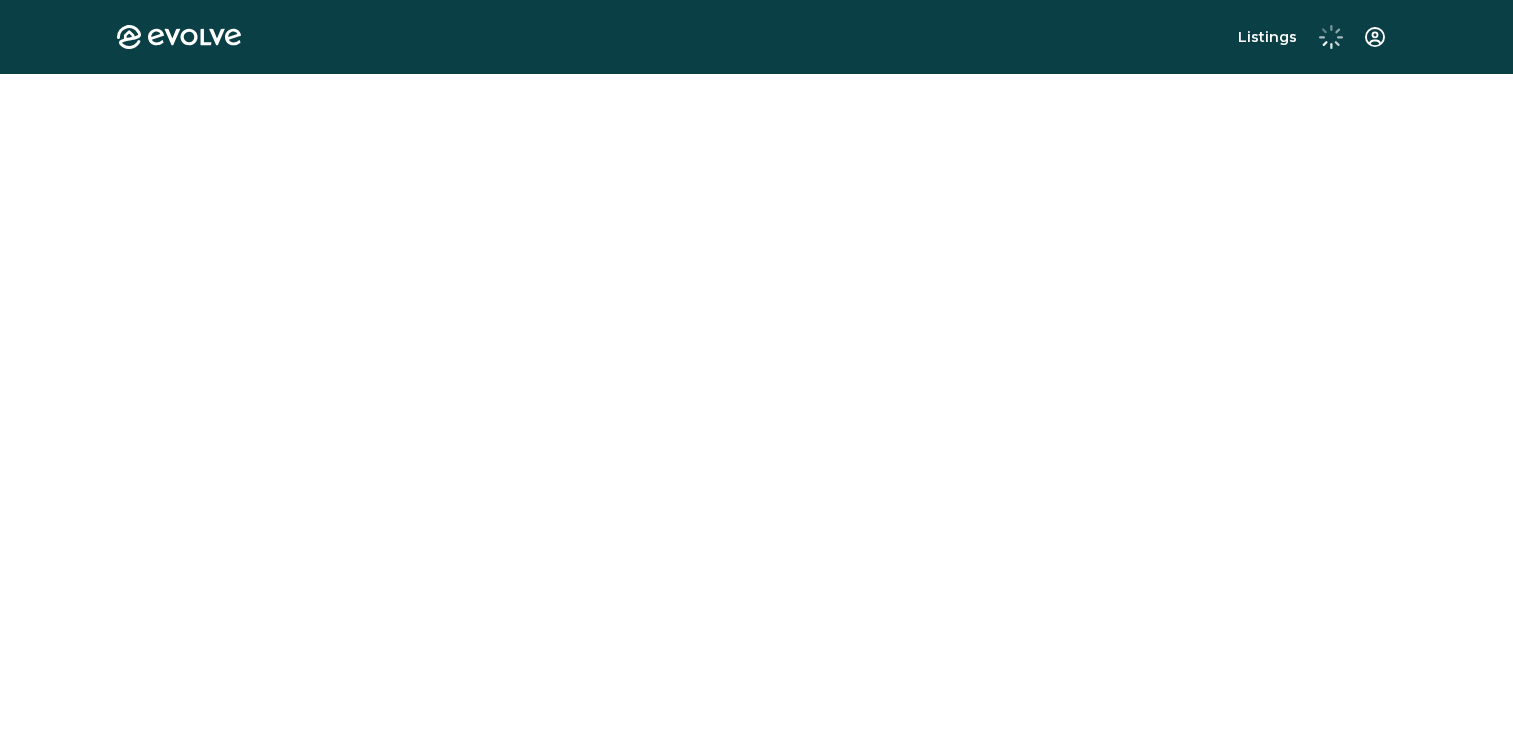 scroll, scrollTop: 0, scrollLeft: 0, axis: both 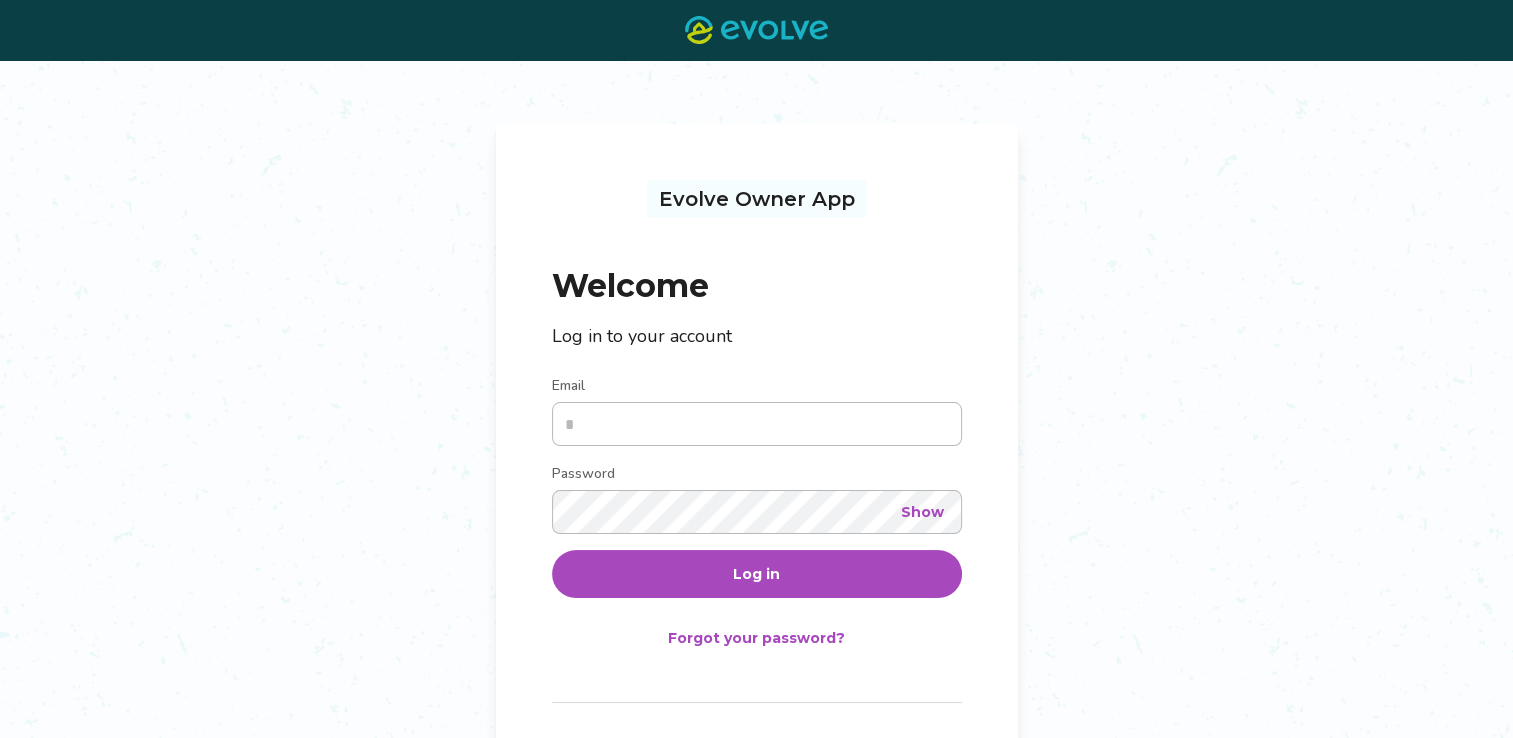 type on "**********" 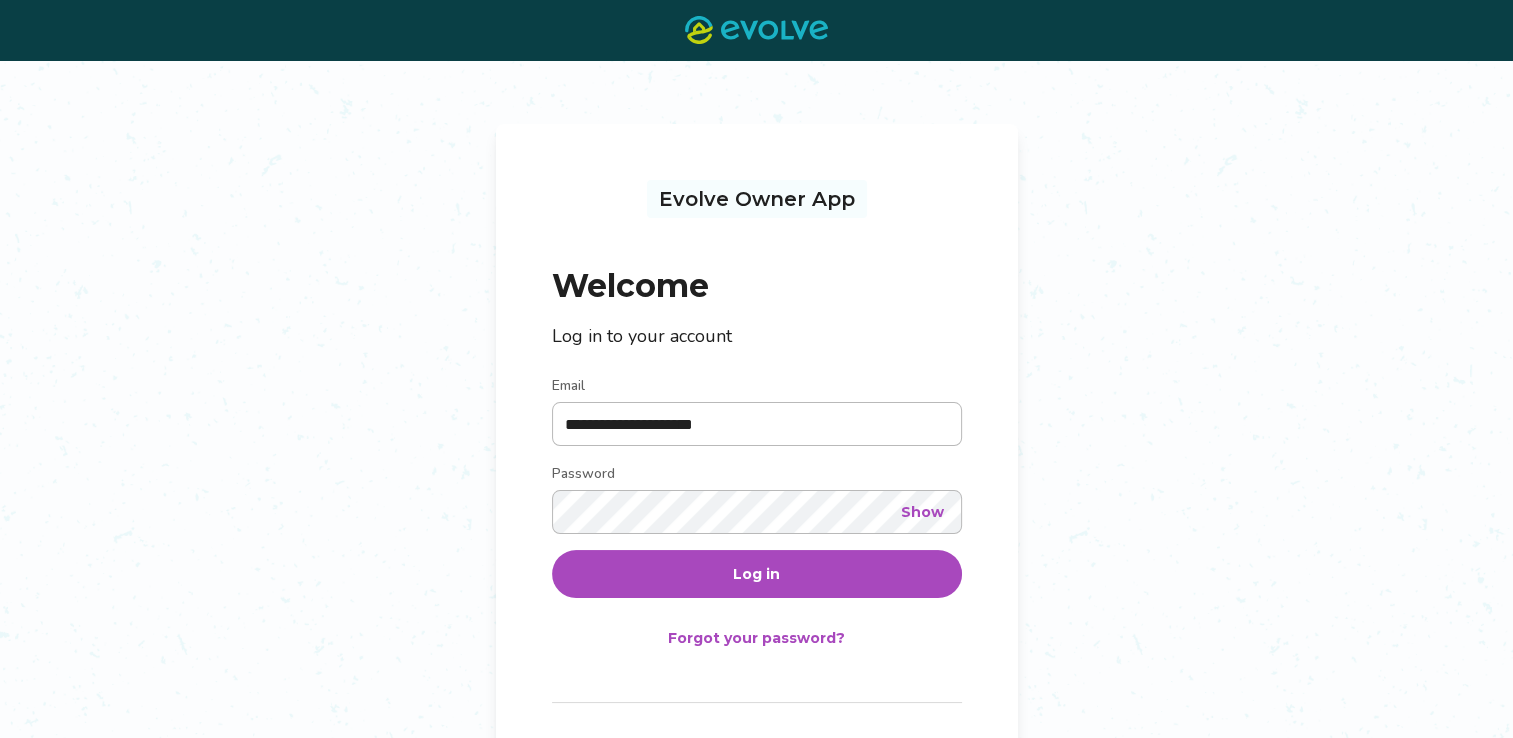 click on "Log in" at bounding box center (757, 574) 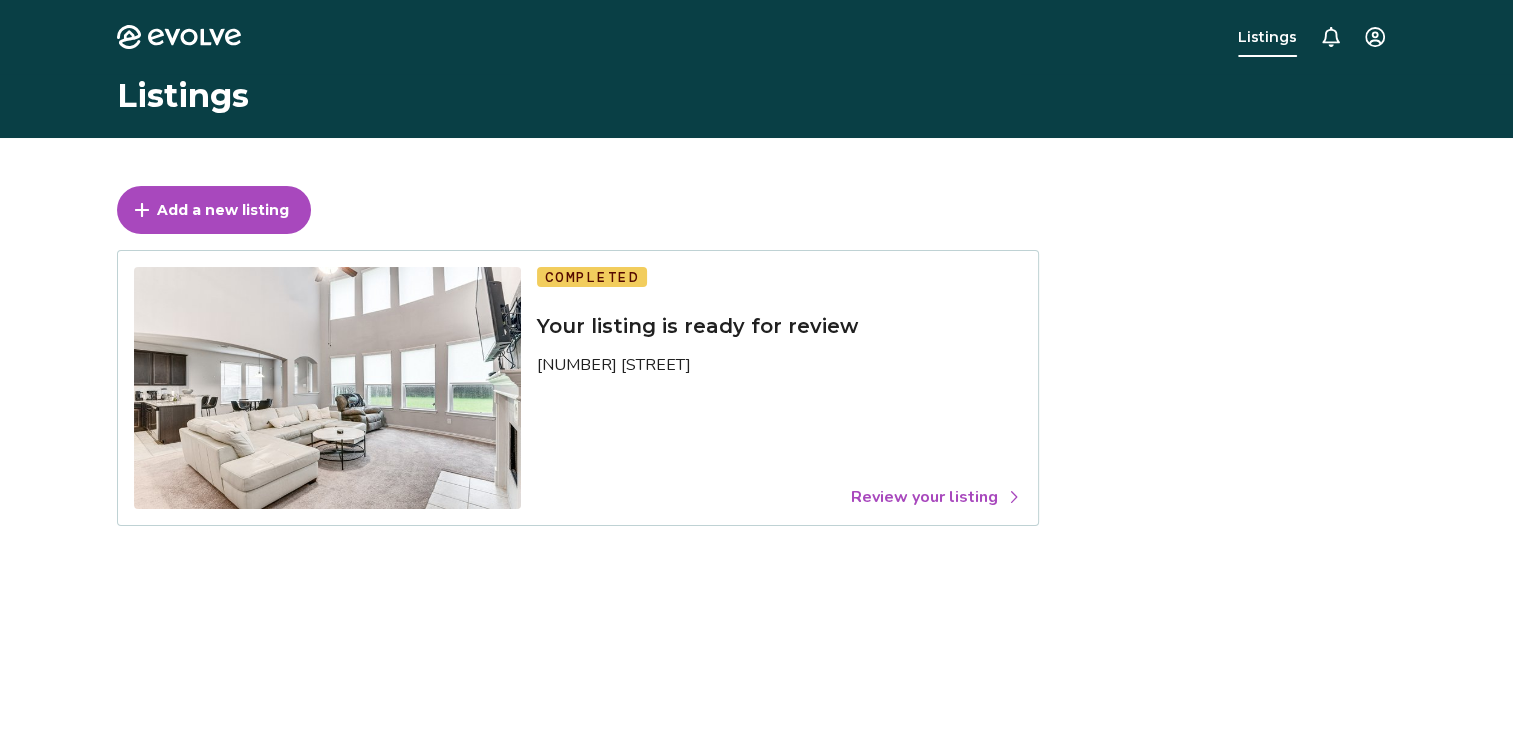 click on "Review your listing" at bounding box center [936, 497] 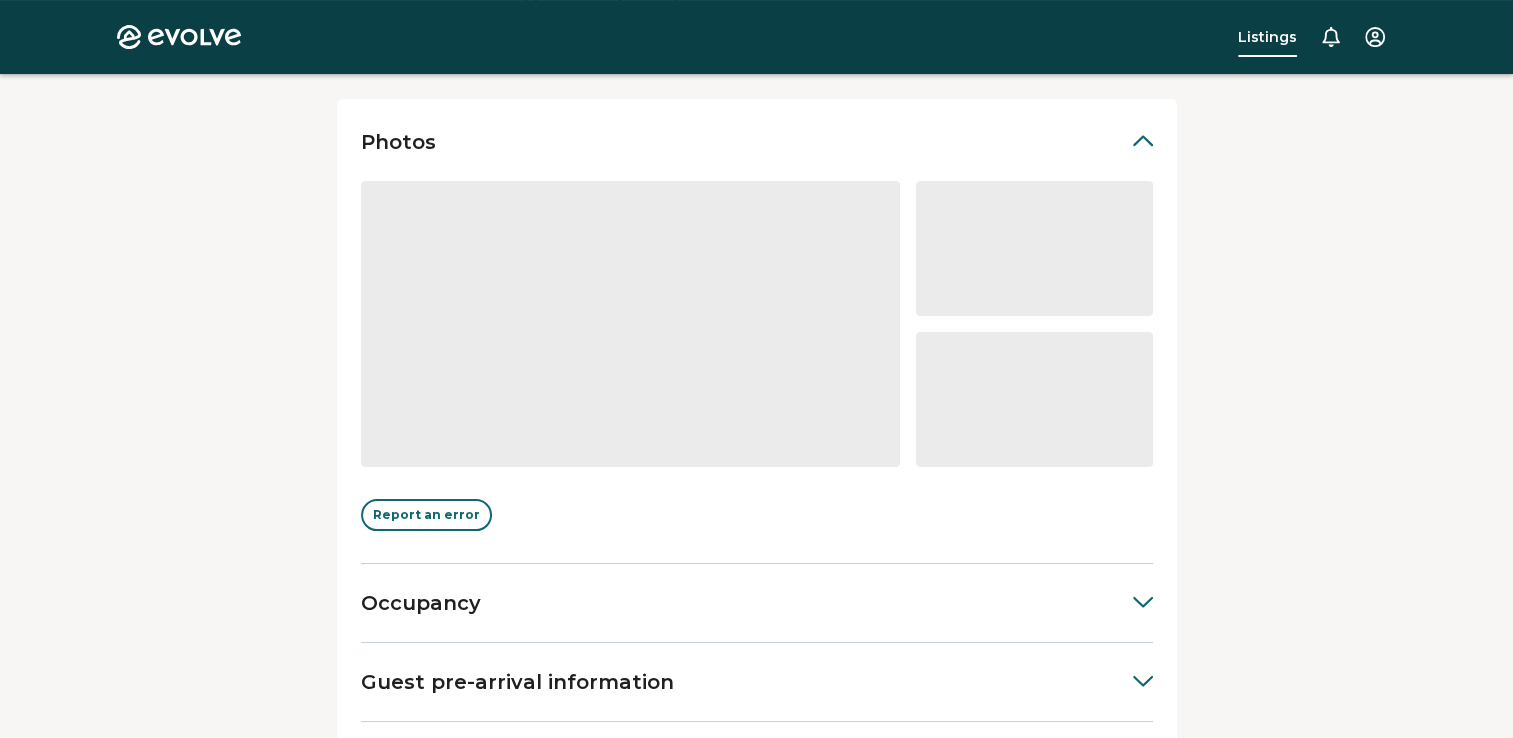 scroll, scrollTop: 440, scrollLeft: 0, axis: vertical 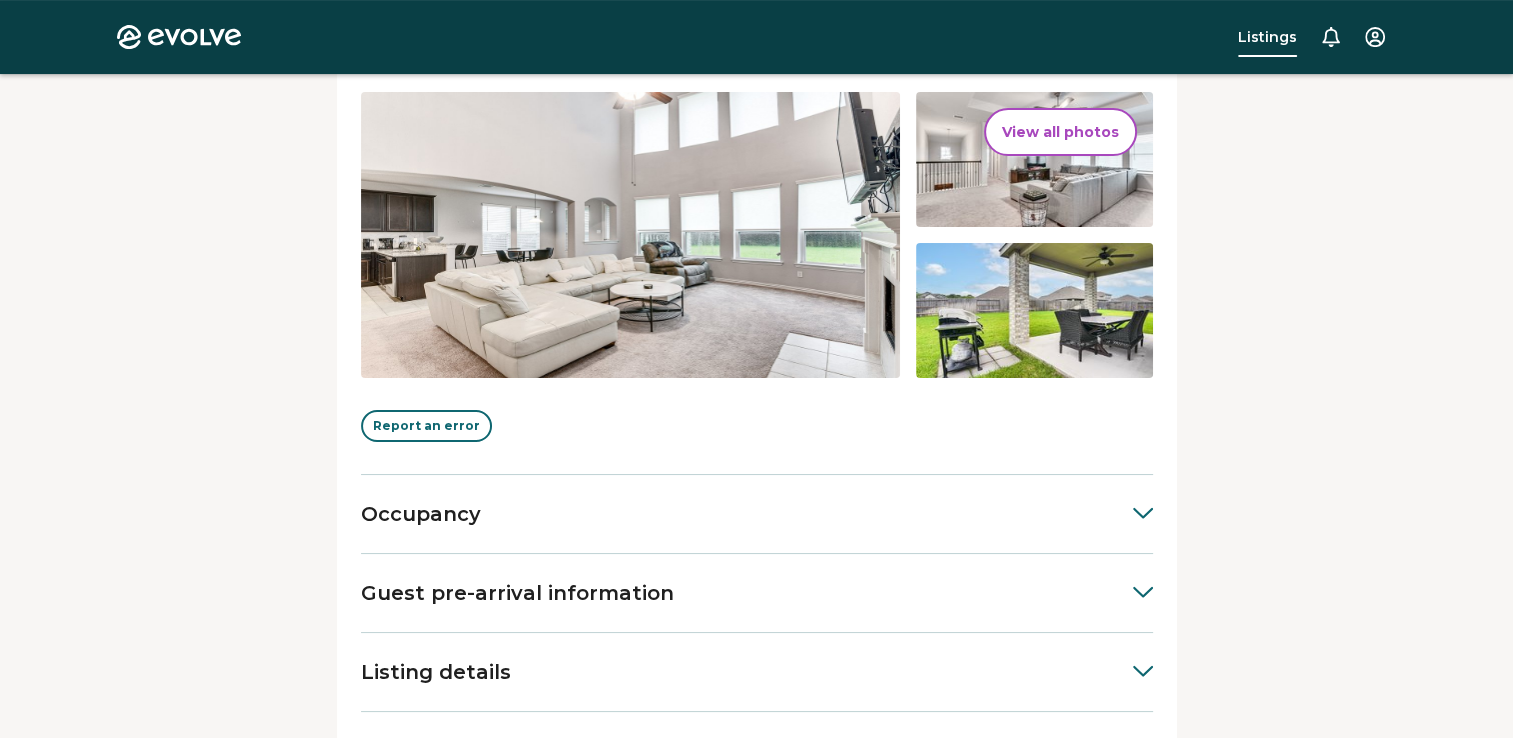 click 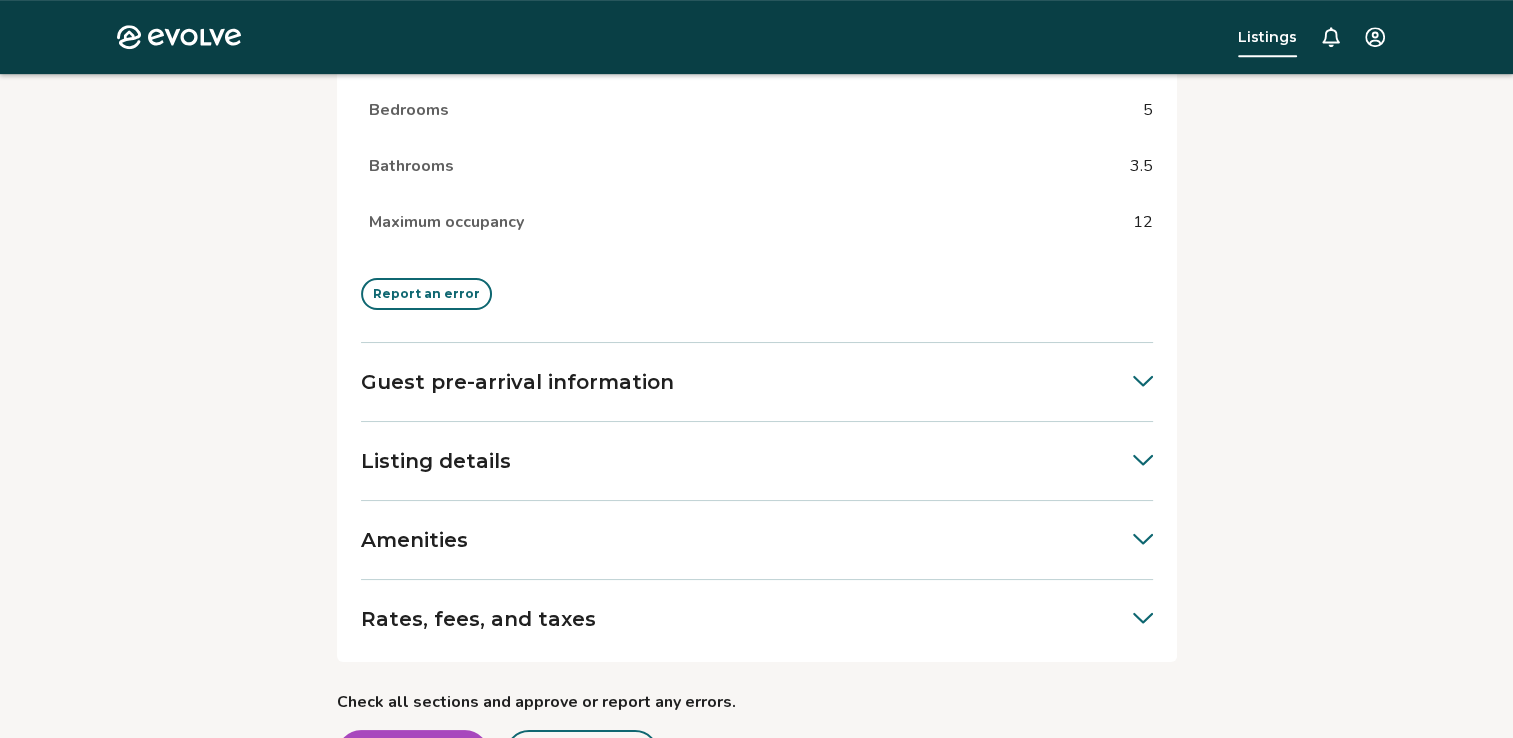 scroll, scrollTop: 1000, scrollLeft: 0, axis: vertical 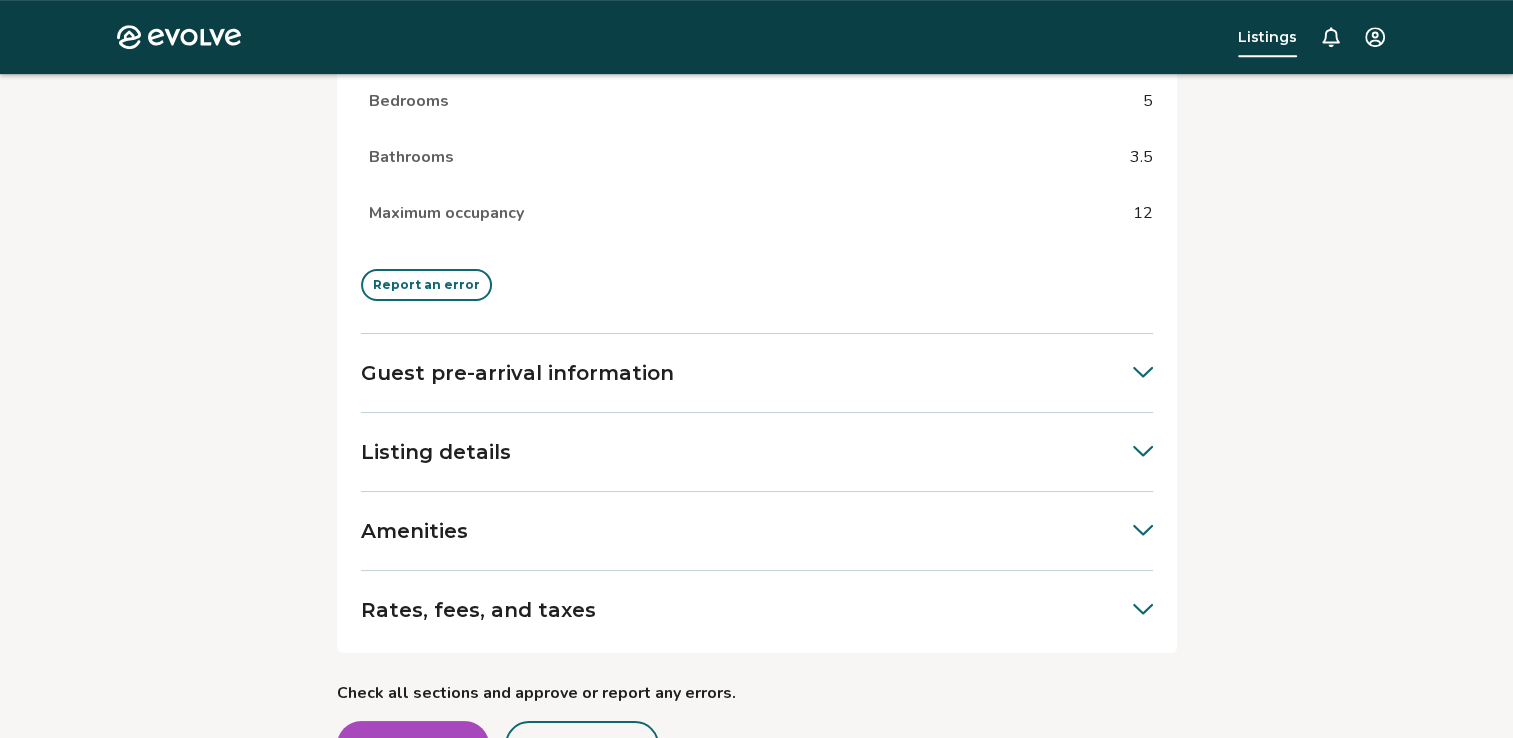 click 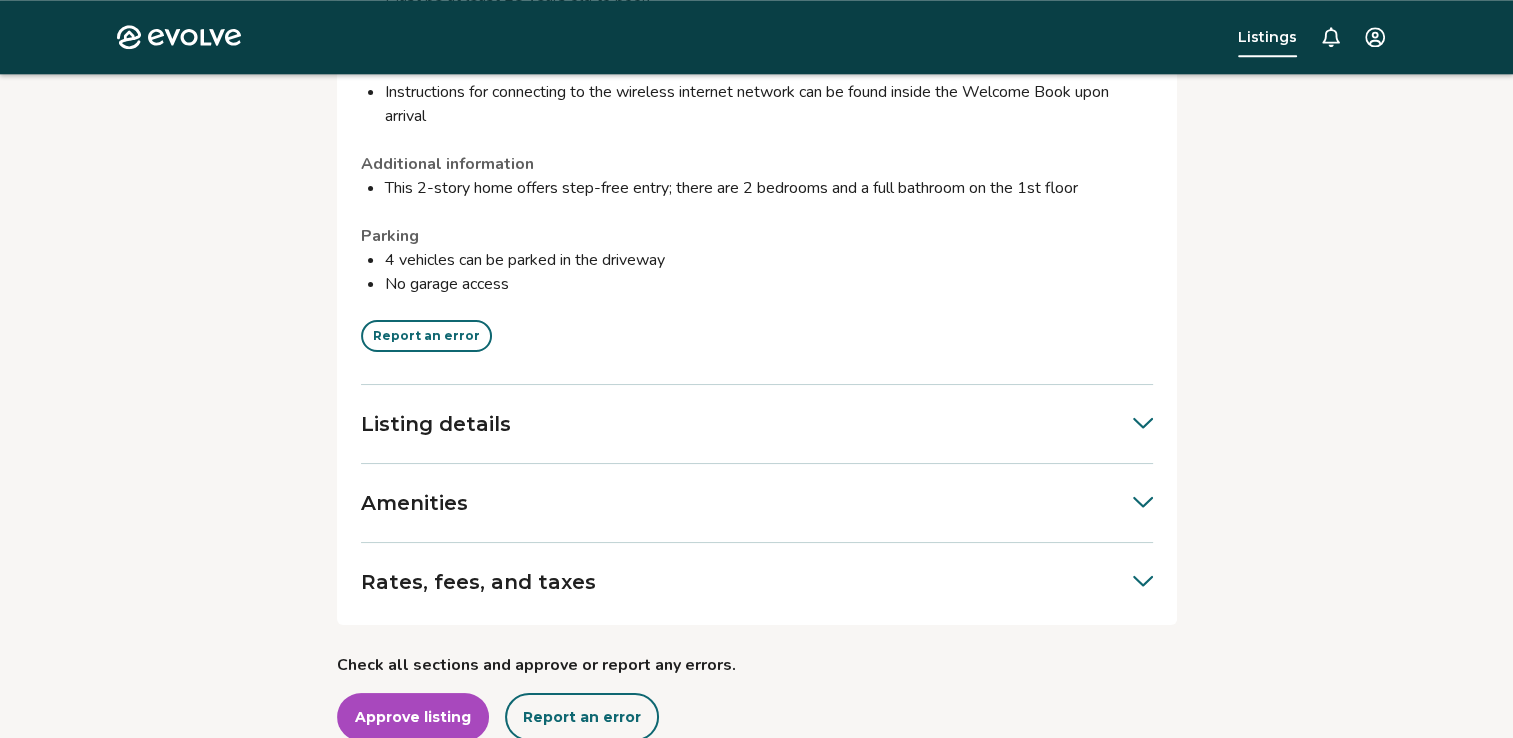 scroll, scrollTop: 2332, scrollLeft: 0, axis: vertical 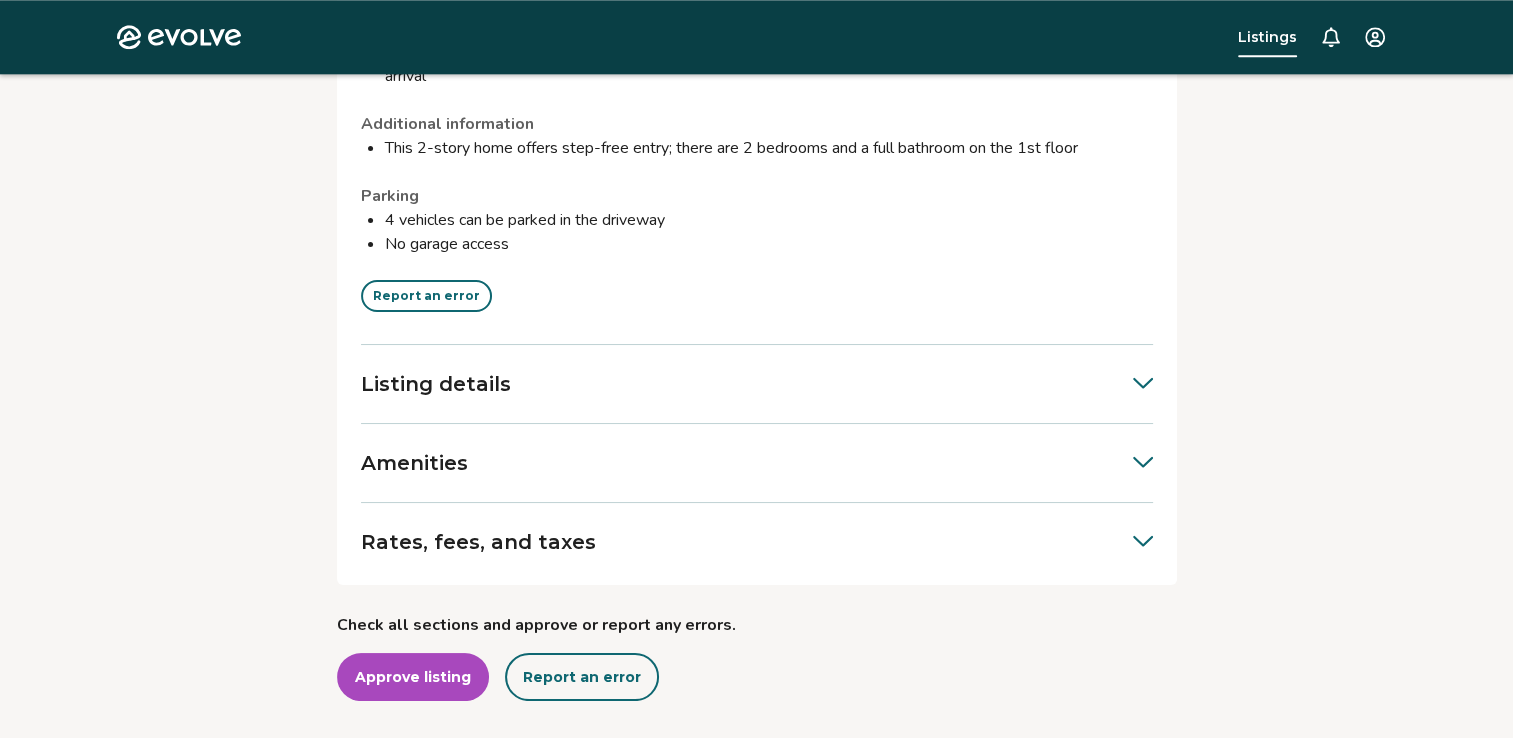 click 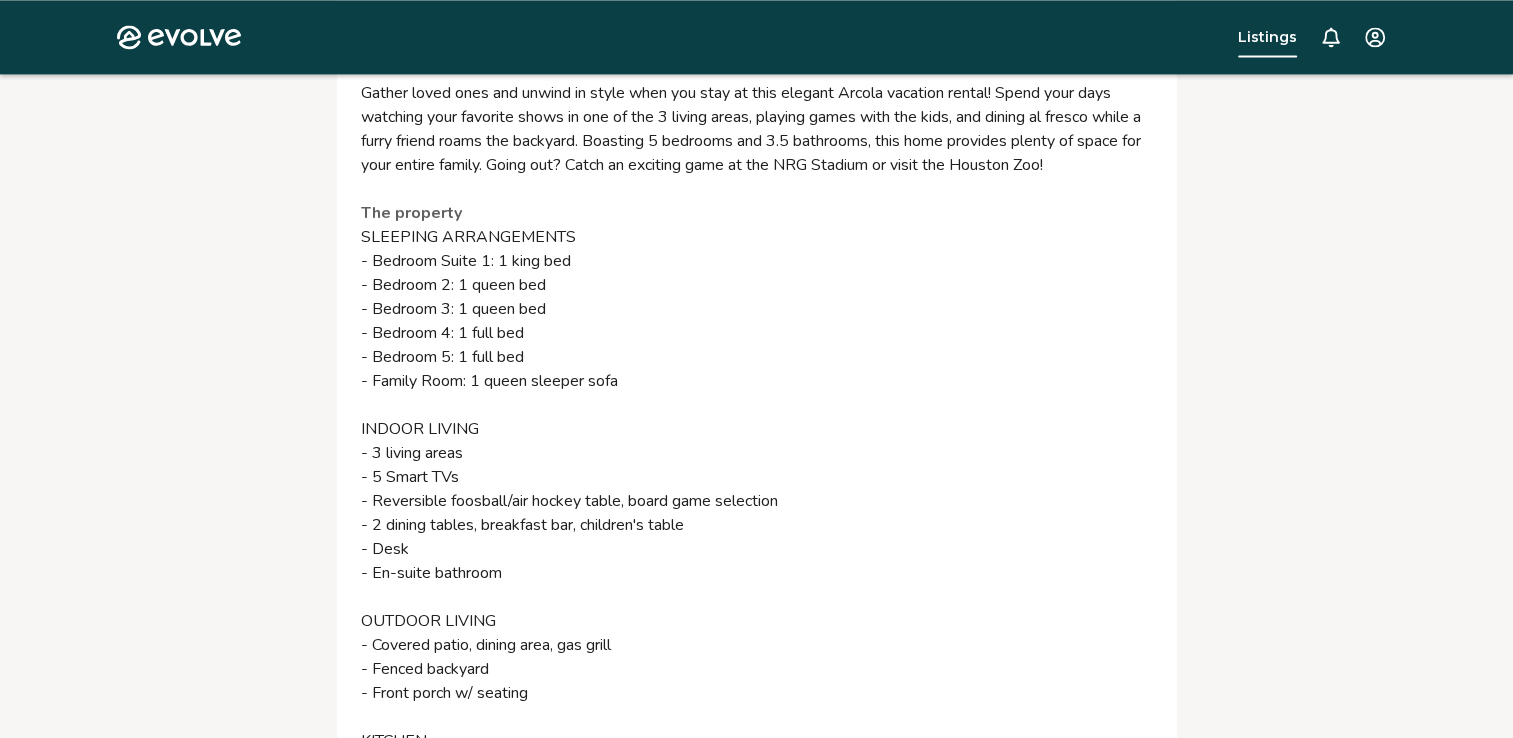 scroll, scrollTop: 2880, scrollLeft: 0, axis: vertical 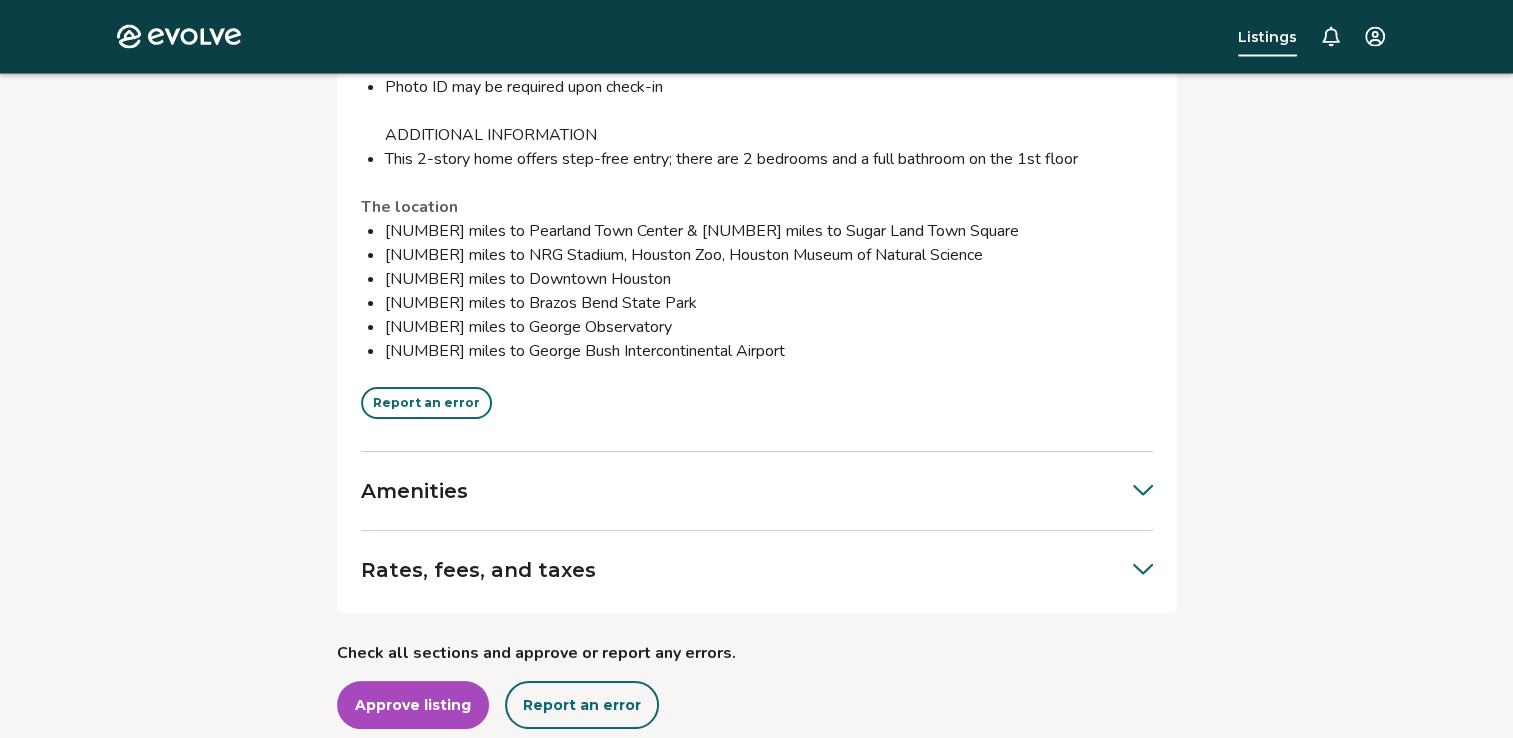 click 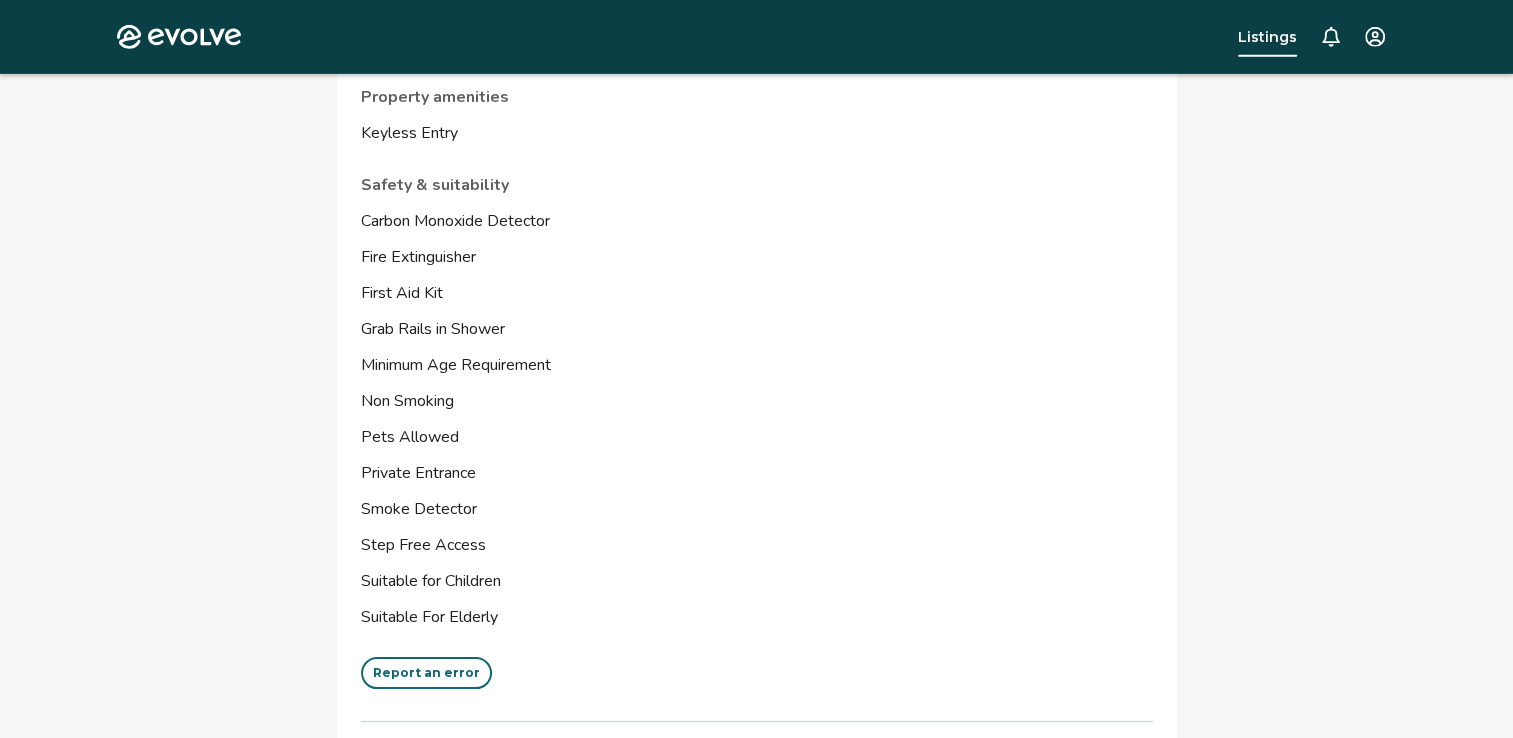 scroll, scrollTop: 6520, scrollLeft: 0, axis: vertical 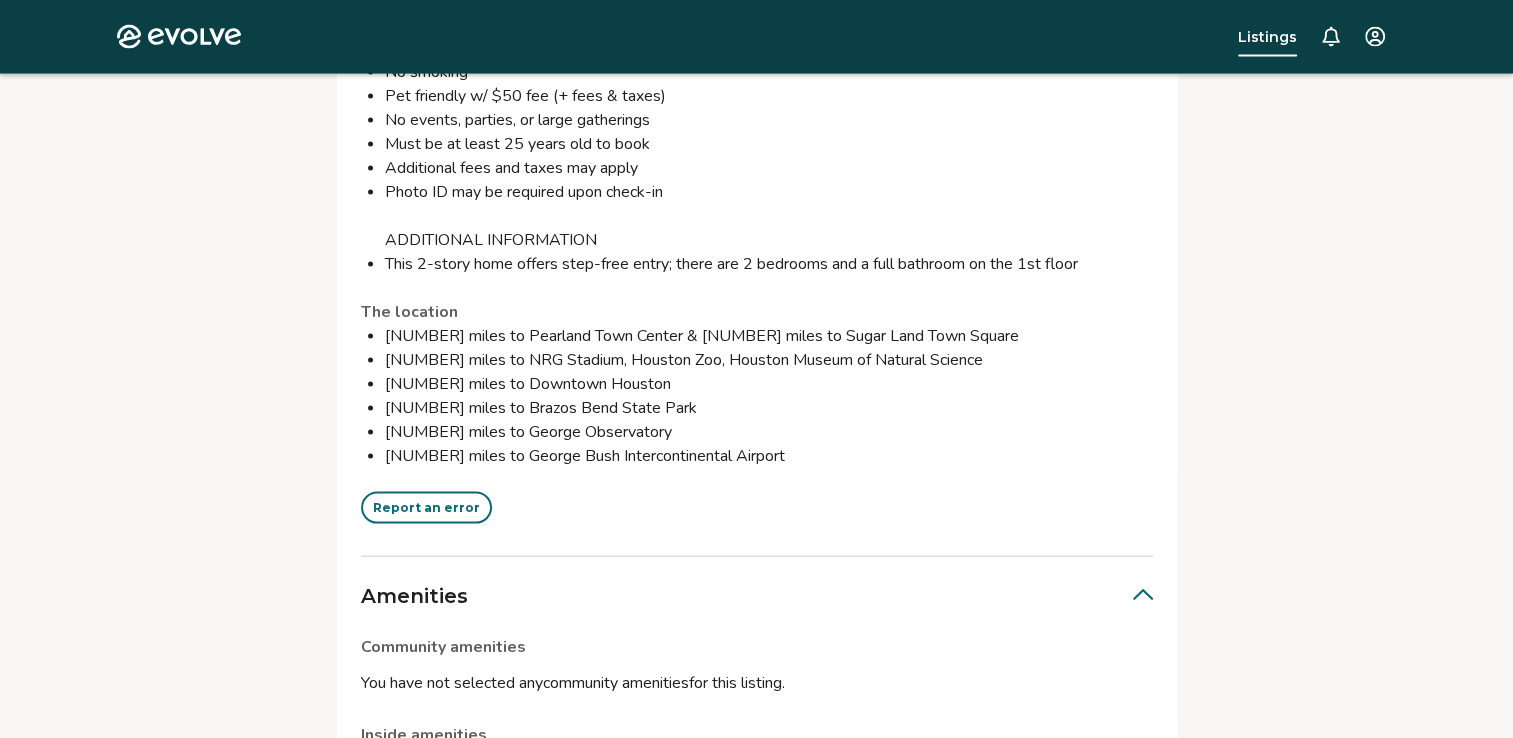 click on "Report an error" at bounding box center (426, 508) 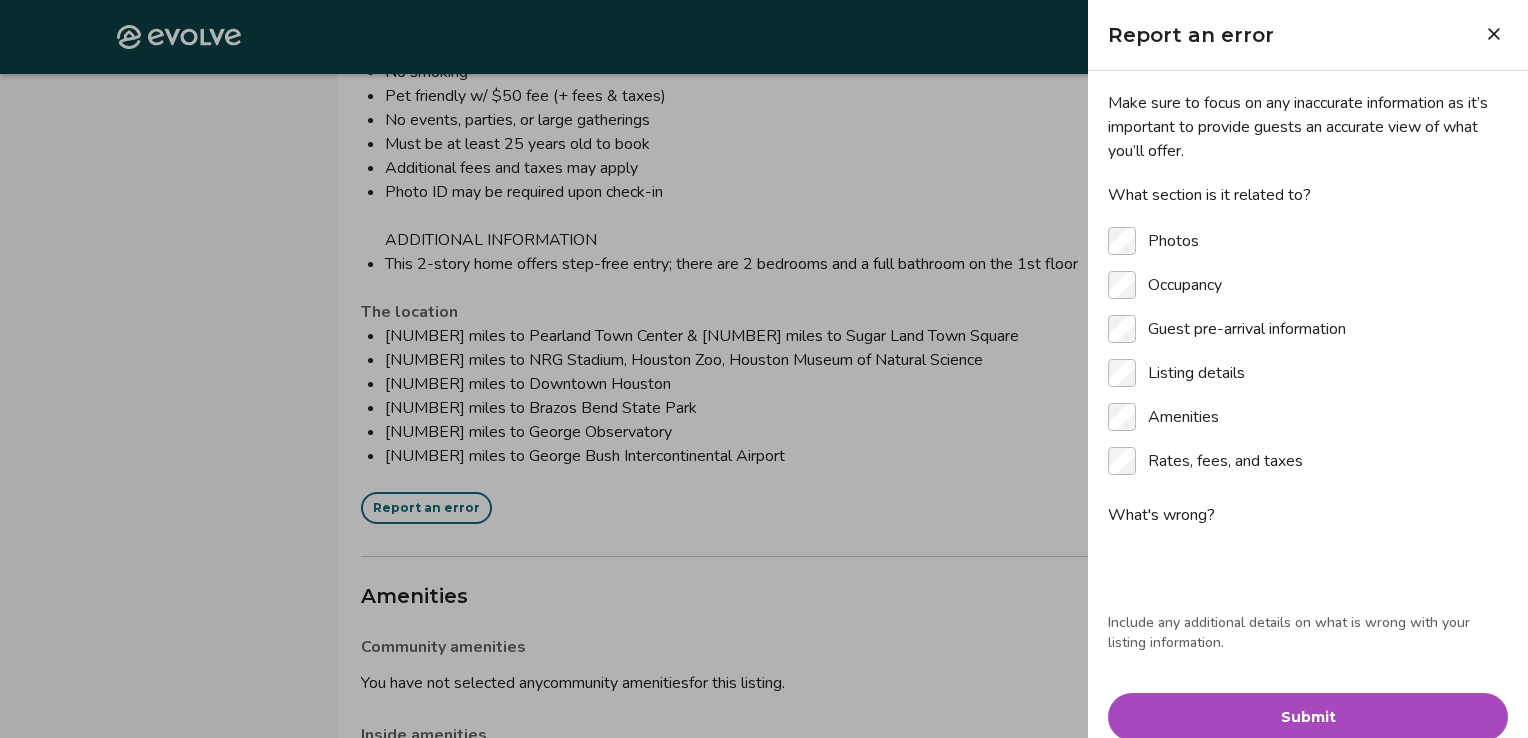 type on "*" 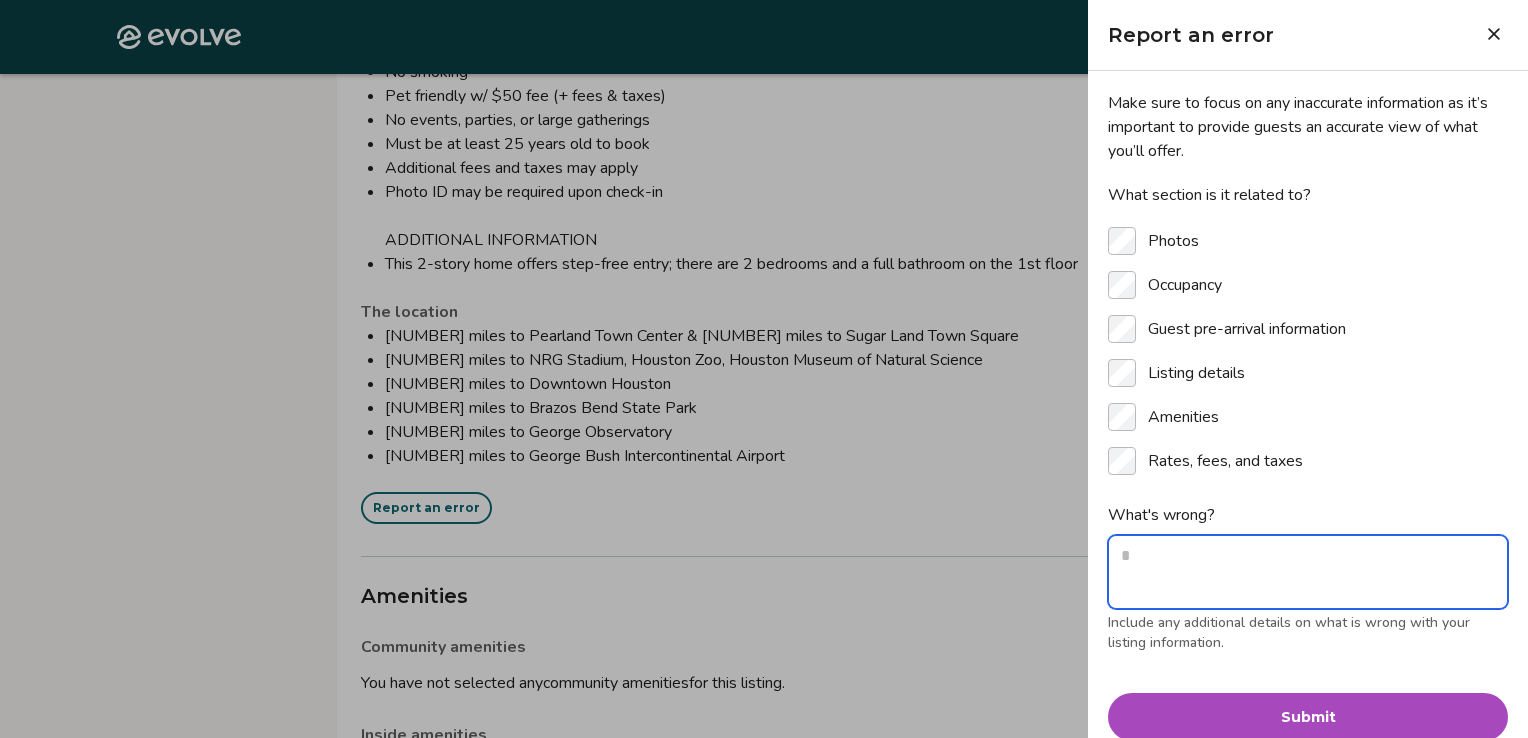 click on "What's wrong?" at bounding box center [1308, 572] 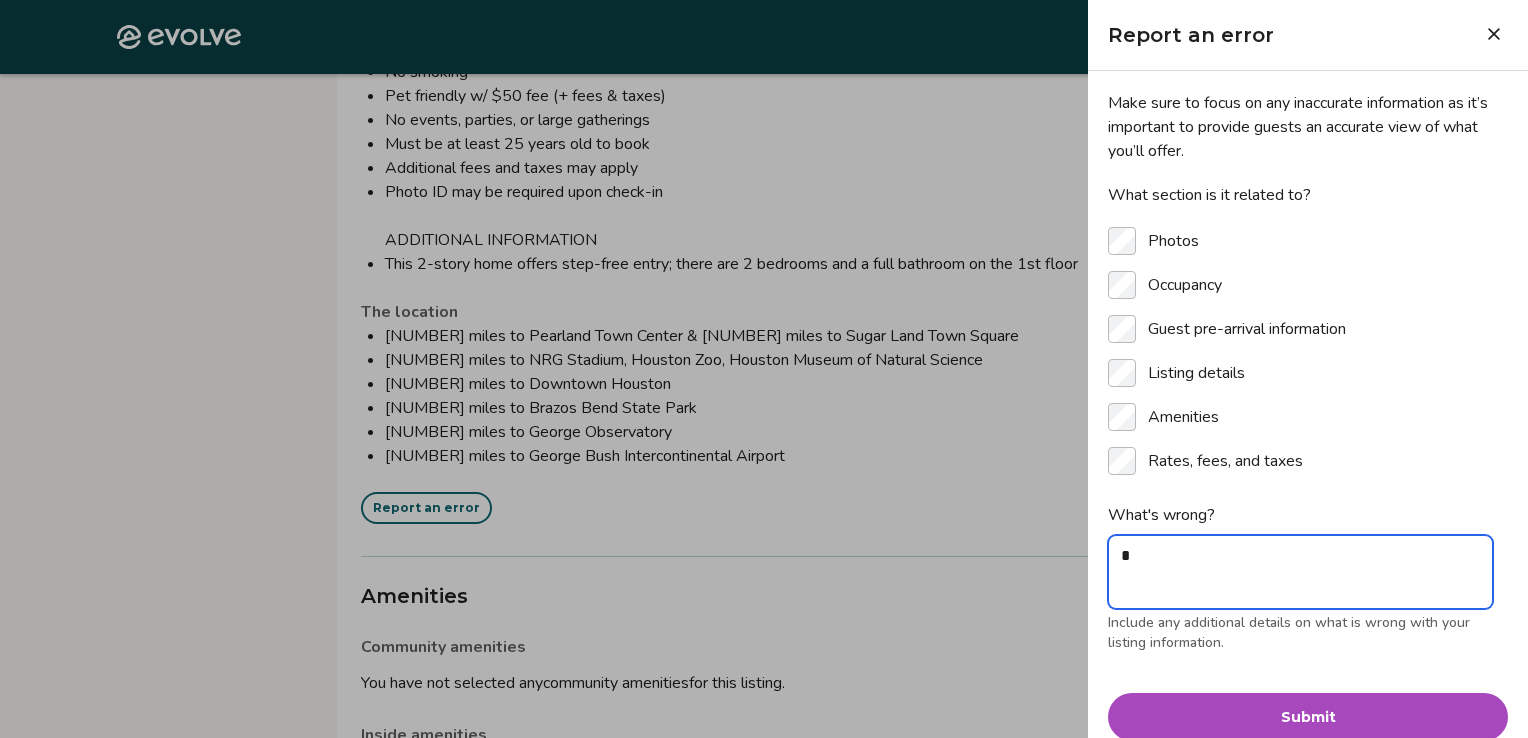 type on "**" 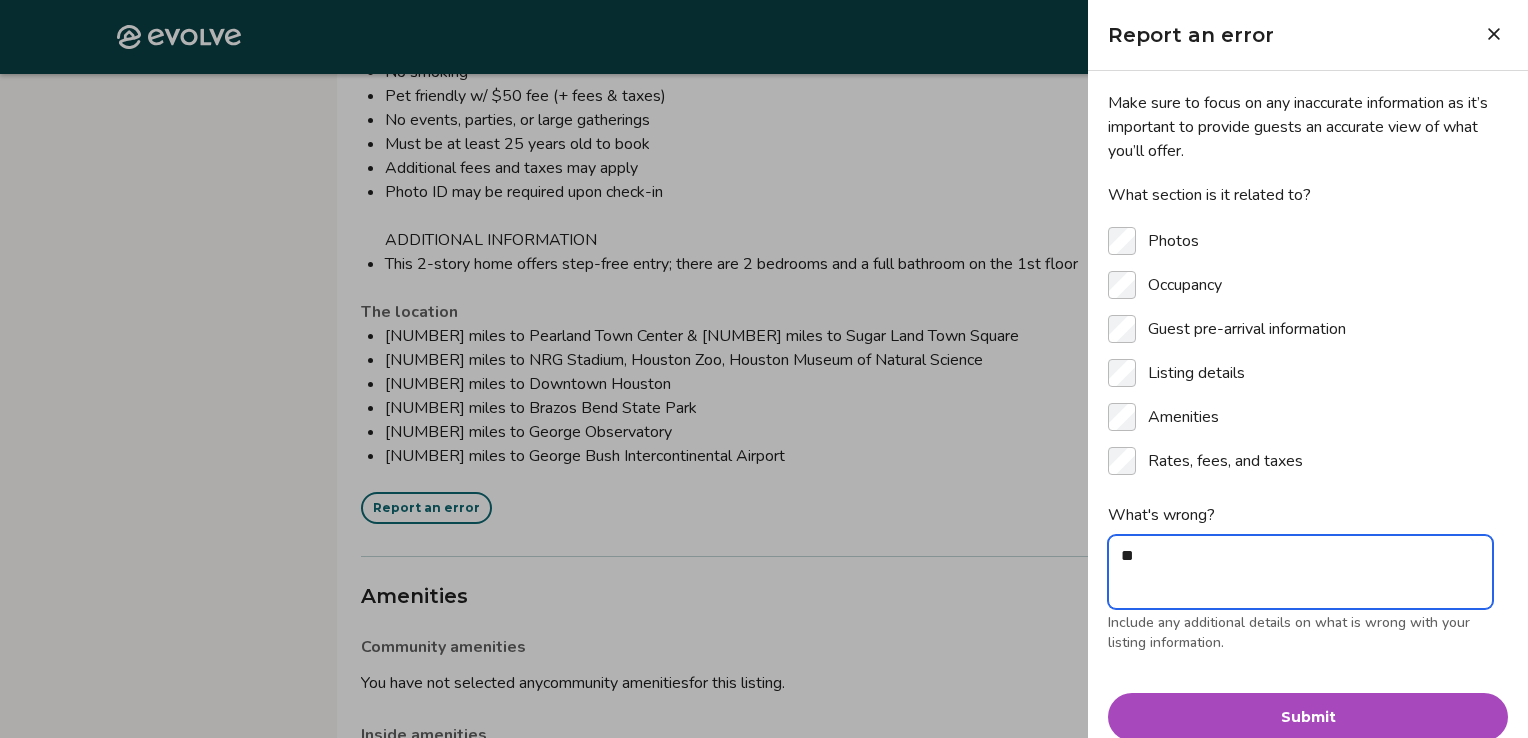 type on "***" 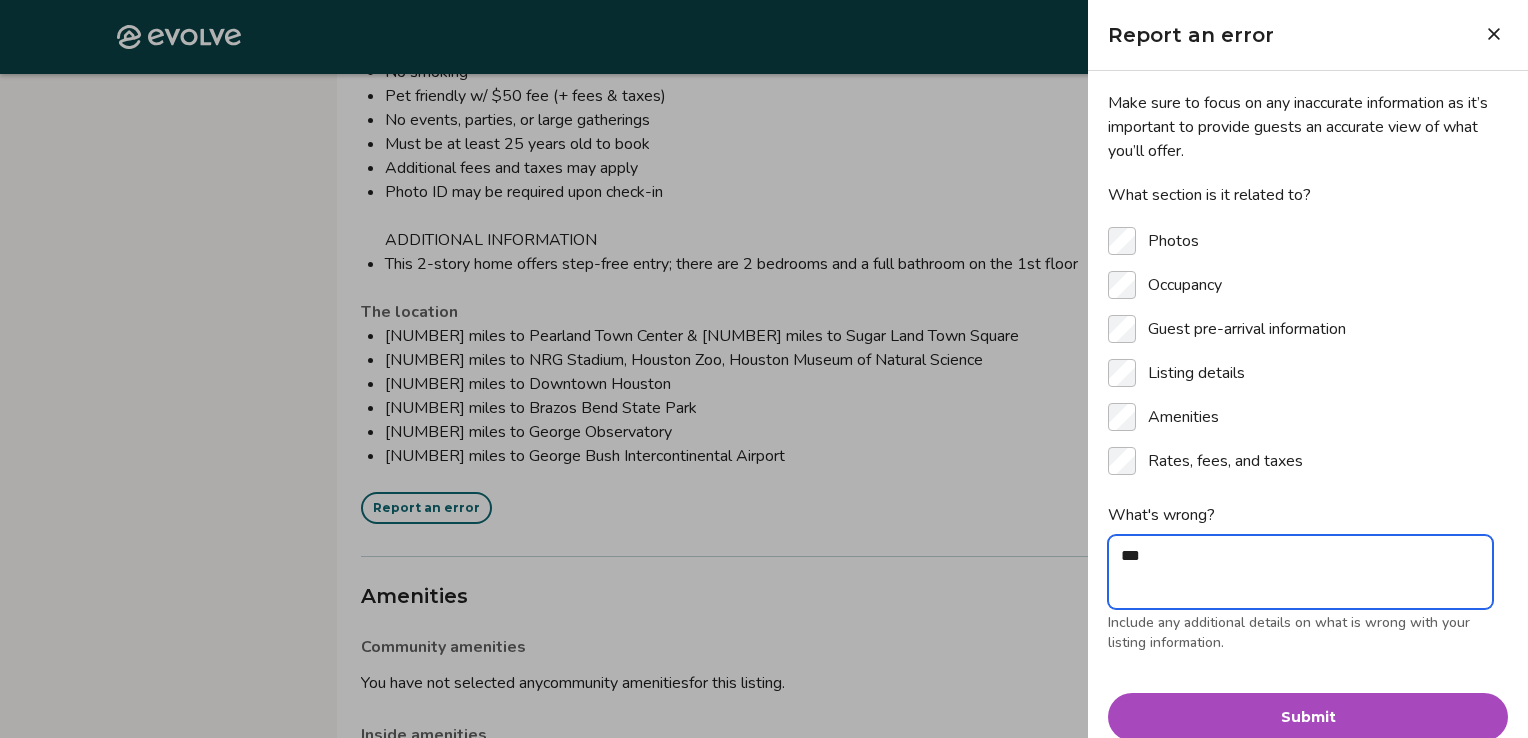 type on "****" 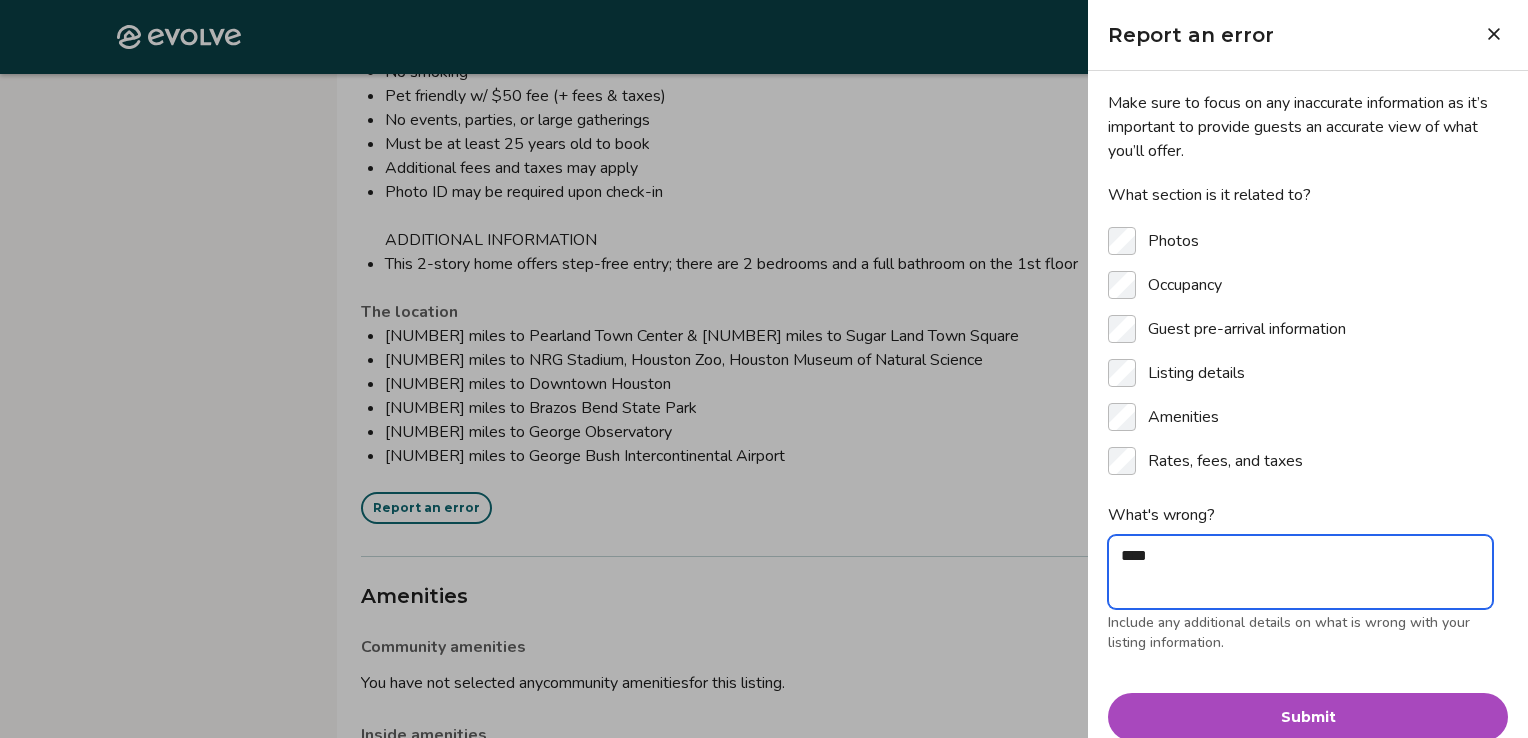 type on "*****" 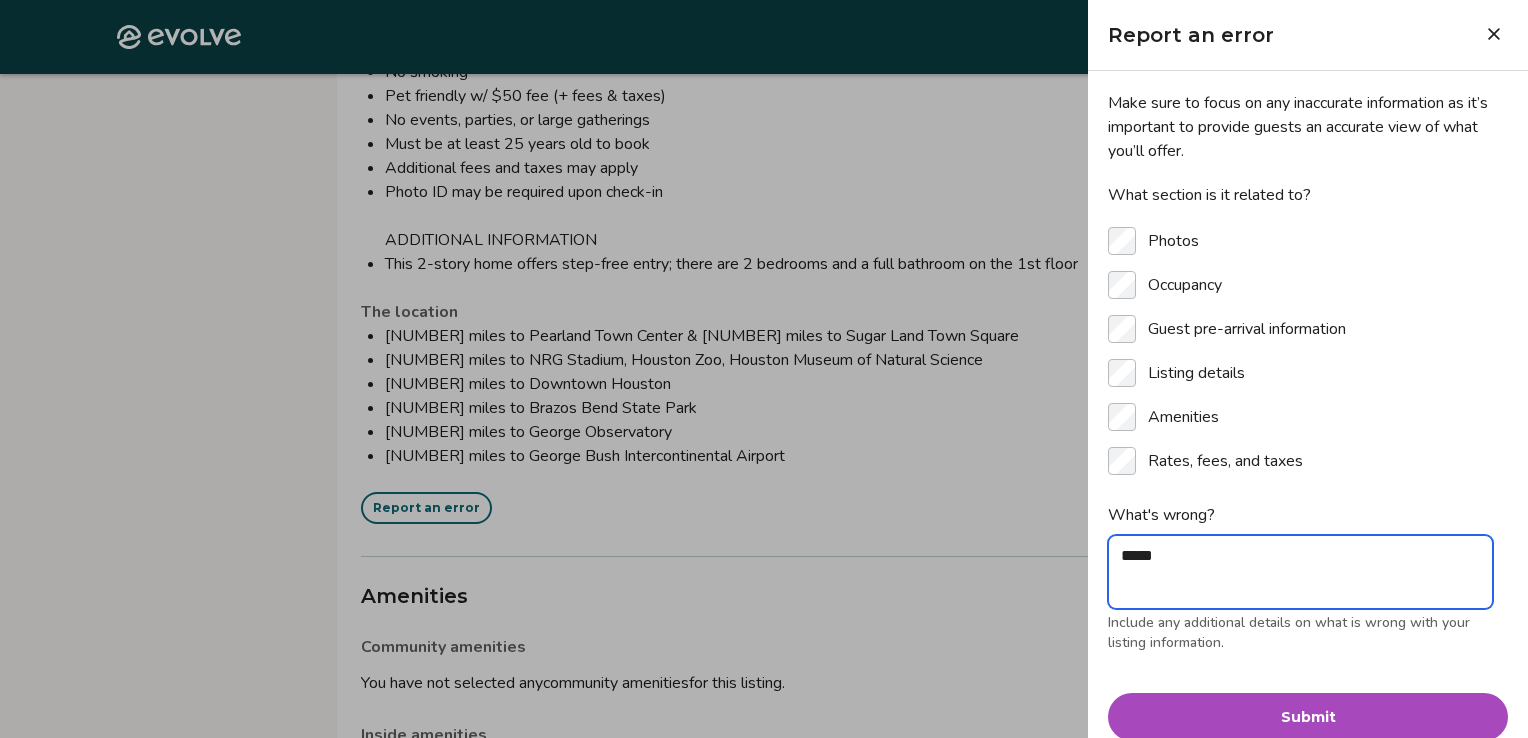 type on "*" 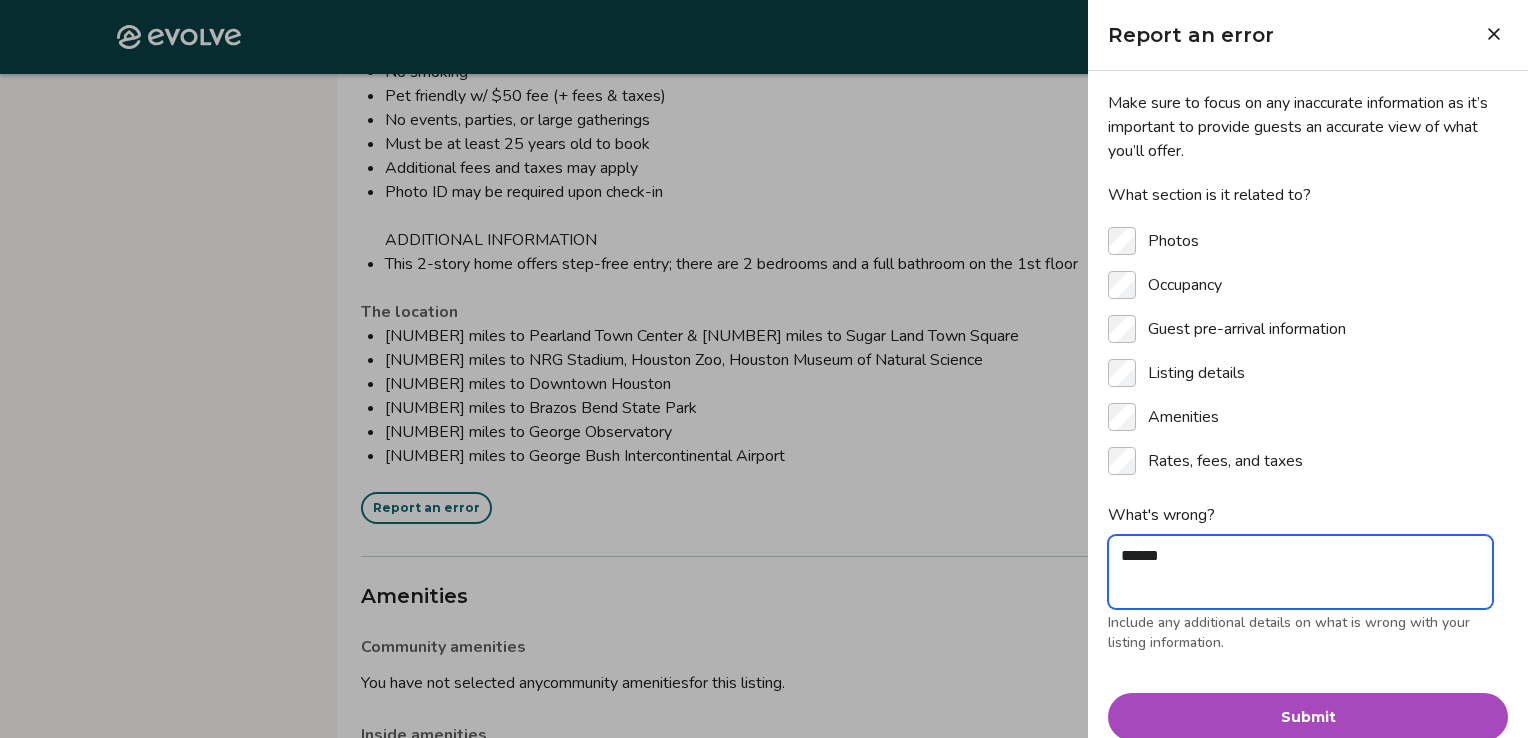 type on "******" 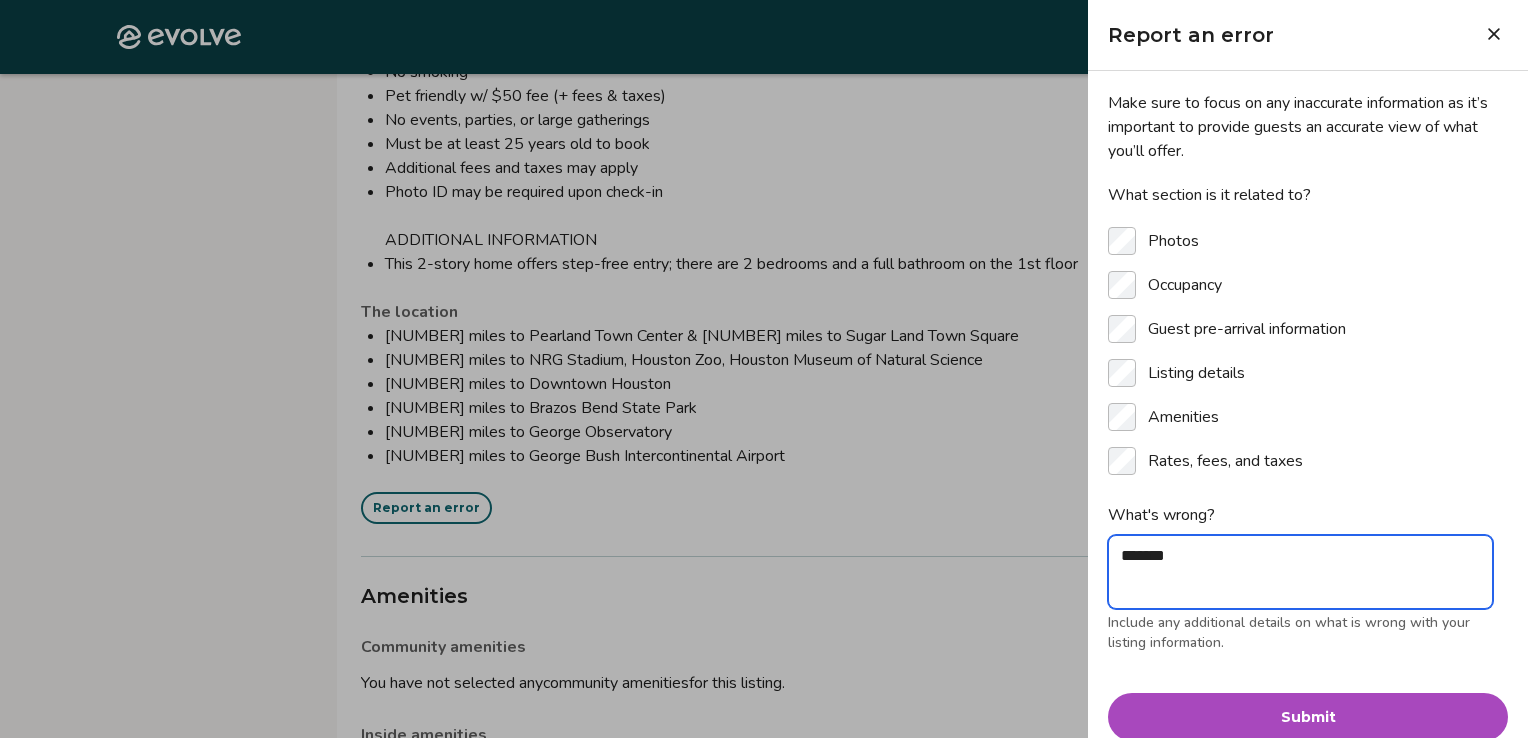 type on "********" 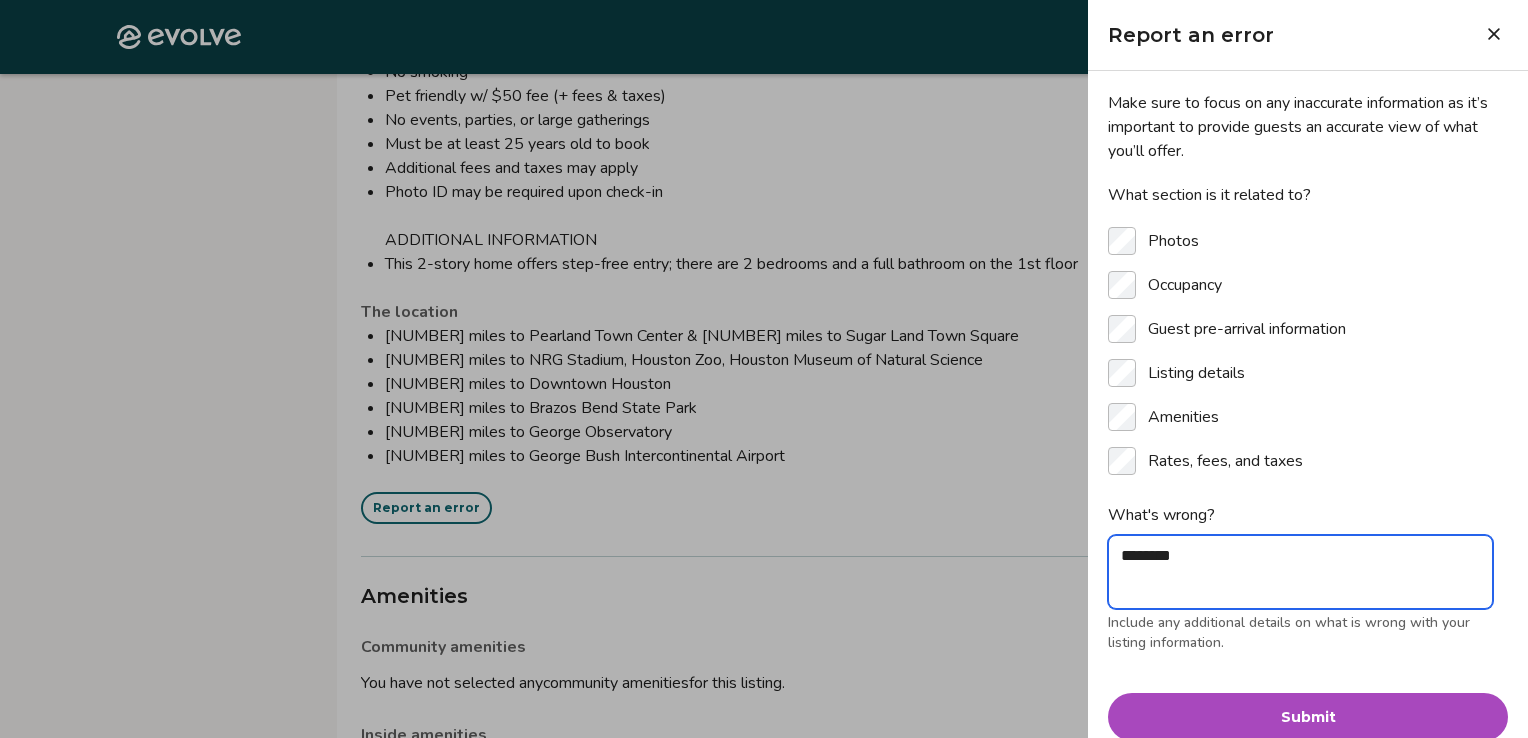 type on "*********" 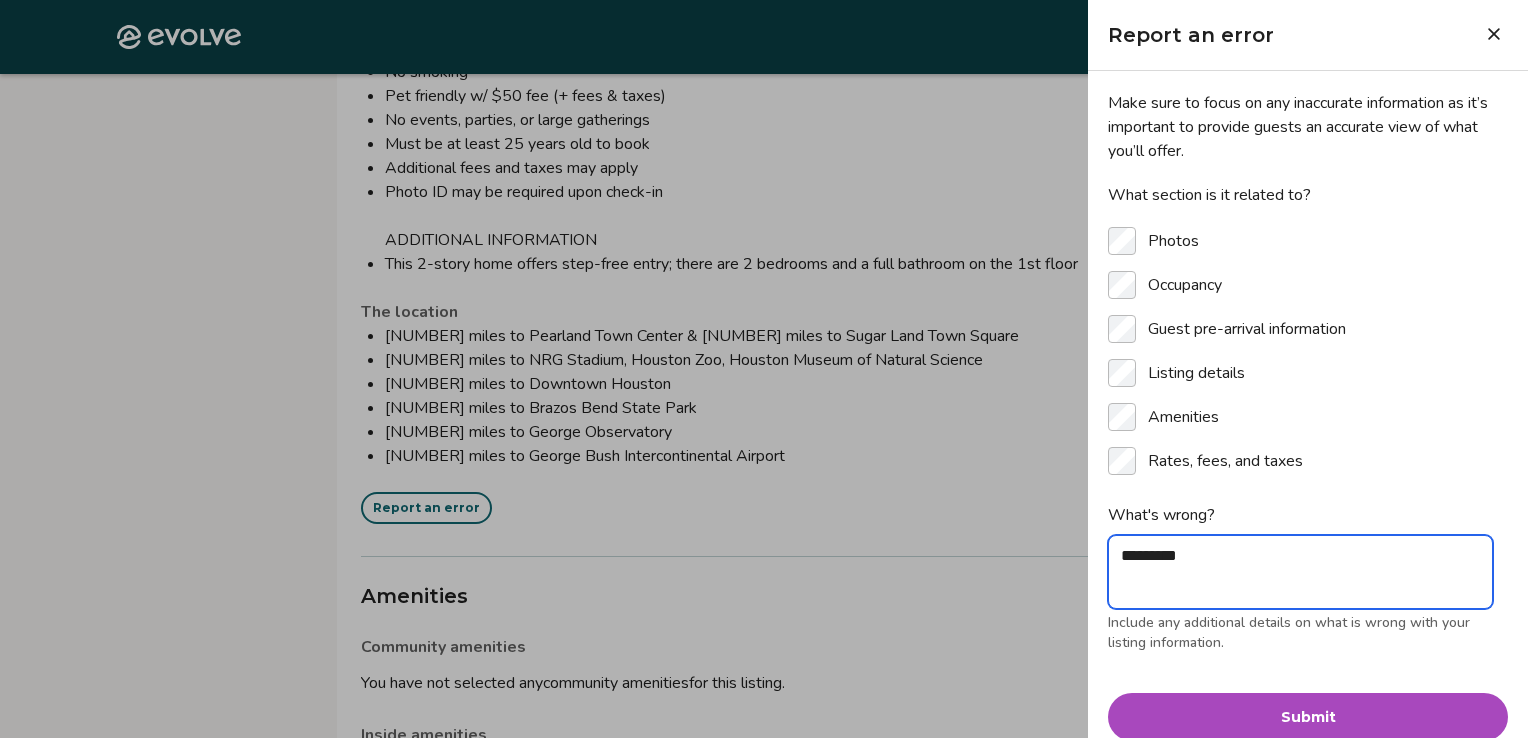 type on "**********" 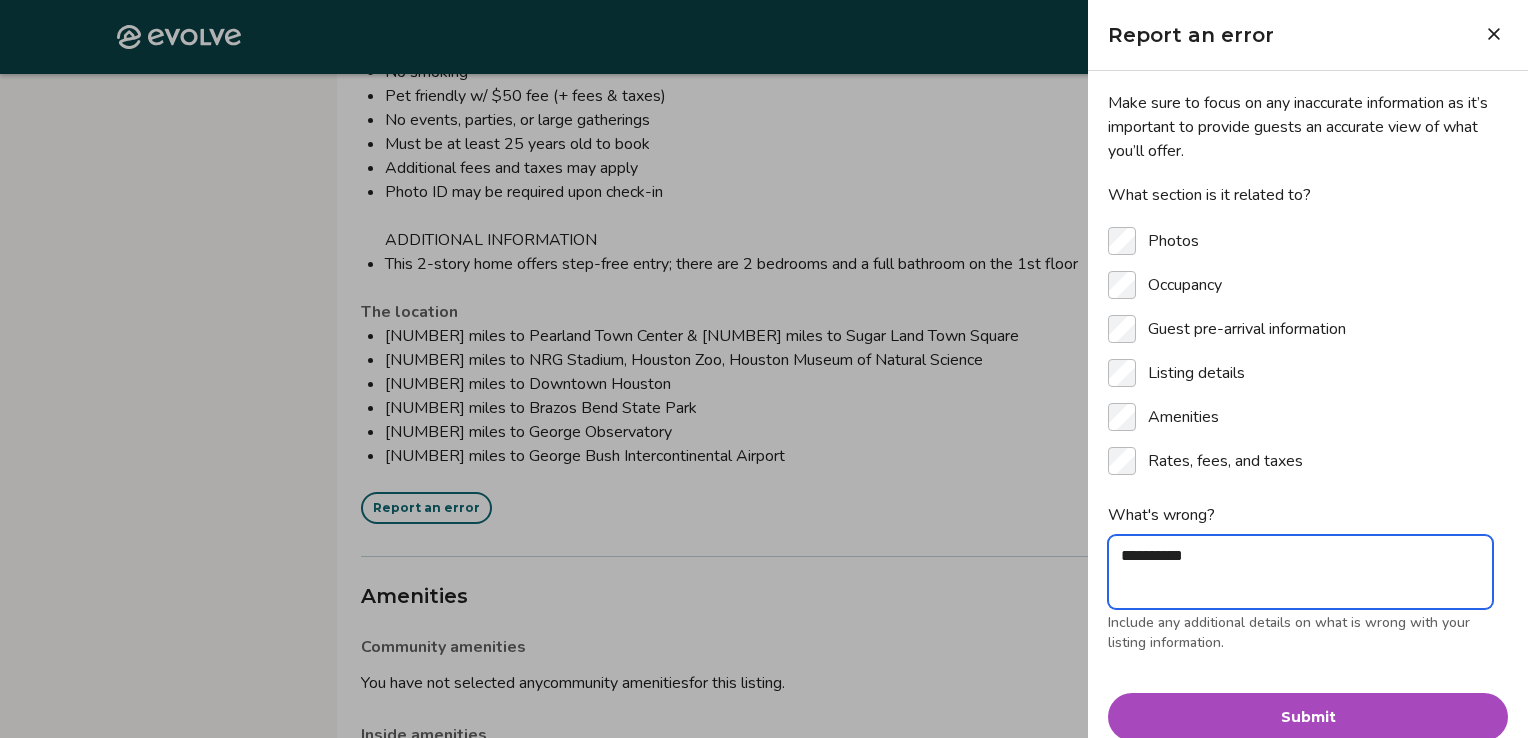 type on "**********" 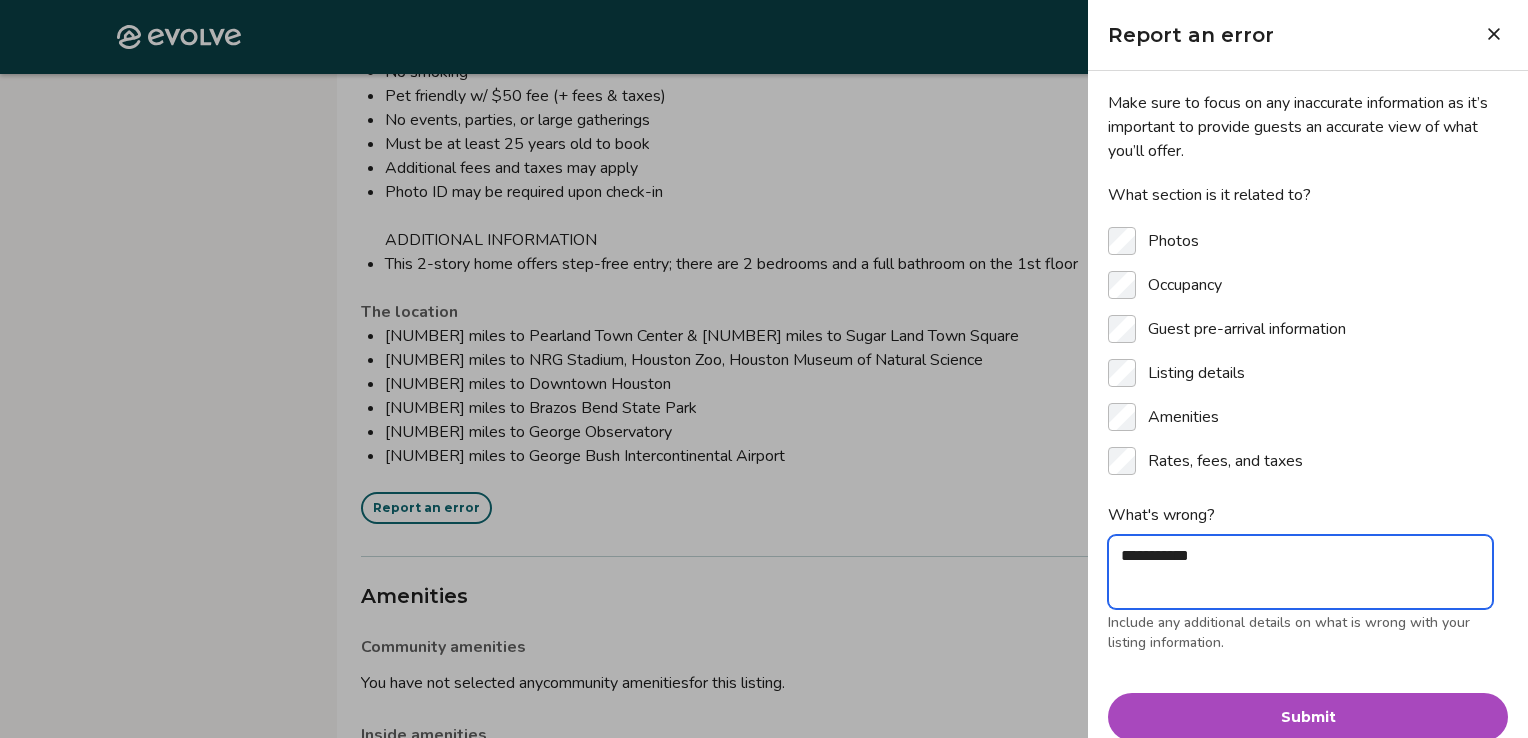 type on "**********" 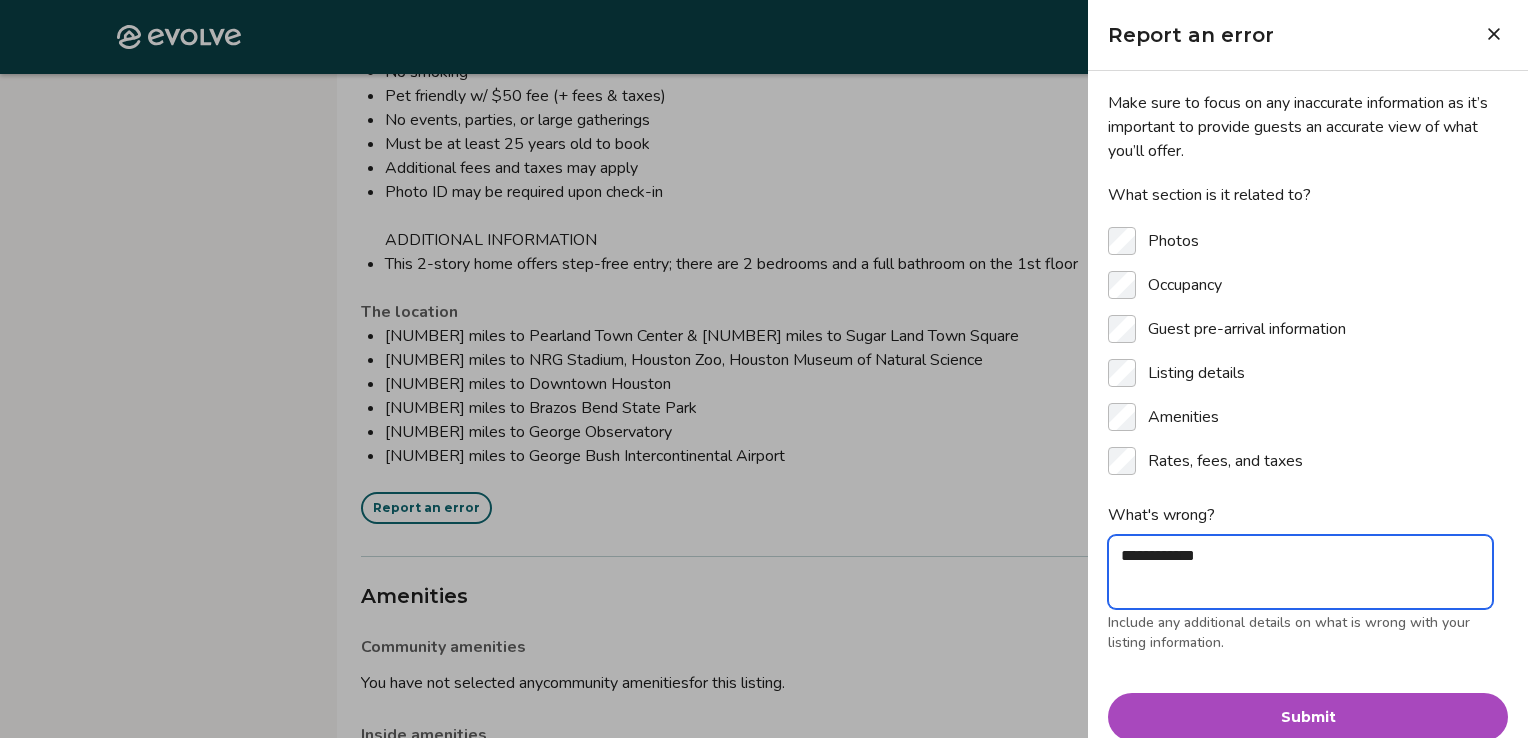 type on "**********" 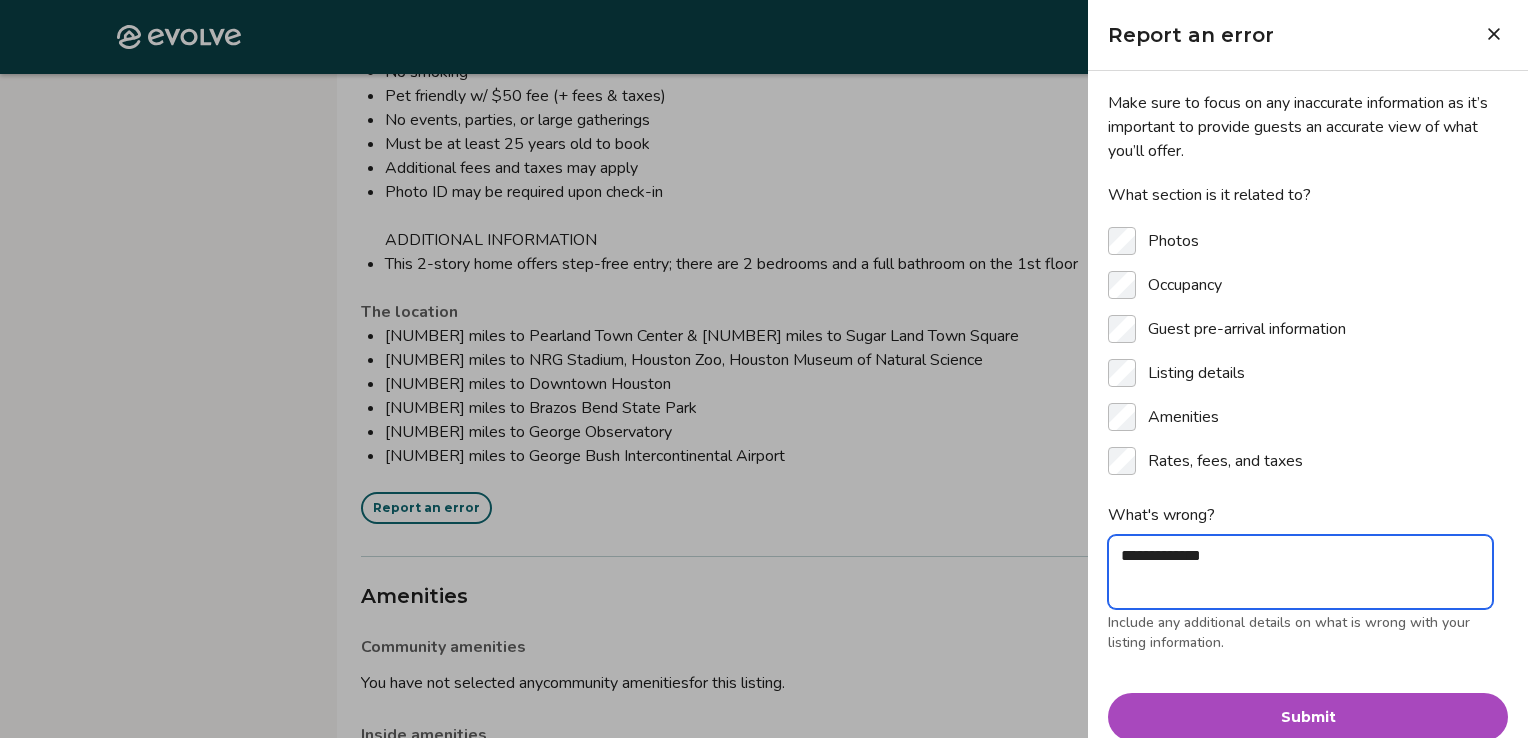 type on "**********" 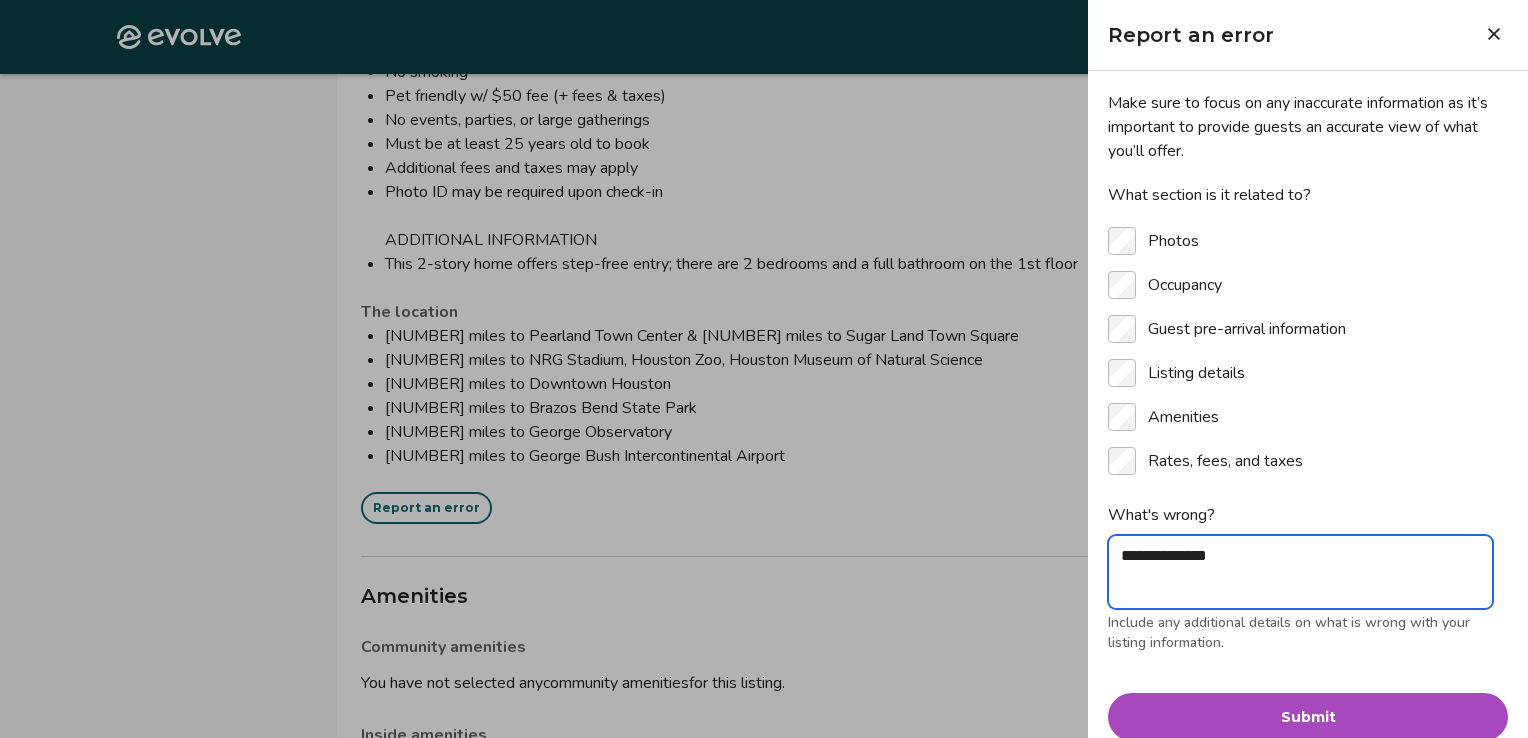 type on "**********" 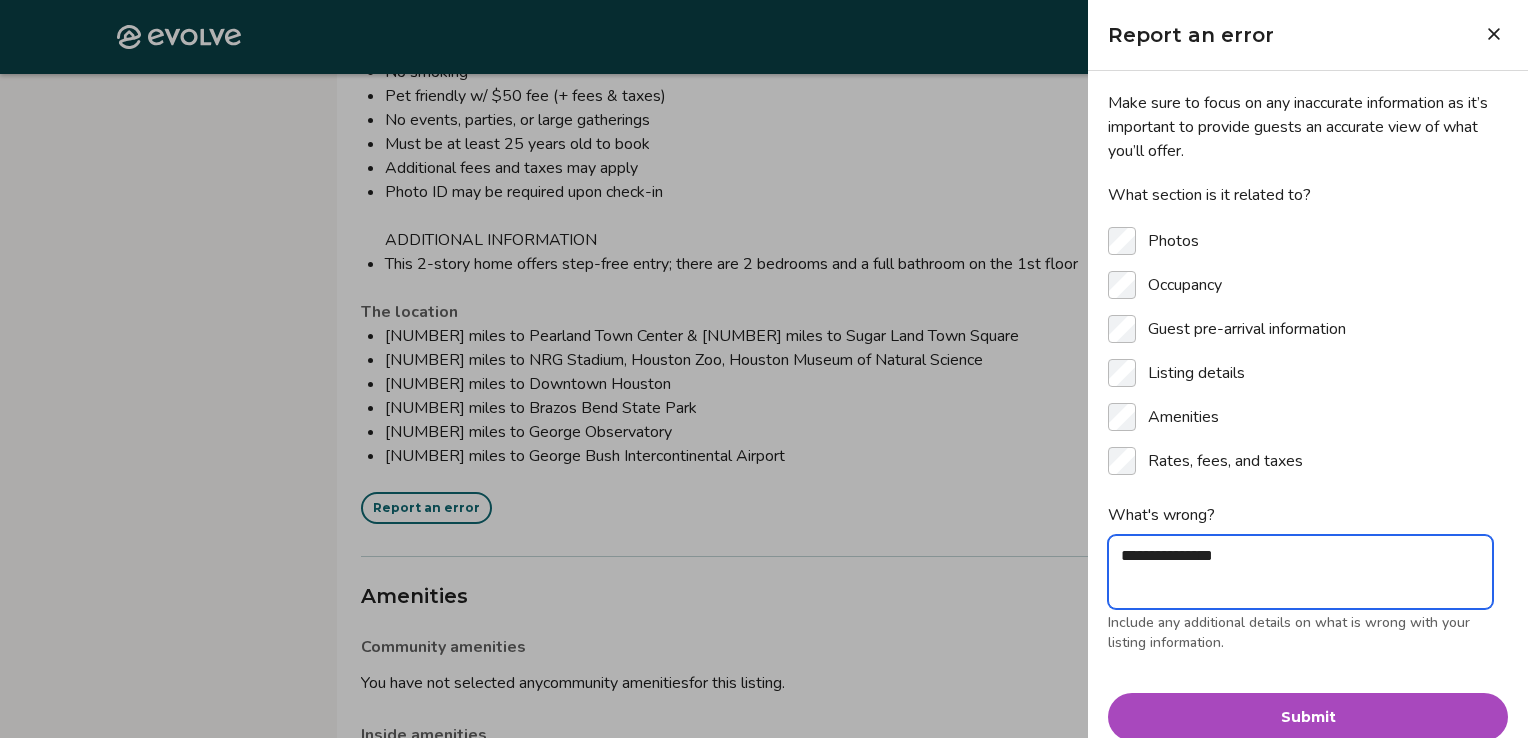 type on "**********" 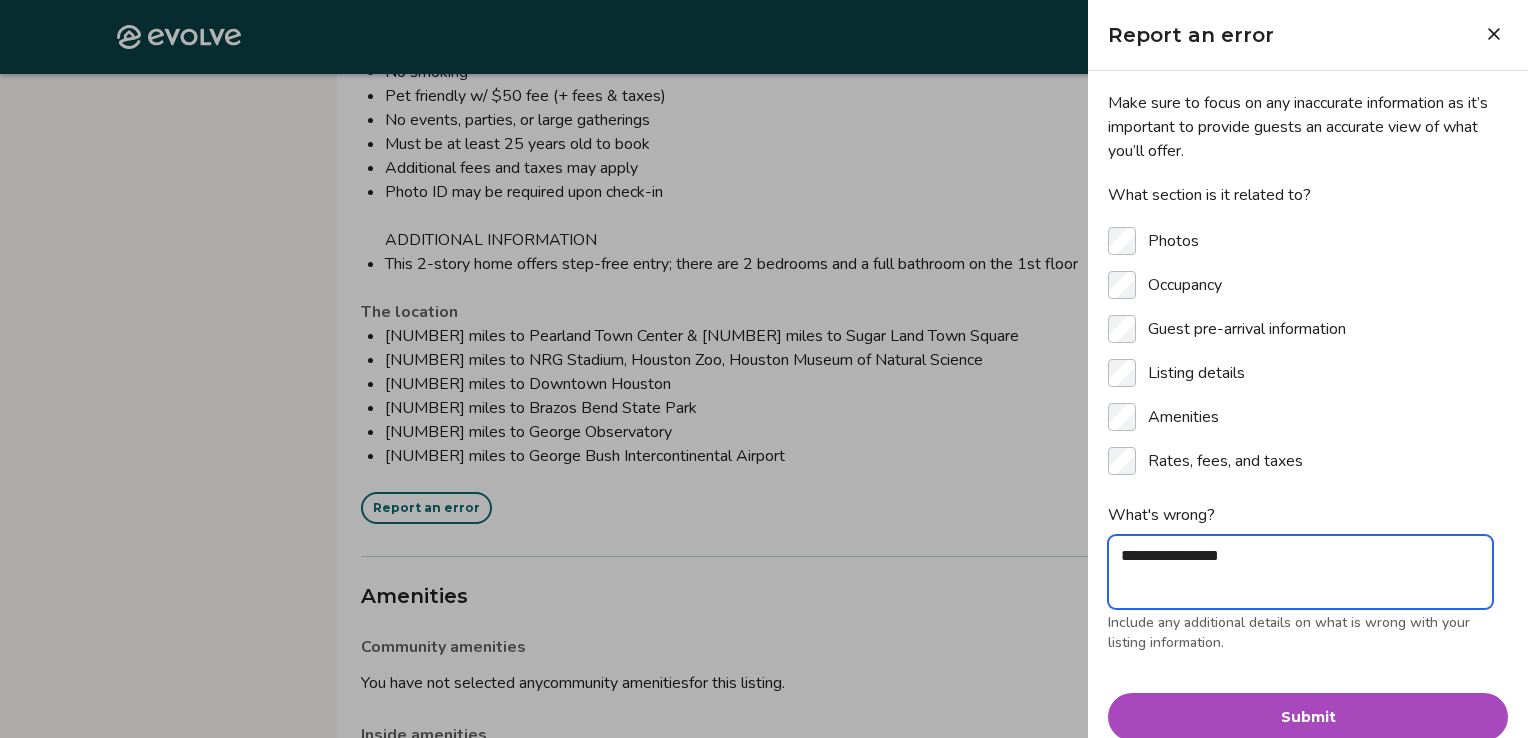 type on "**********" 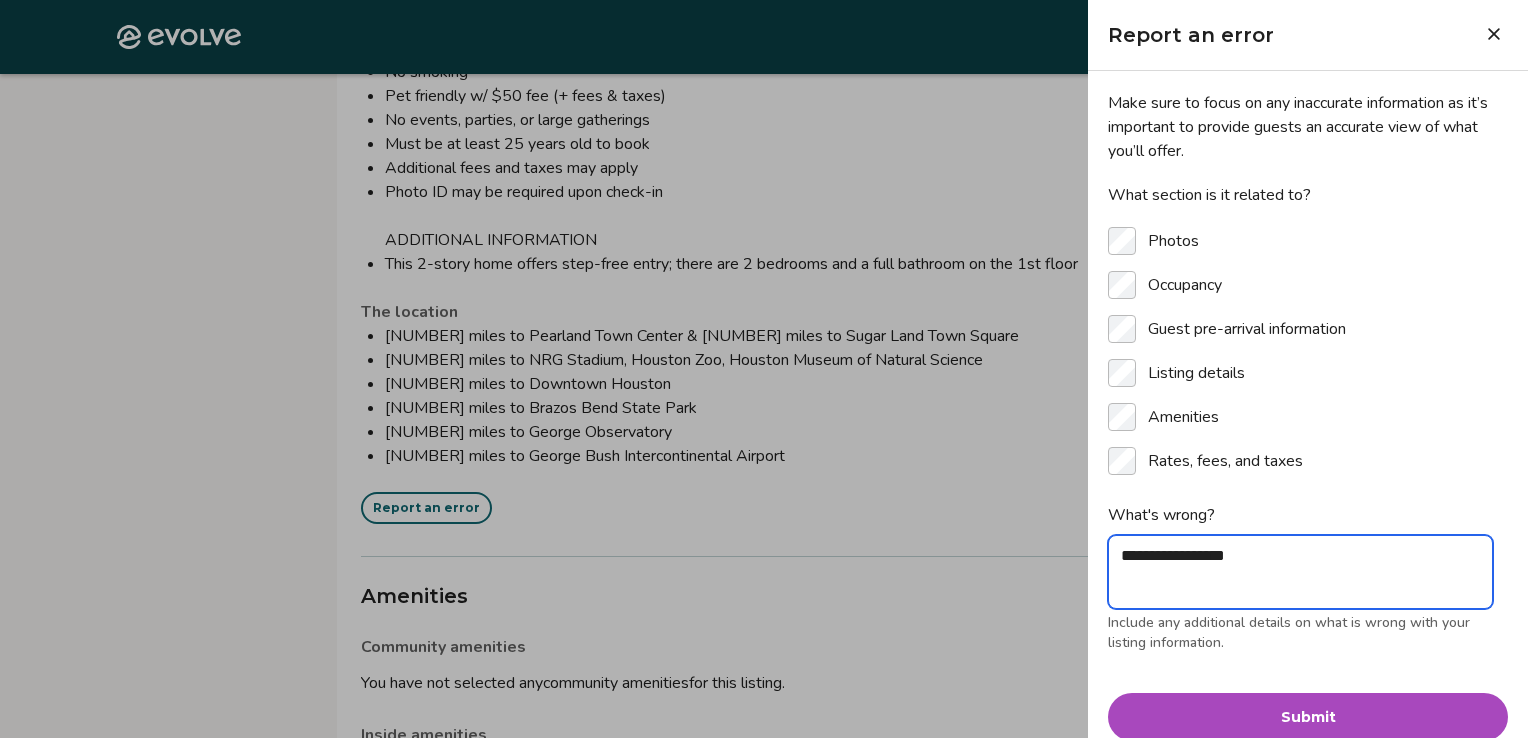 type on "**********" 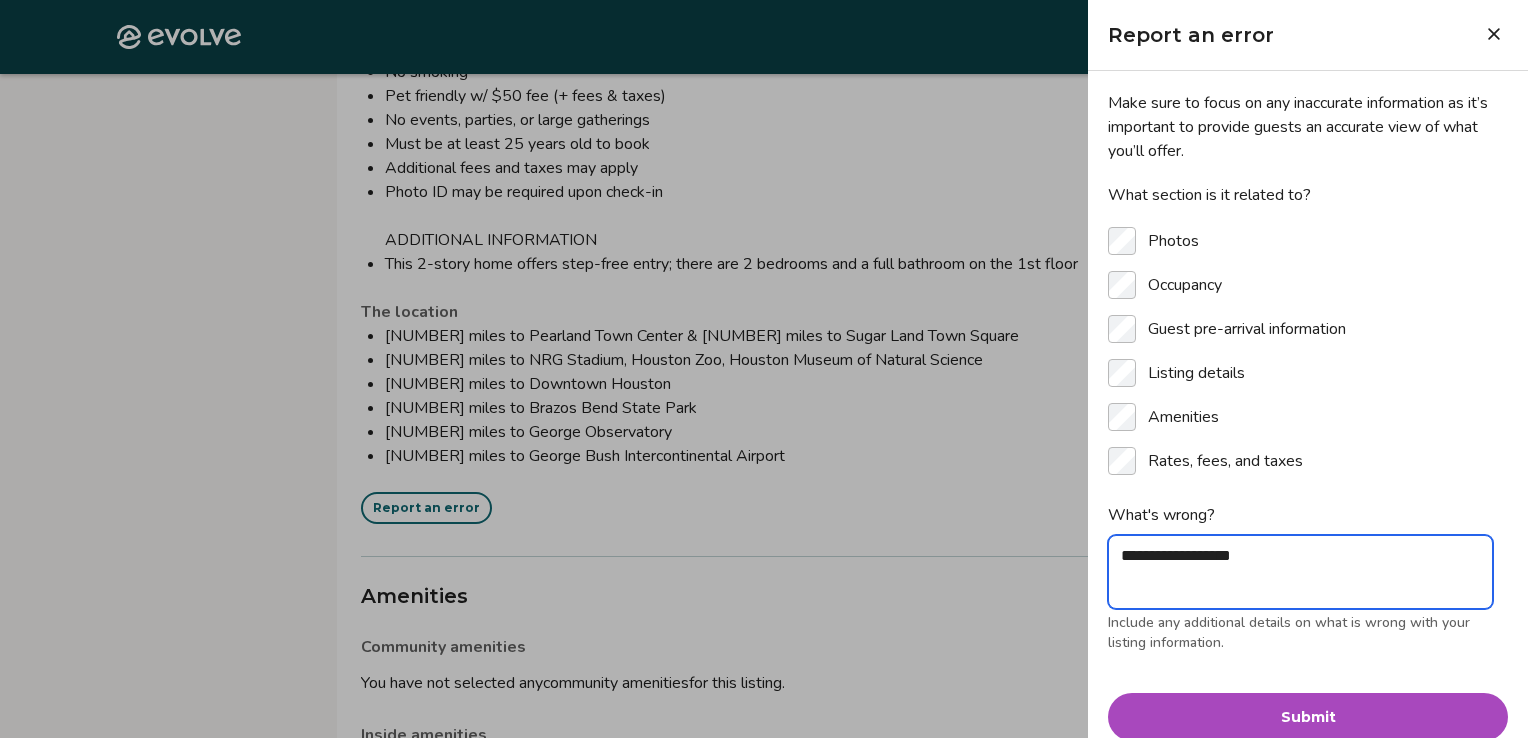 type on "**********" 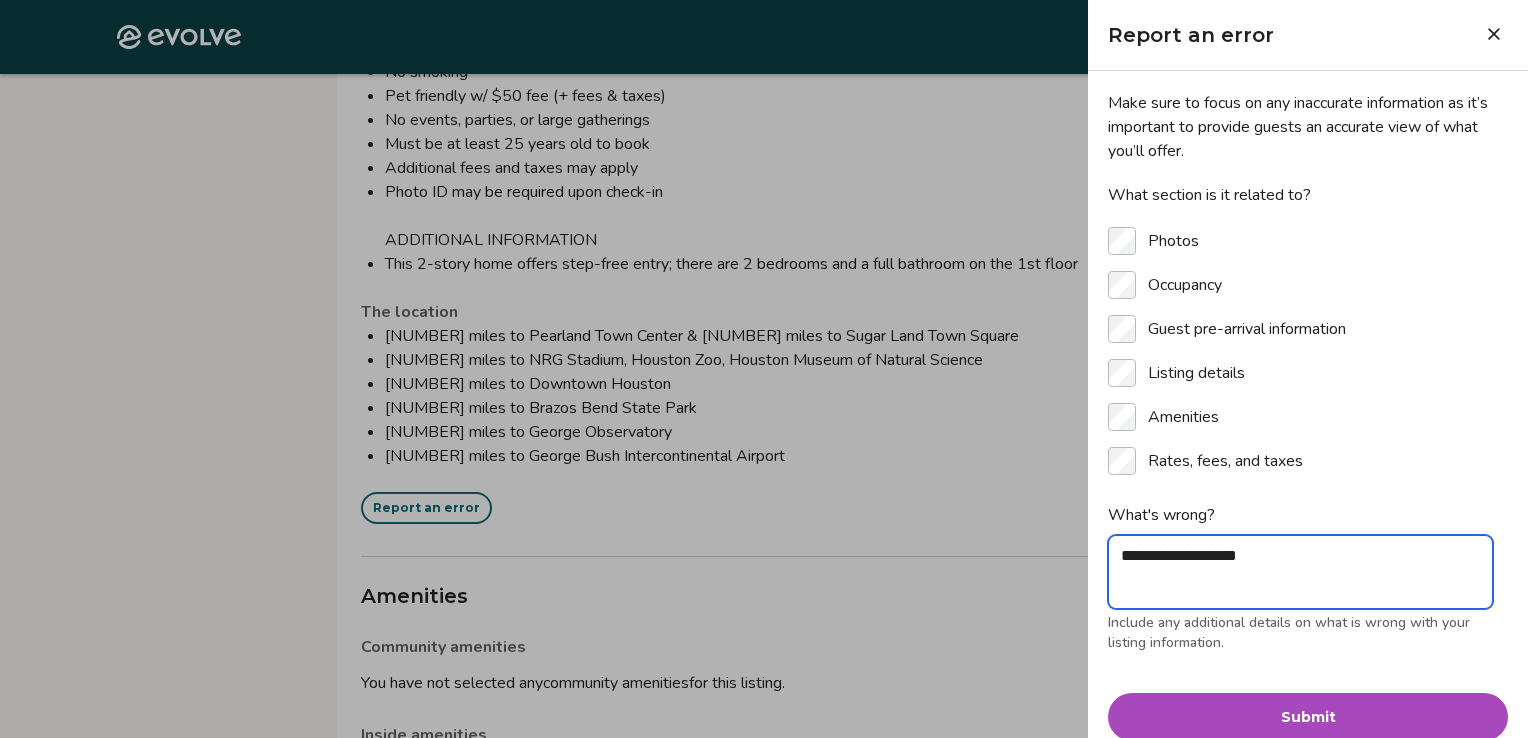 type on "**********" 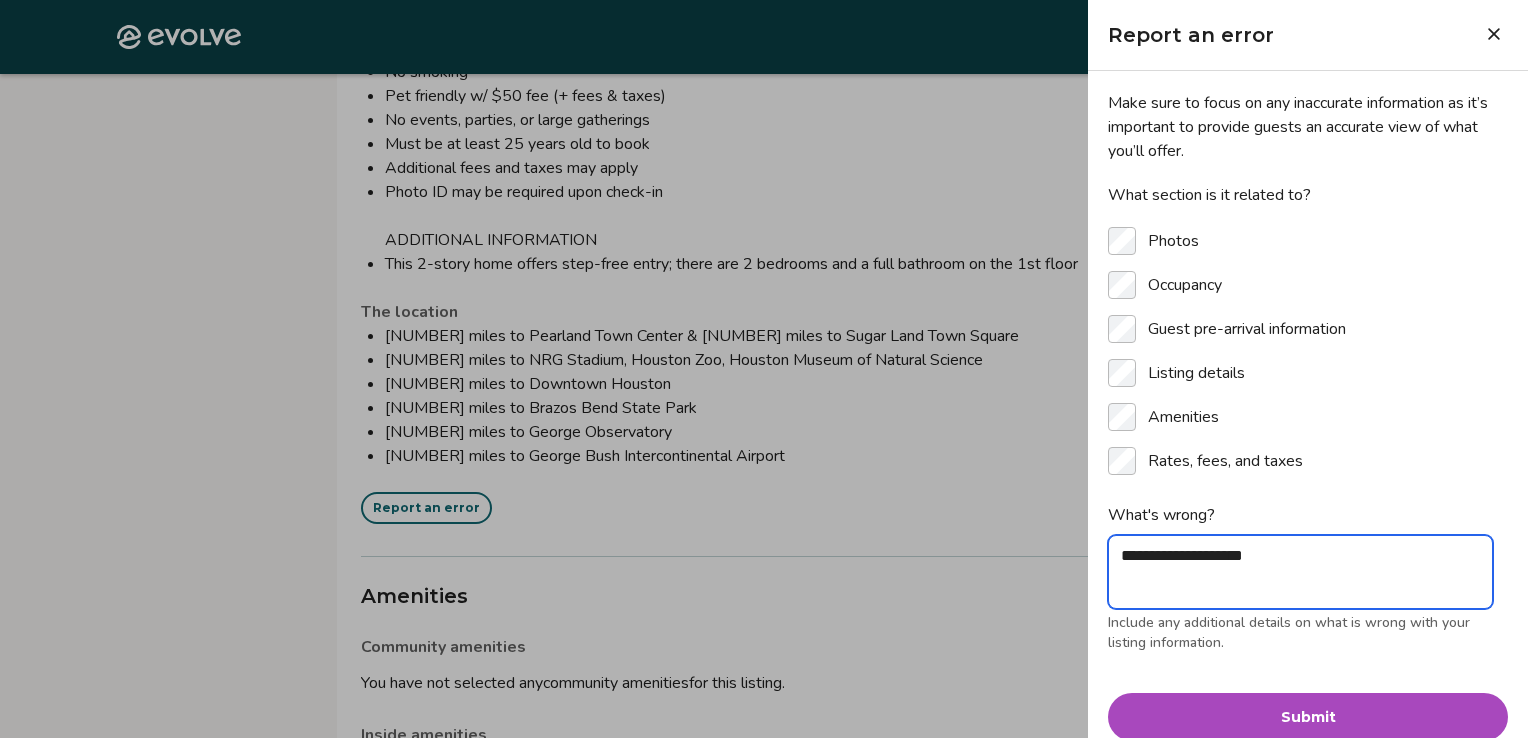 type on "**********" 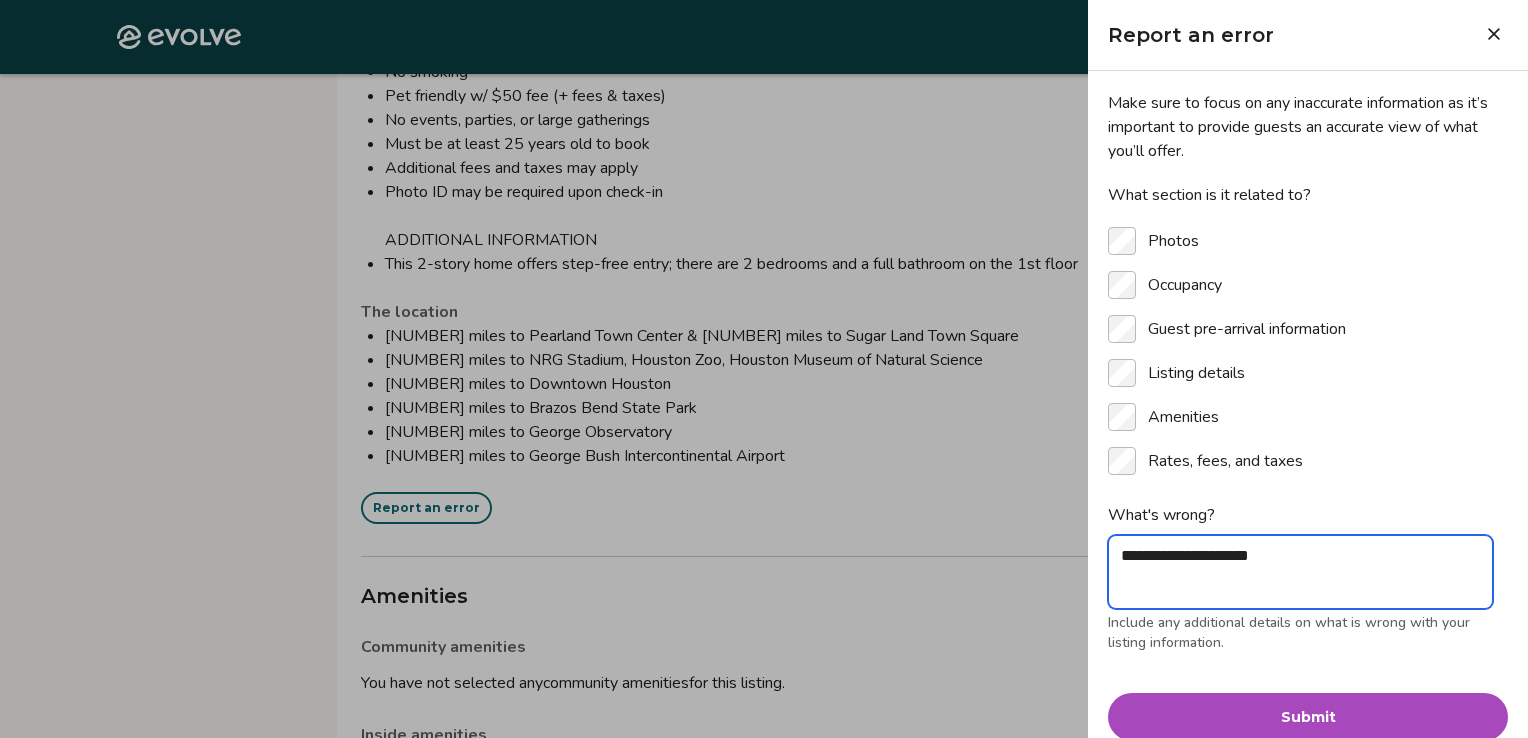 type on "**********" 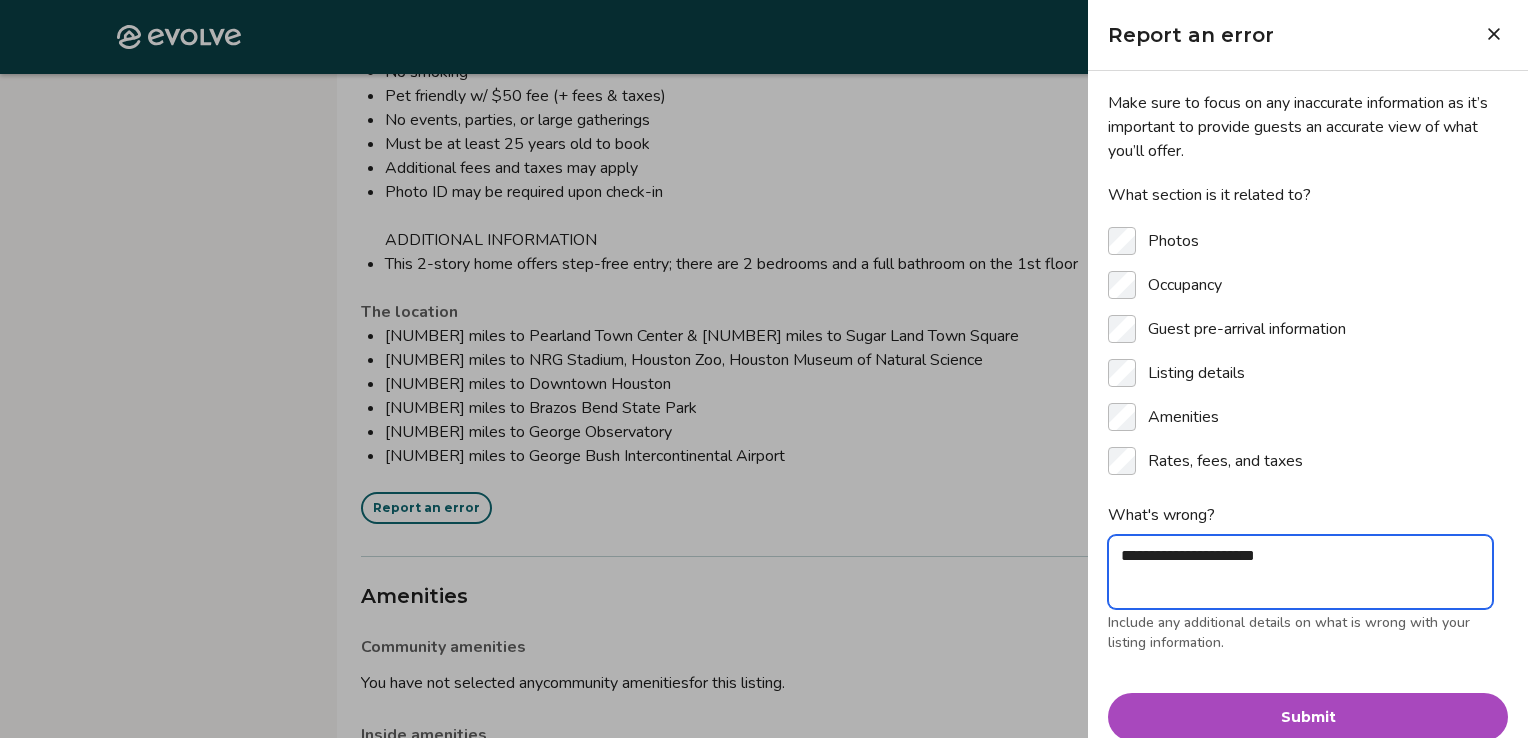 type on "**********" 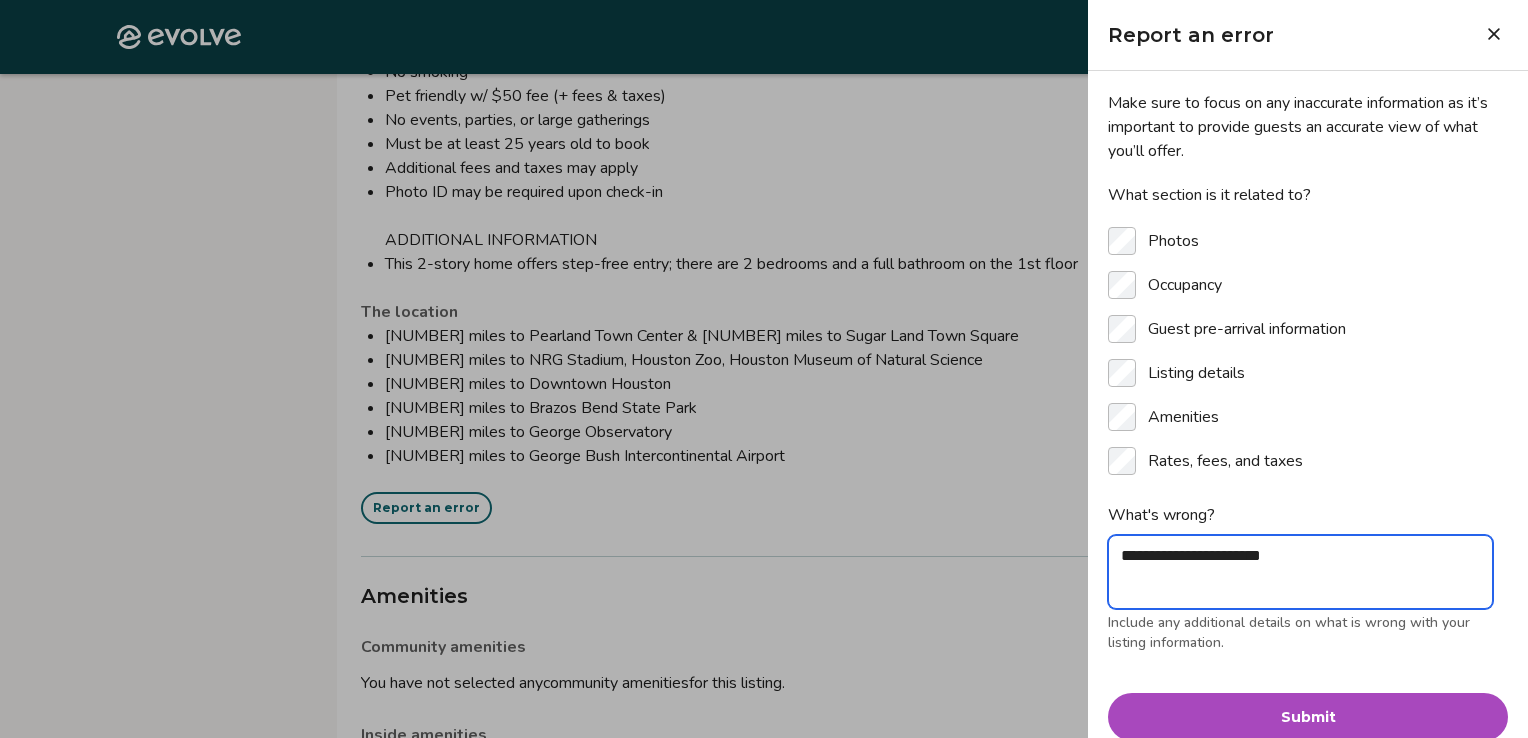 type on "**********" 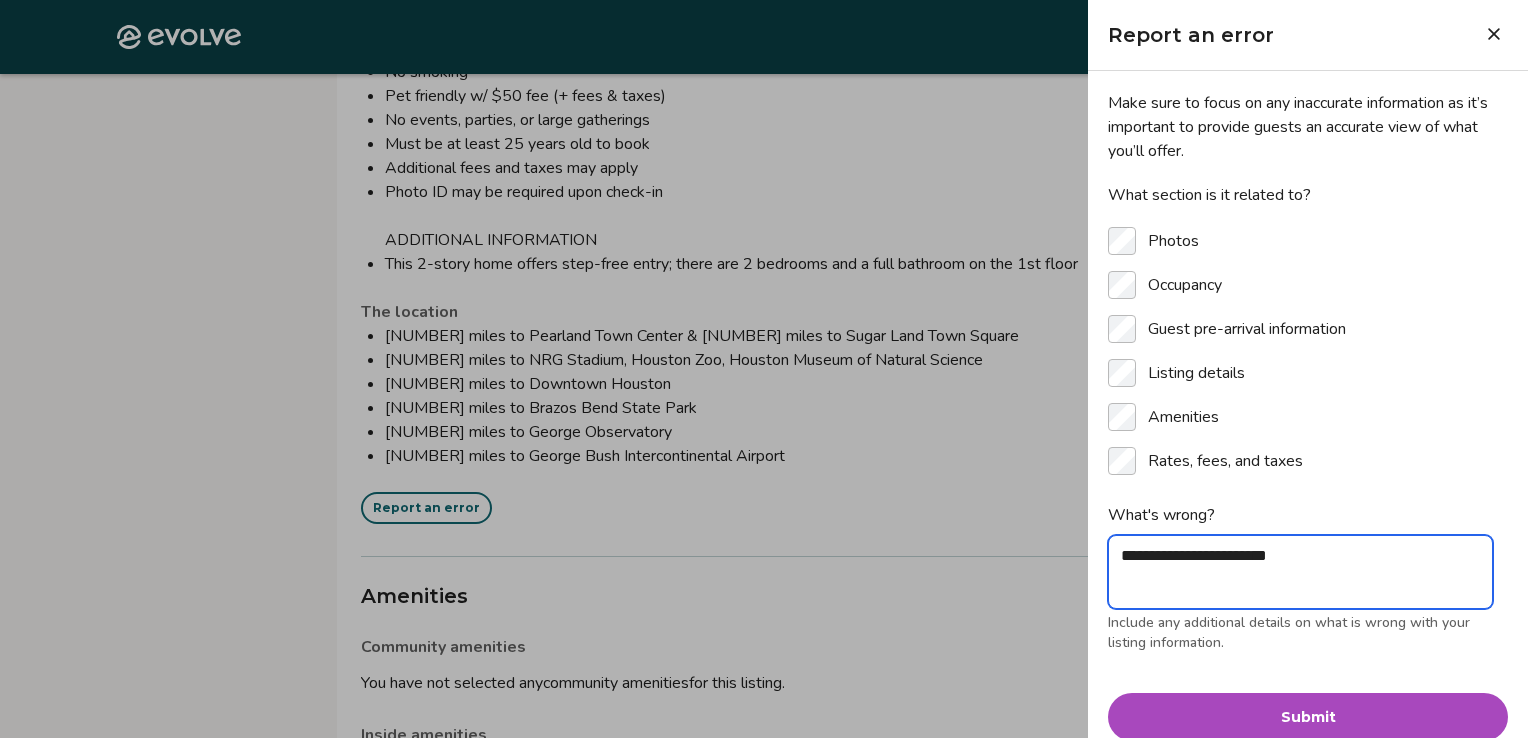 type on "**********" 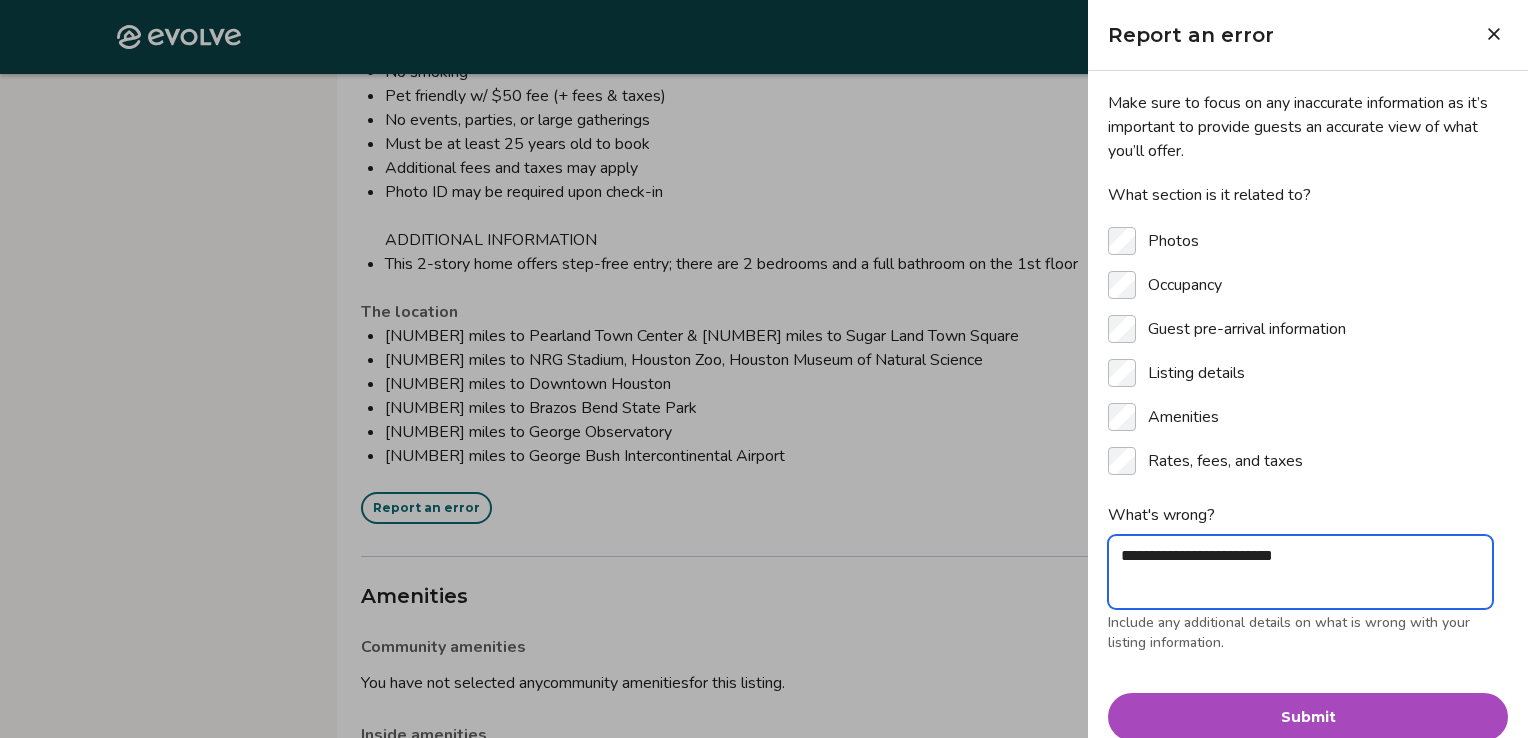 type on "**********" 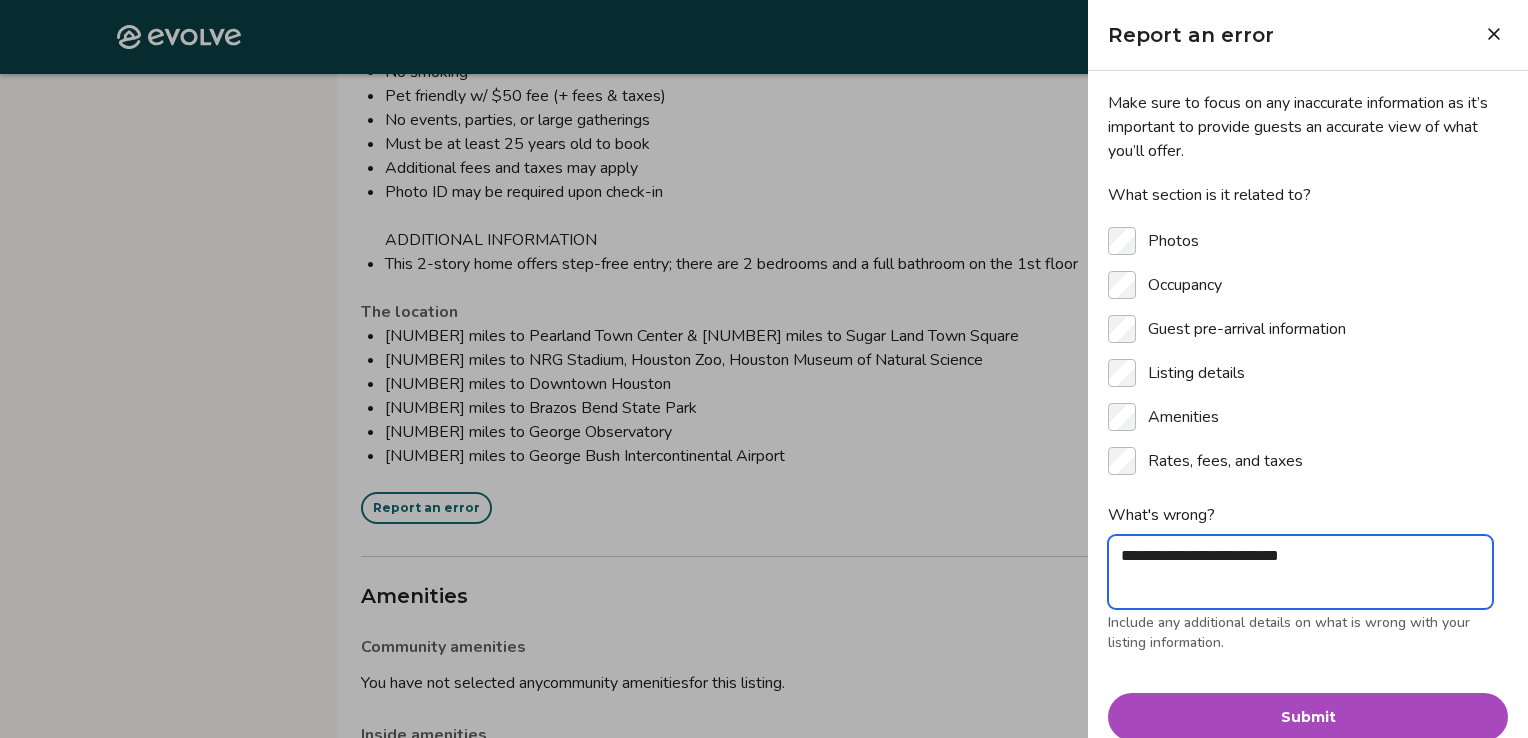 type on "**********" 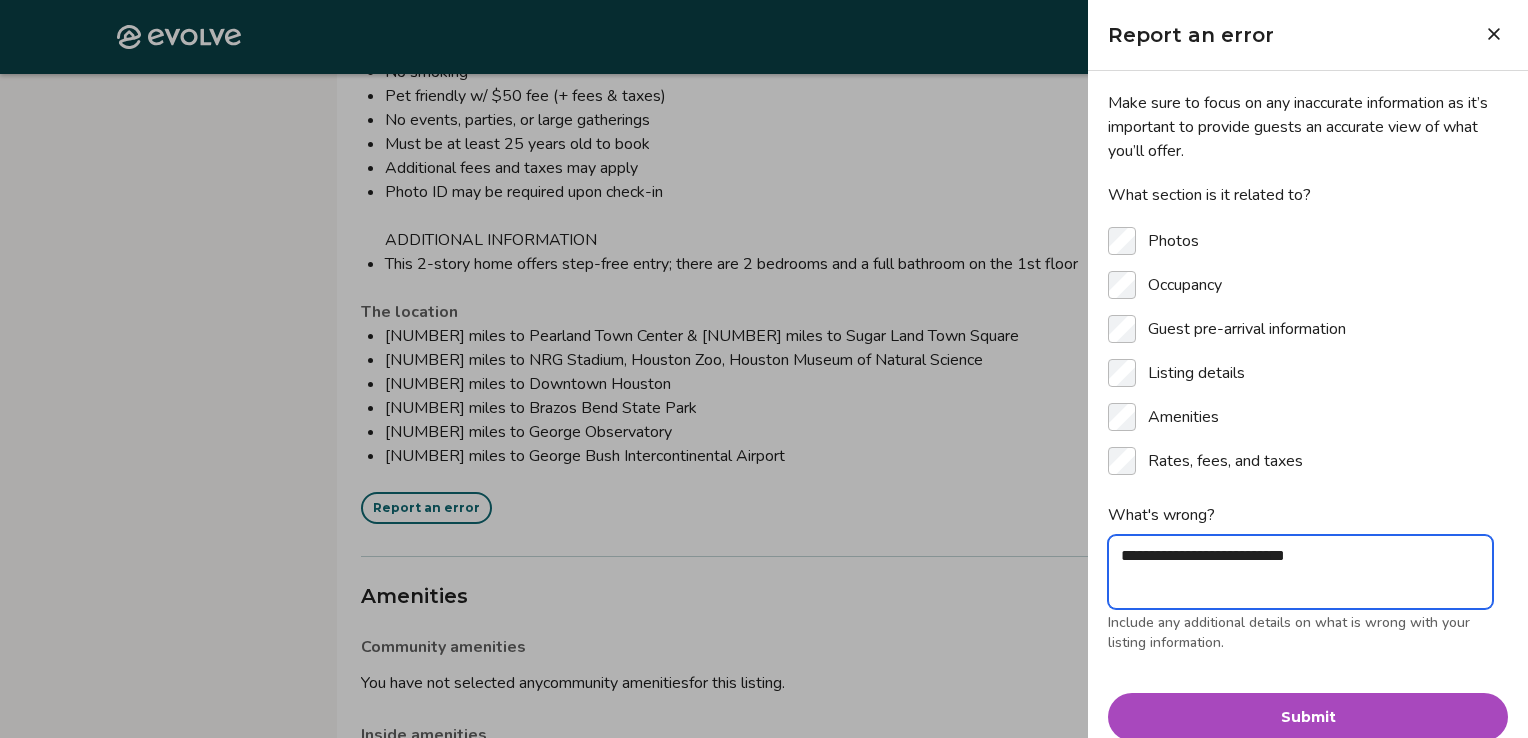 type on "**********" 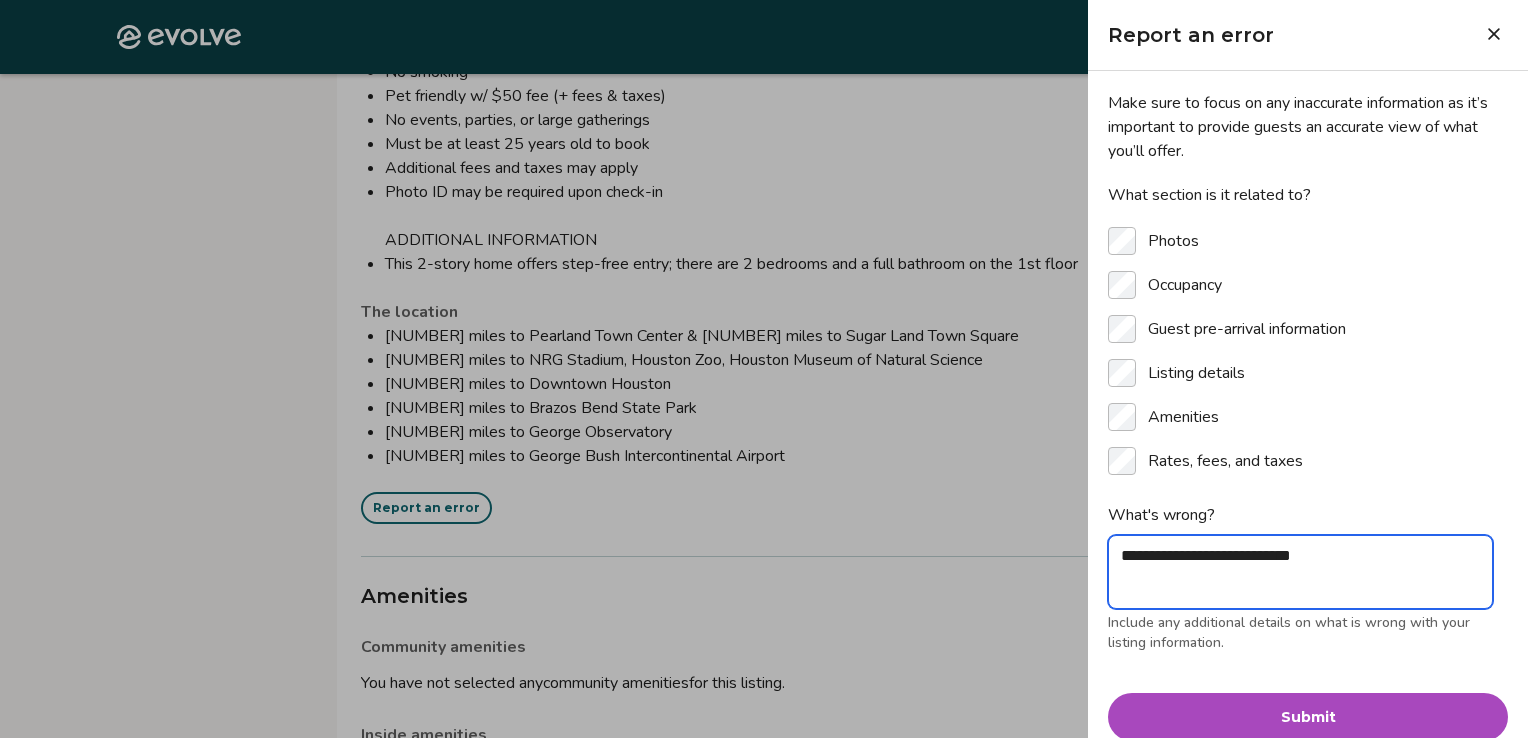 type on "**********" 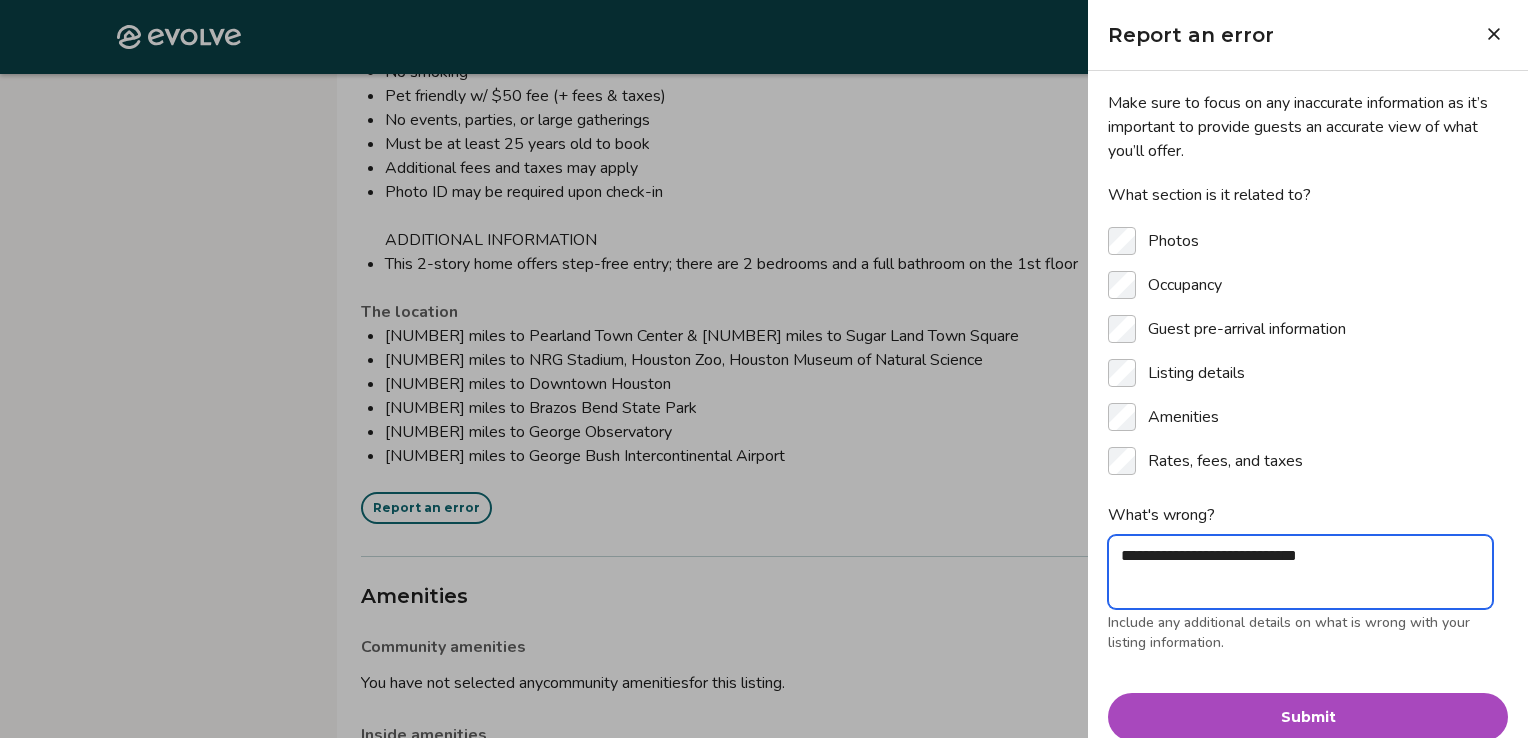 type on "**********" 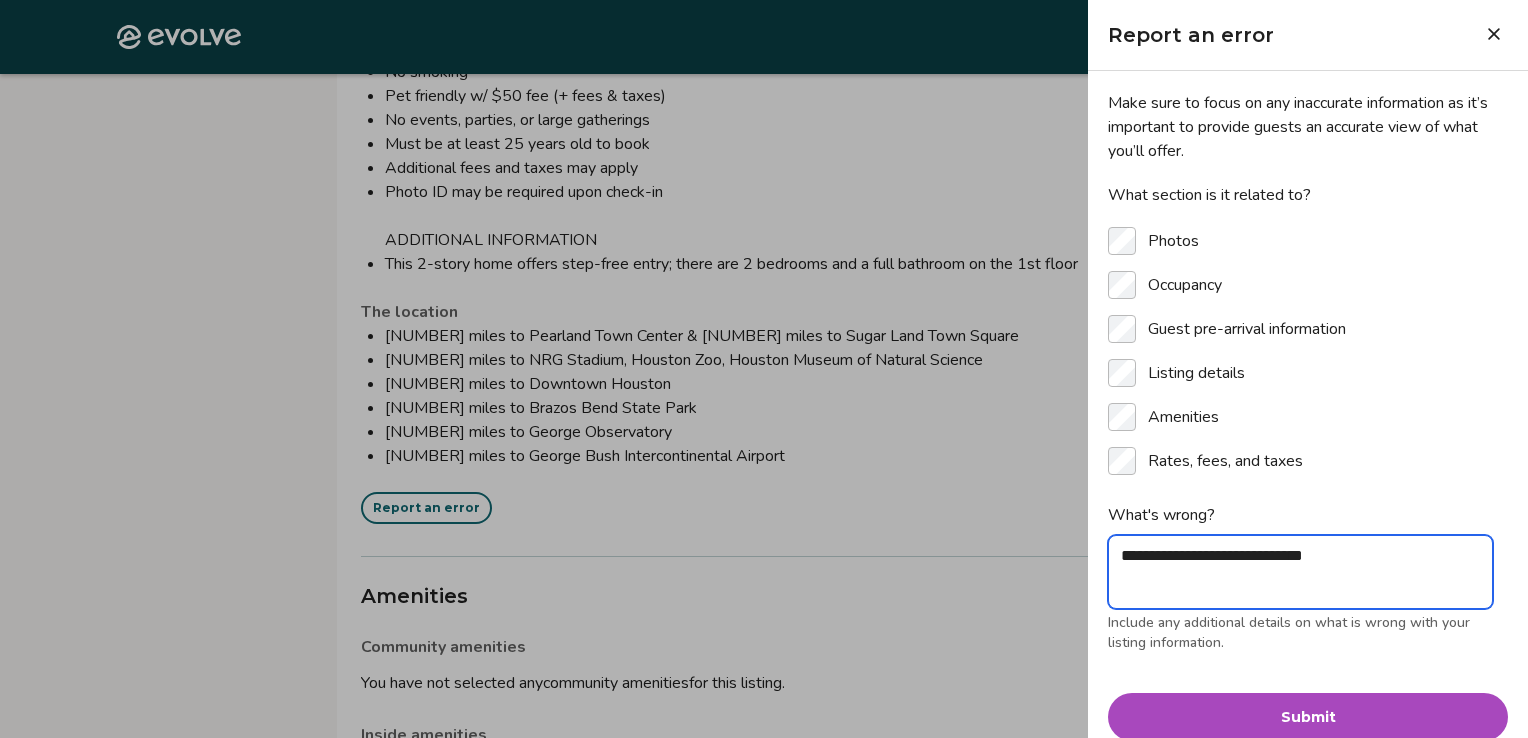 type on "**********" 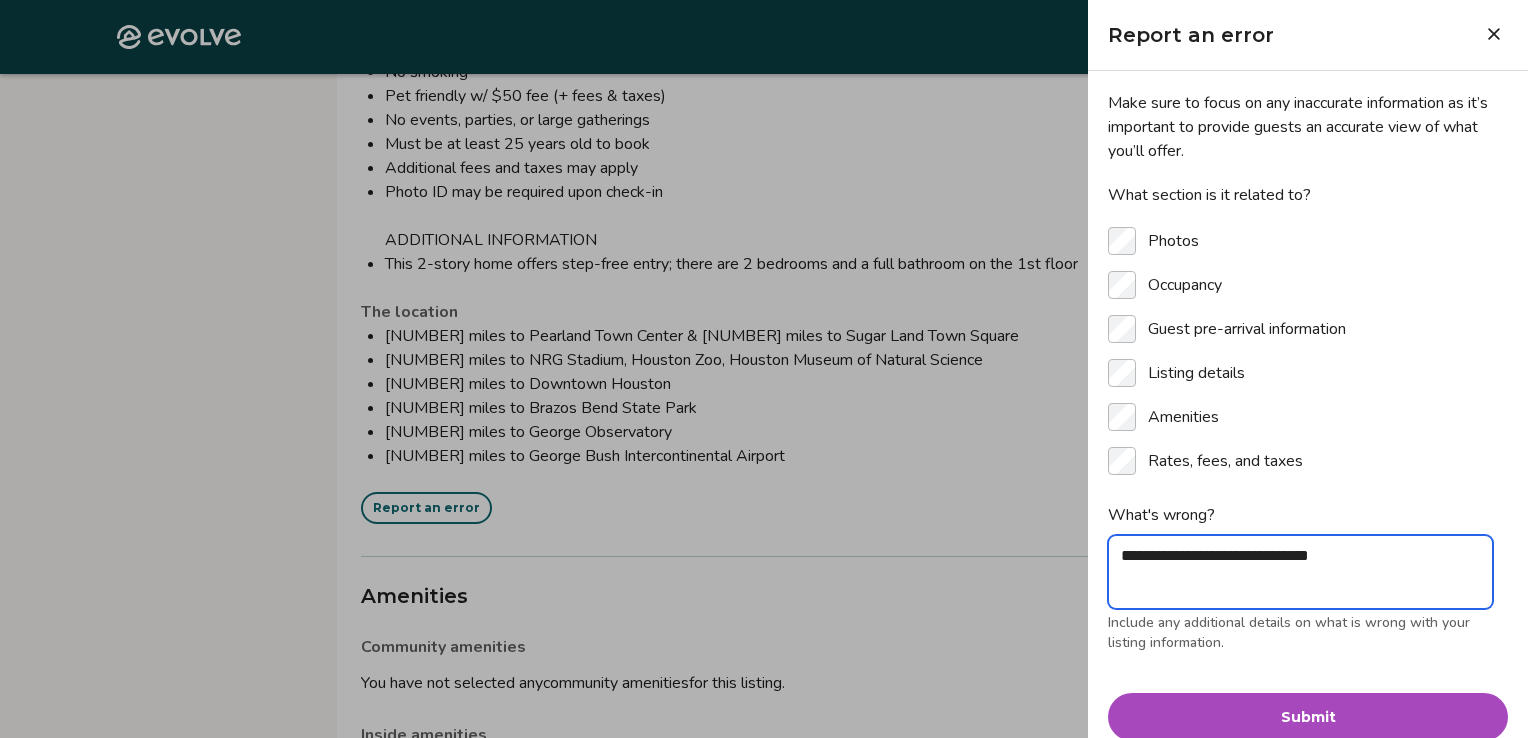 type on "**********" 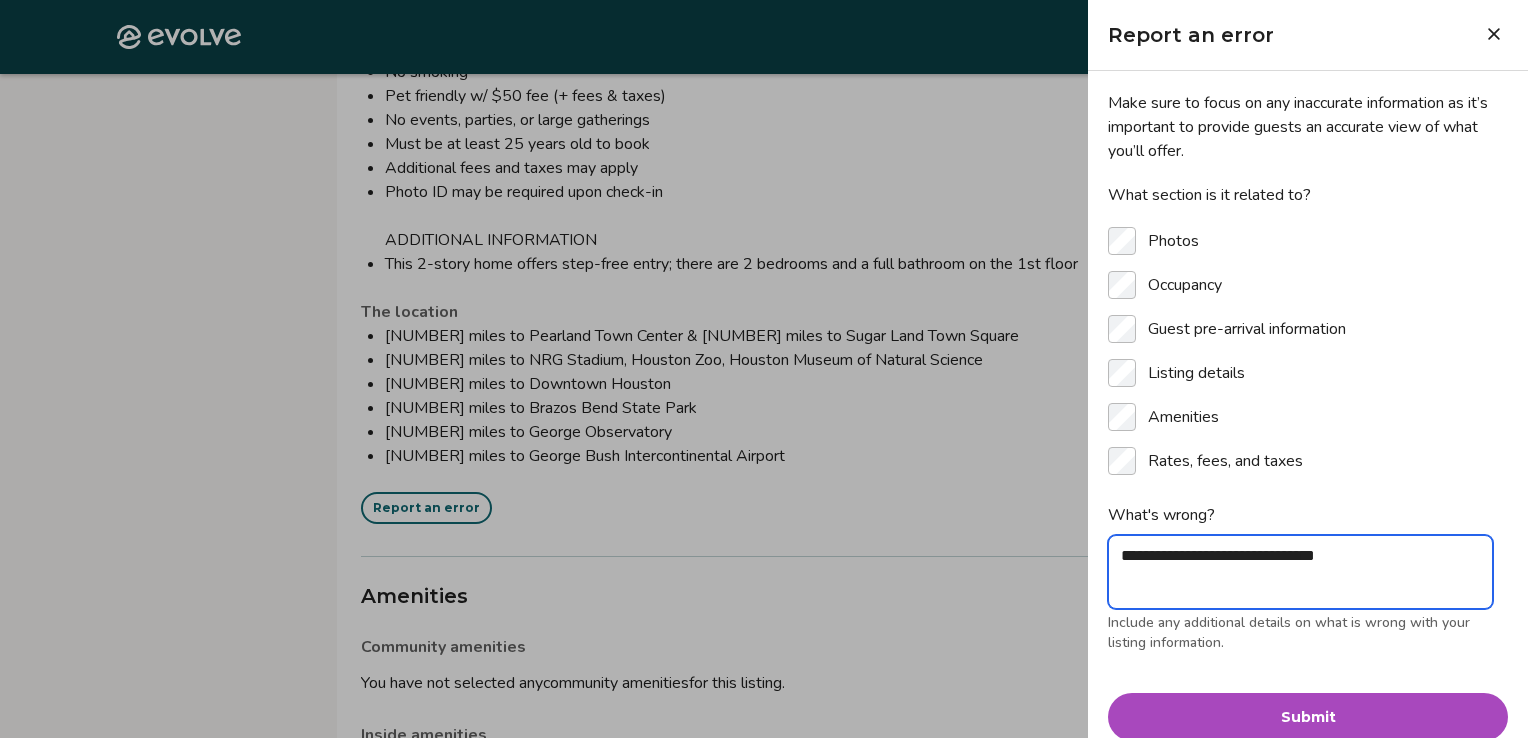 type on "**********" 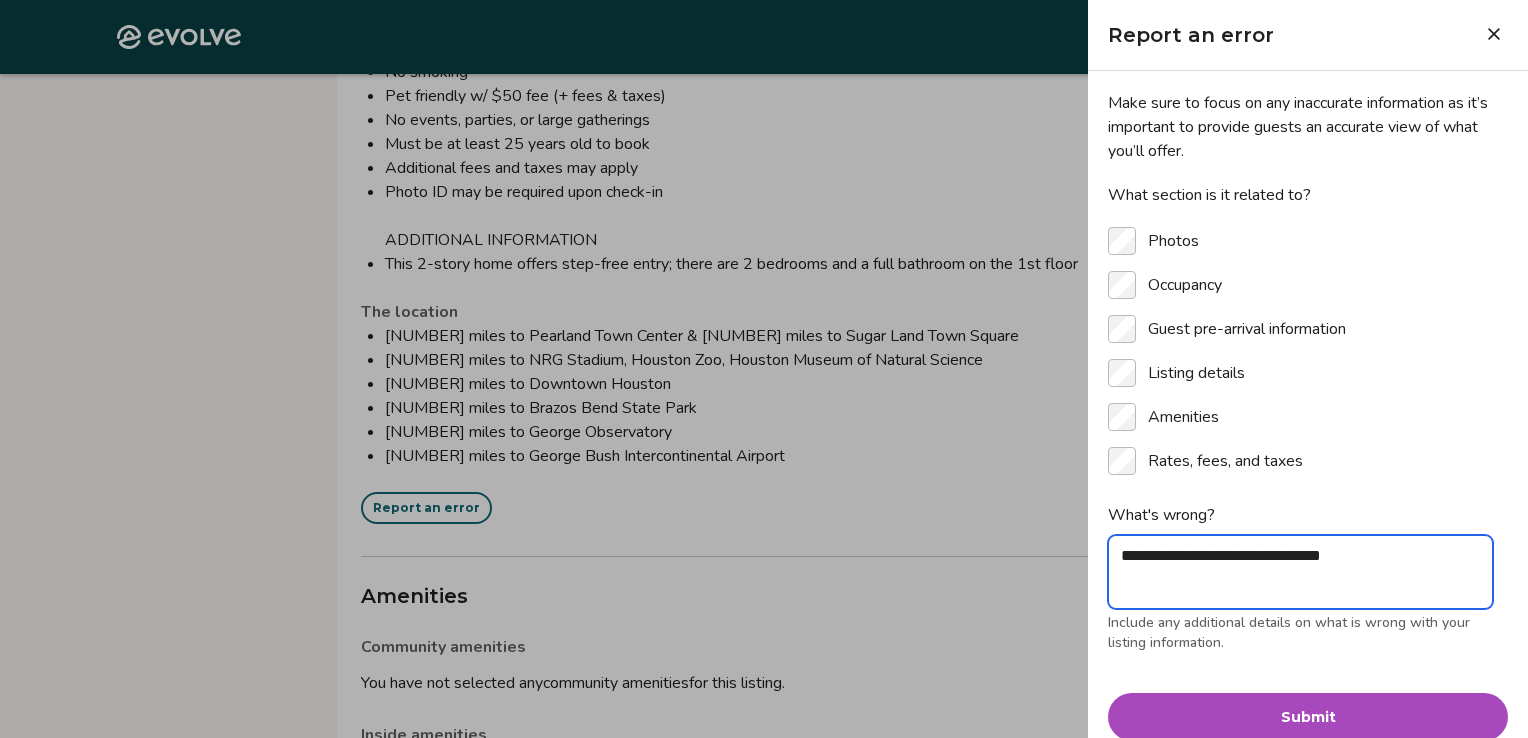 type on "**********" 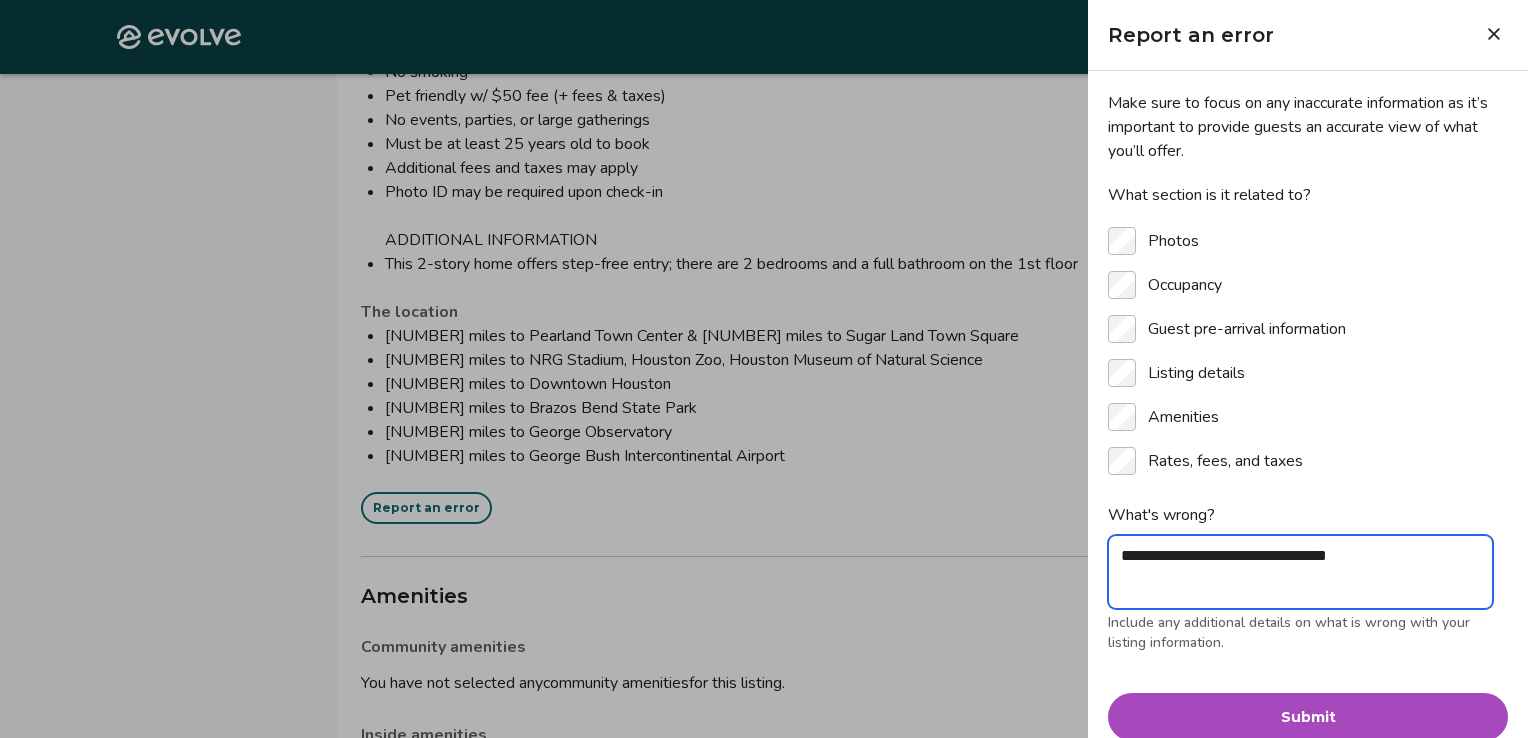 type on "**********" 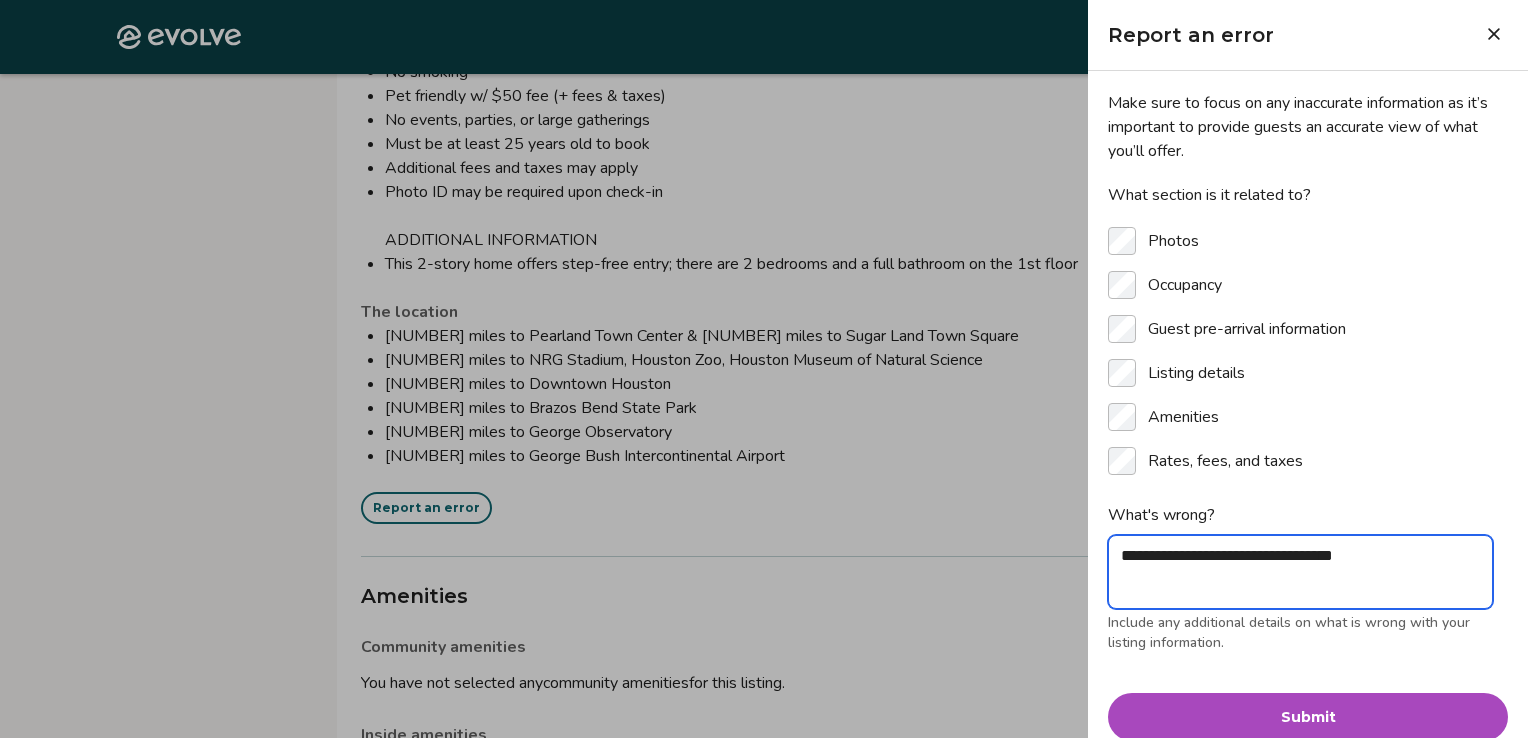 type on "**********" 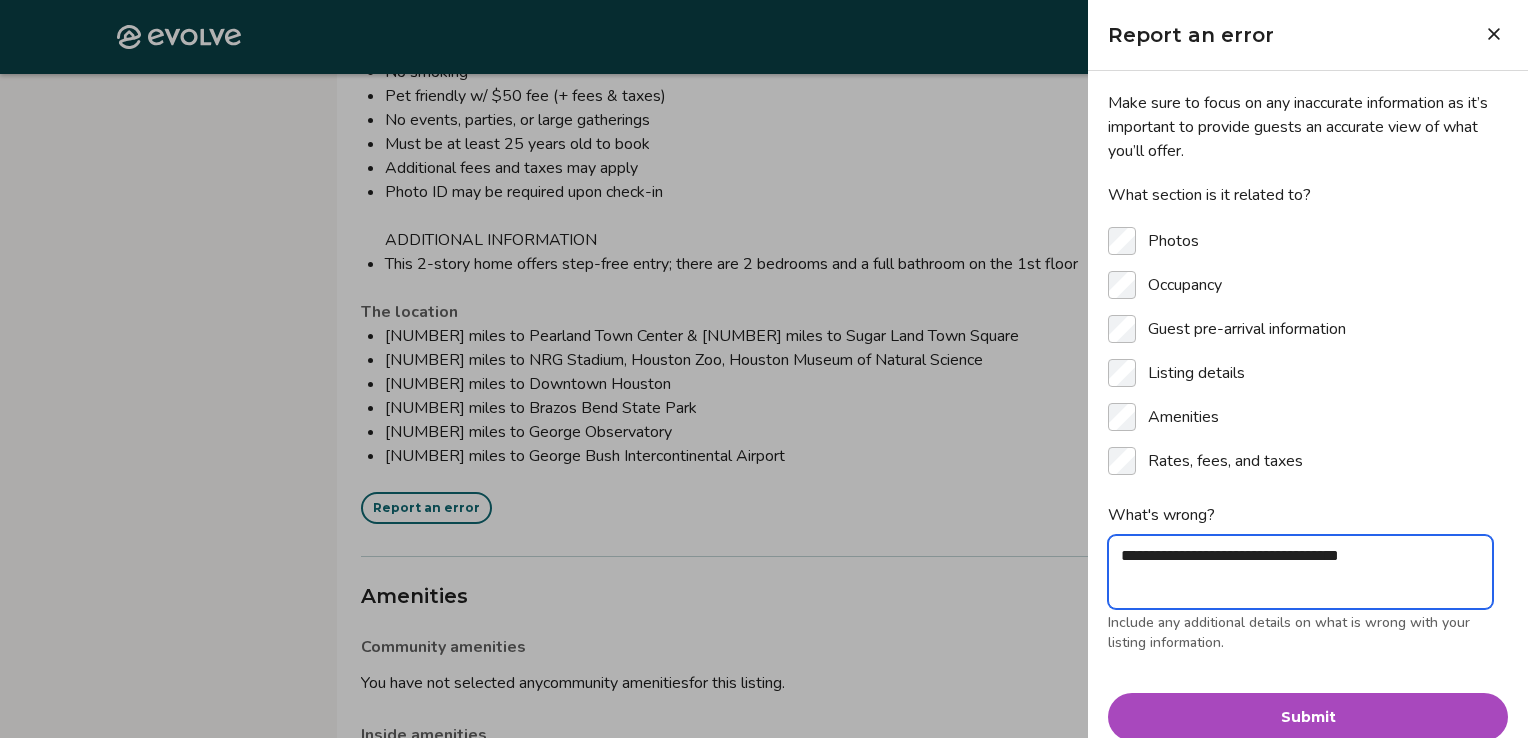 type on "**********" 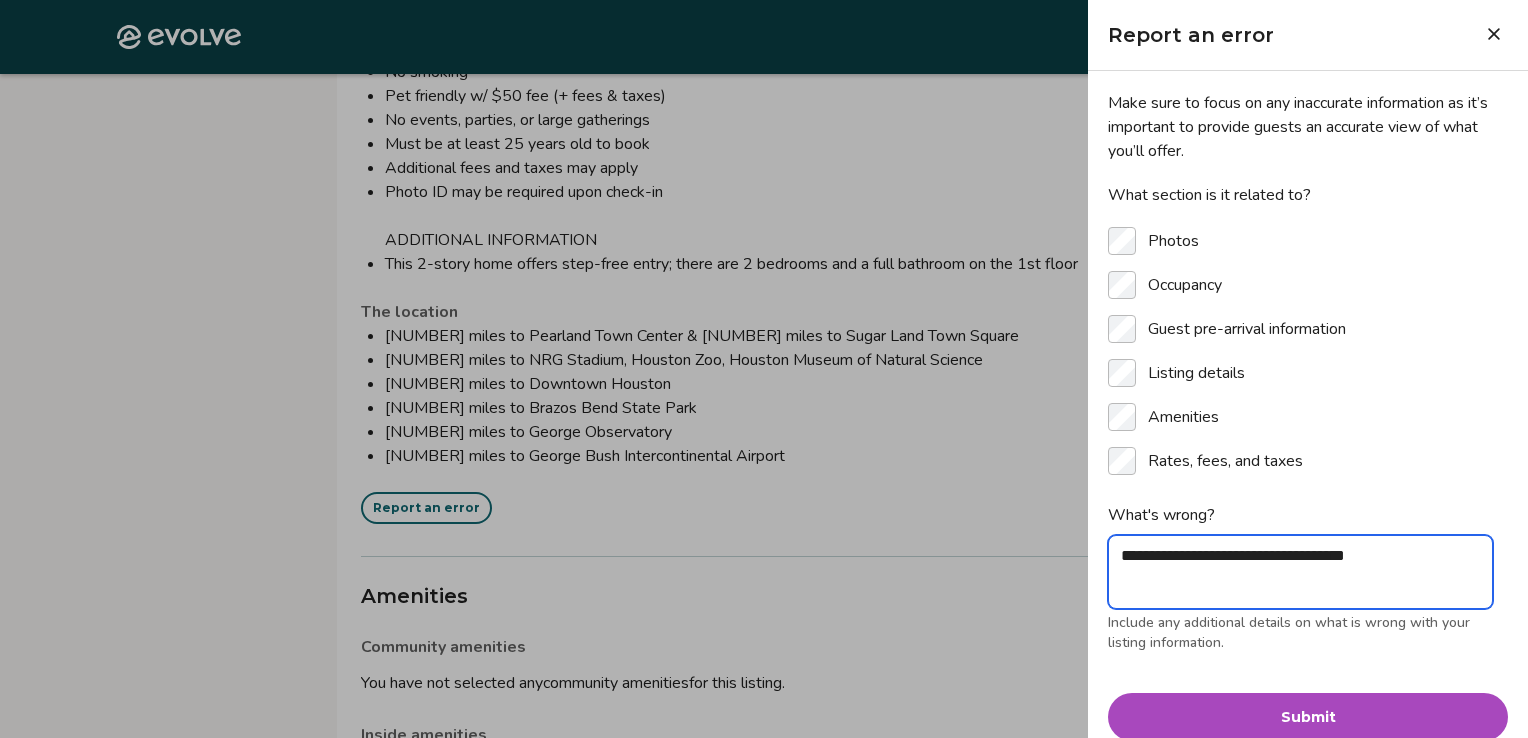 type on "**********" 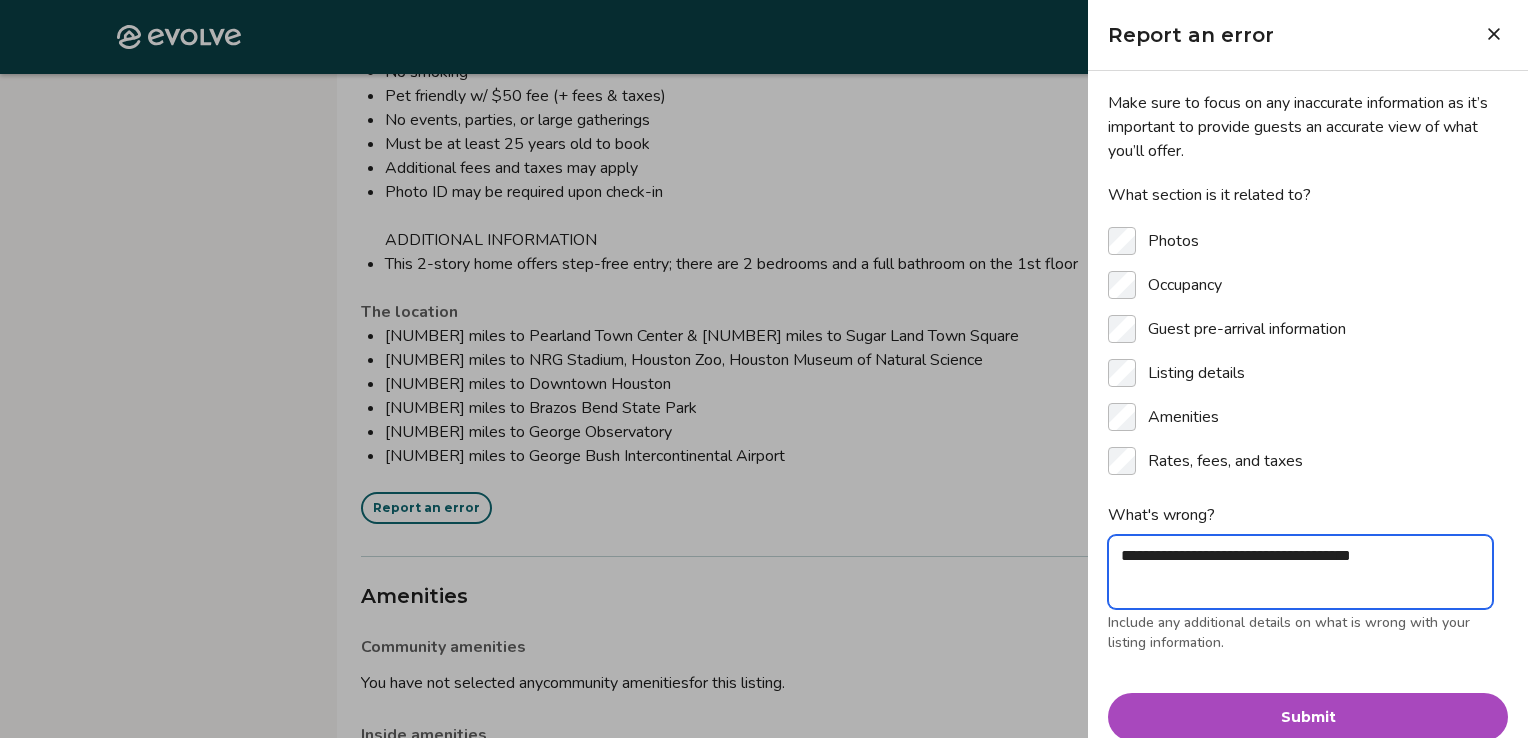 type on "**********" 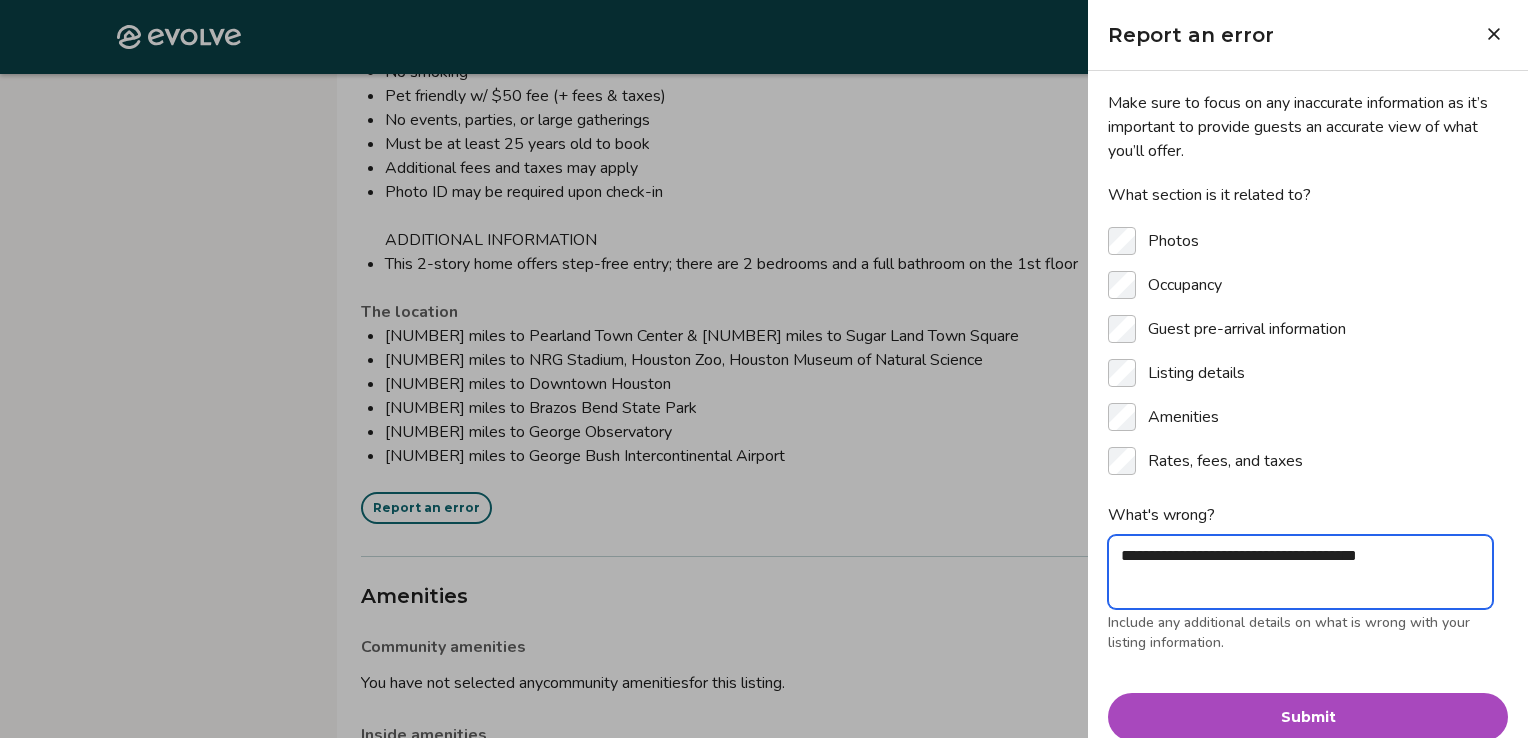 type on "**********" 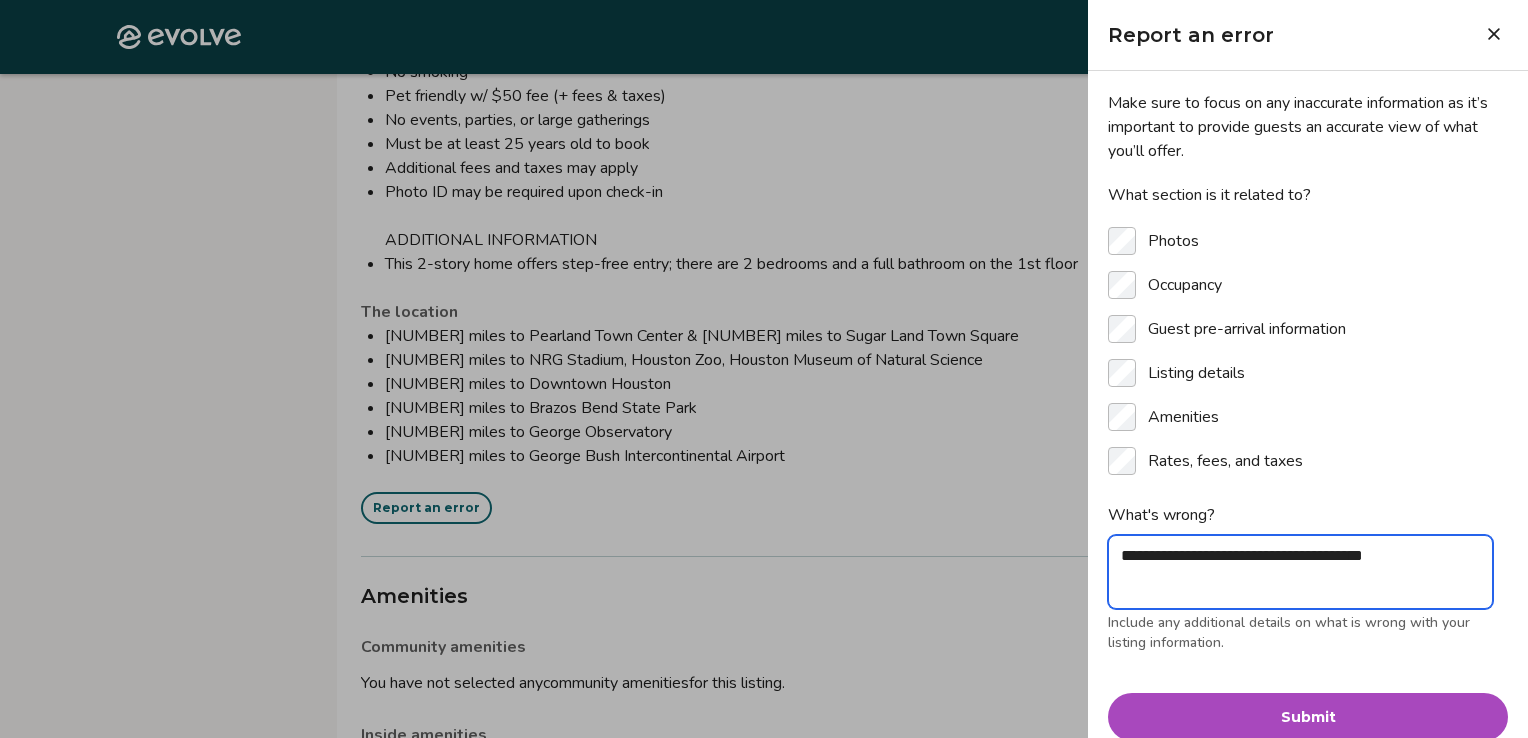 type on "**********" 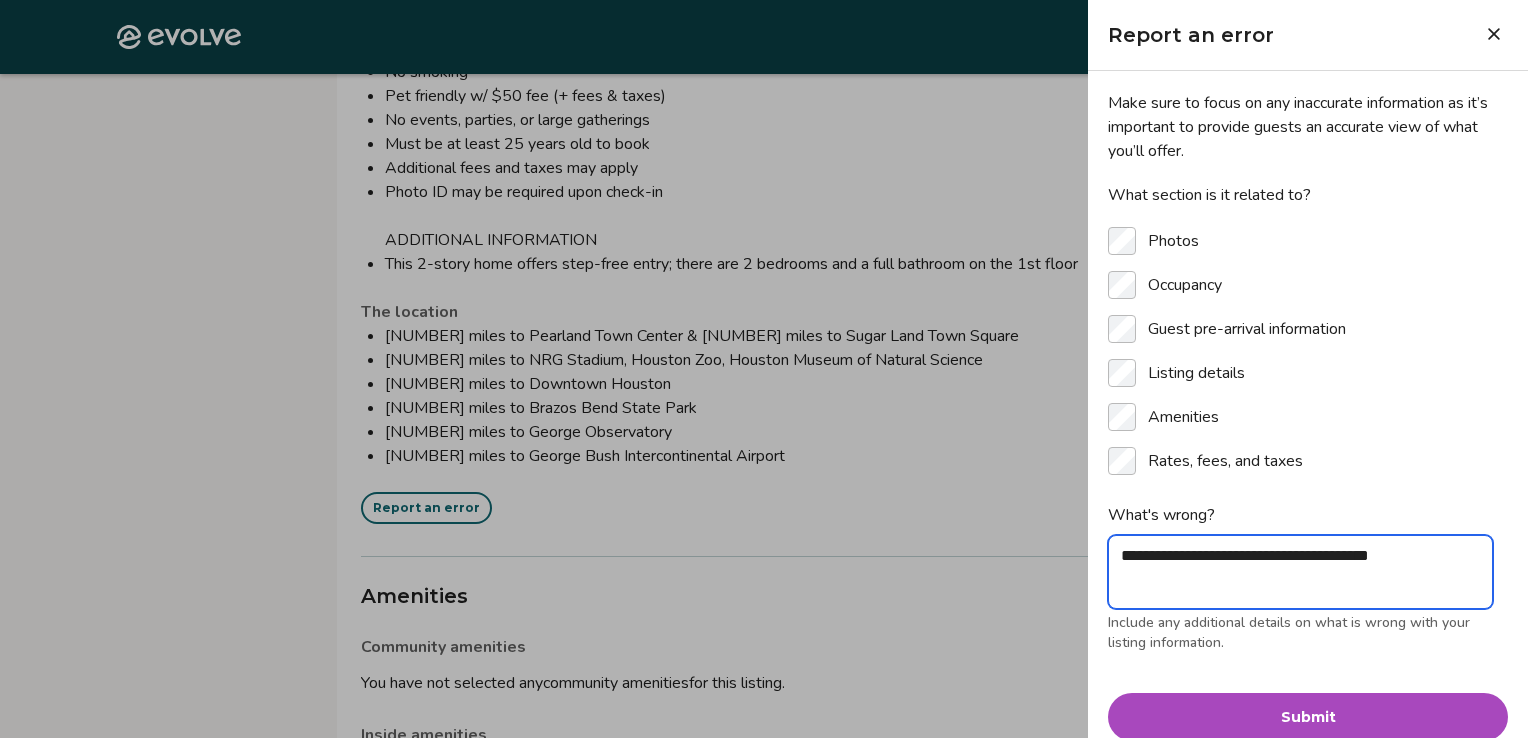 type on "**********" 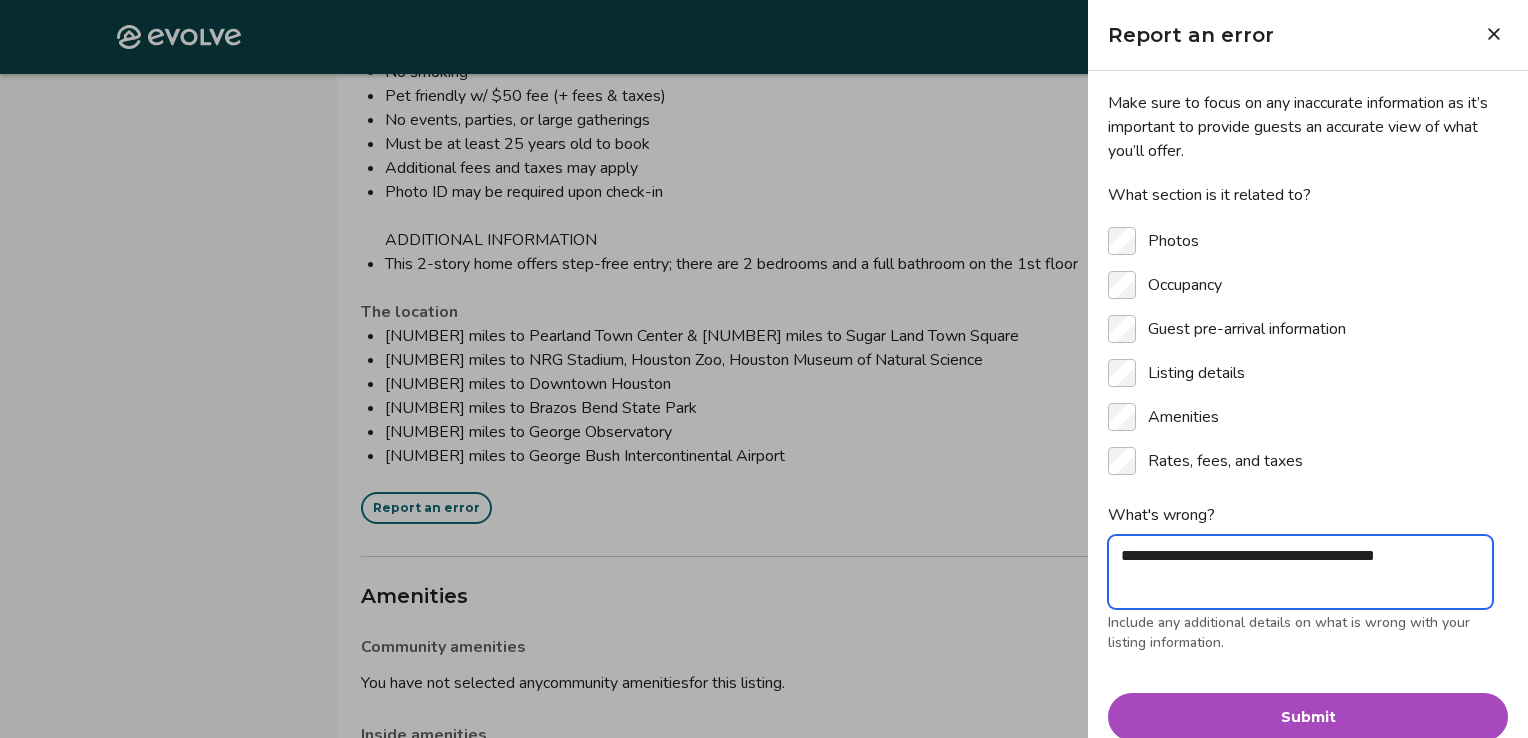 type on "**********" 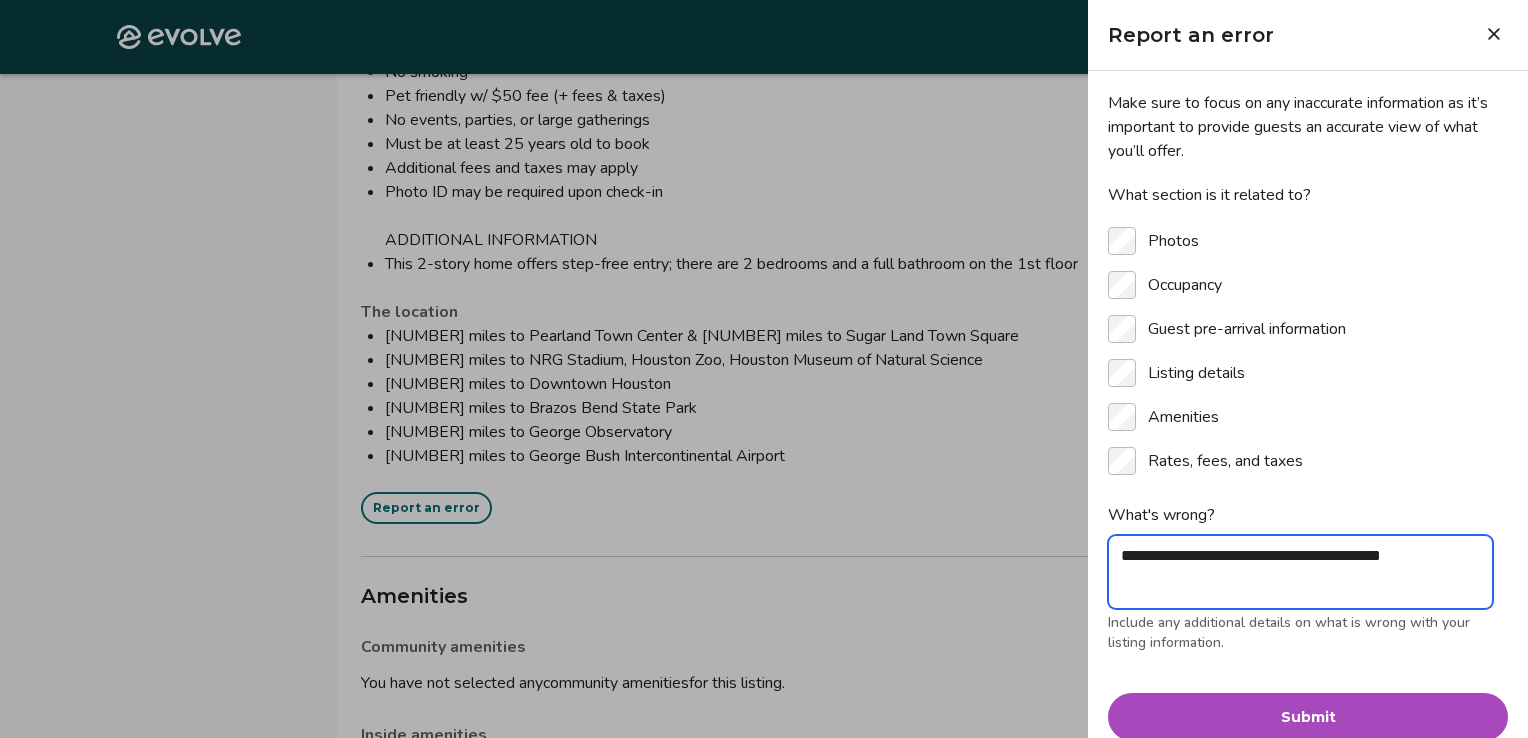 type on "**********" 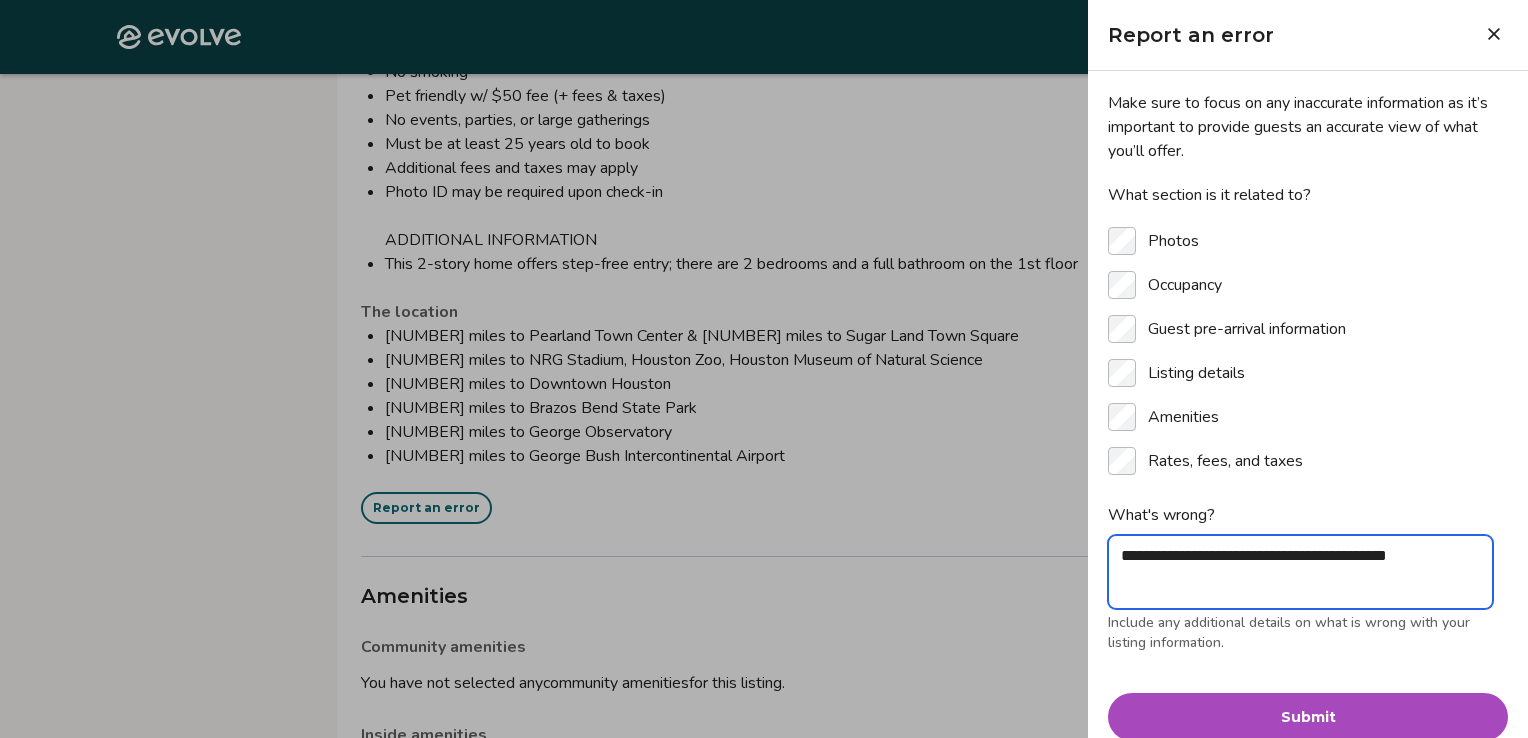 type on "**********" 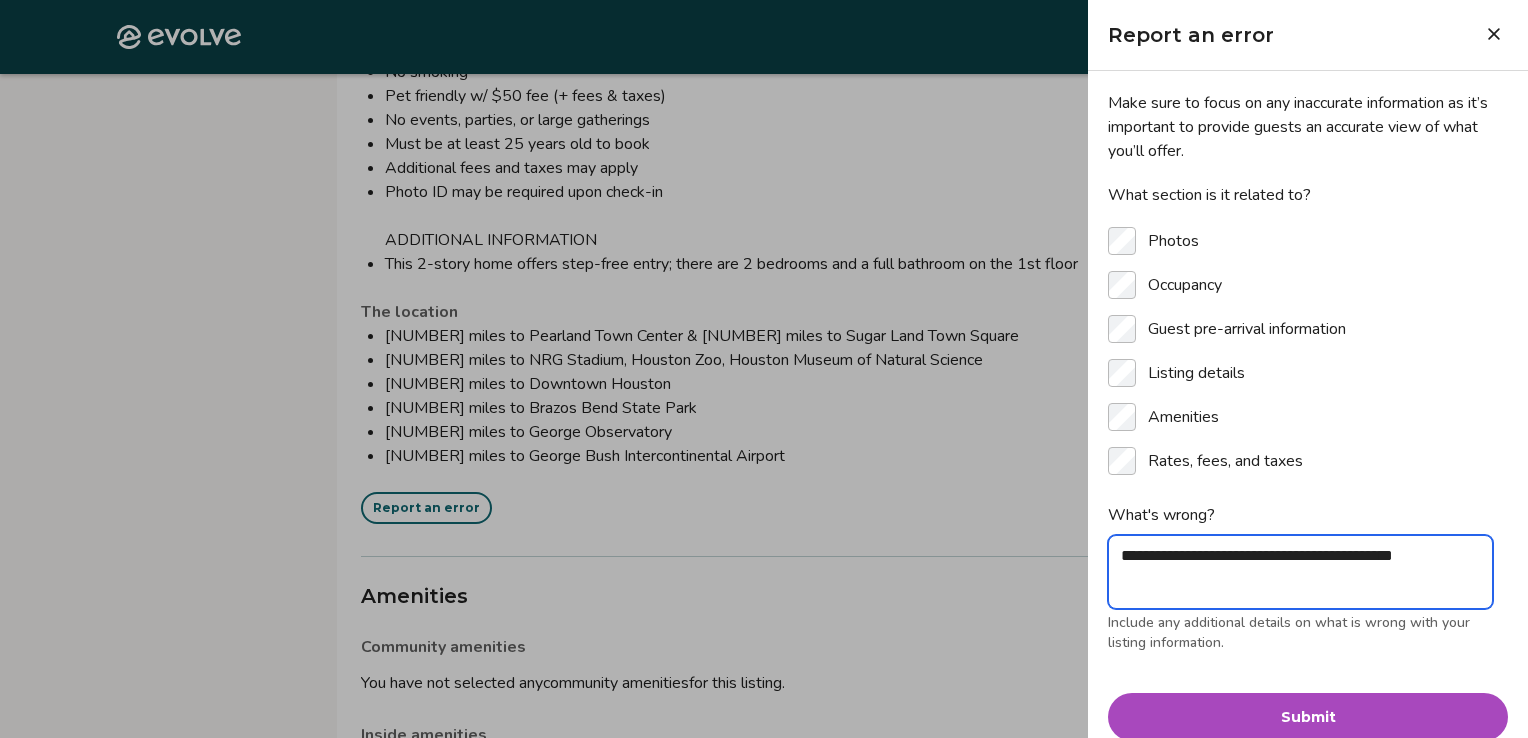 type on "**********" 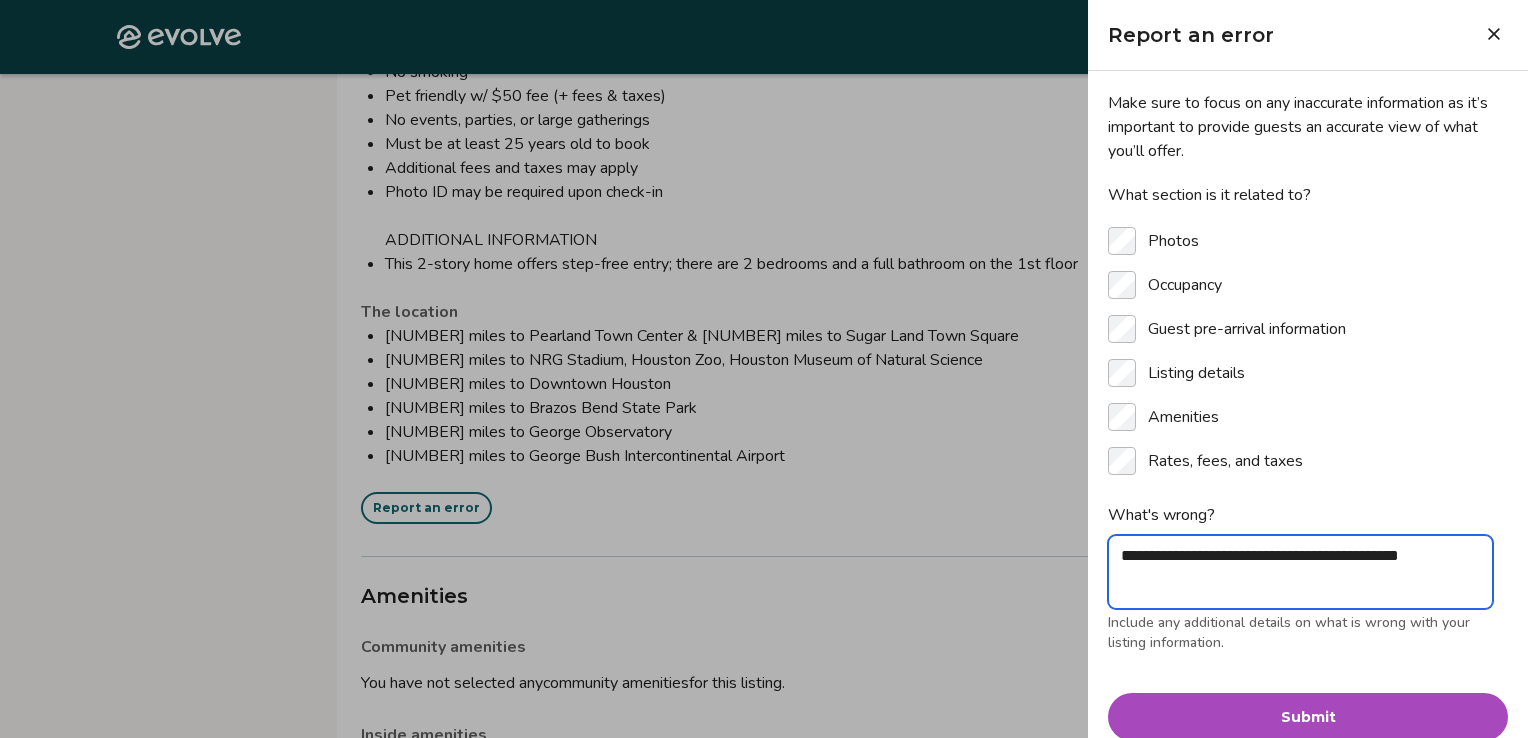 type on "**********" 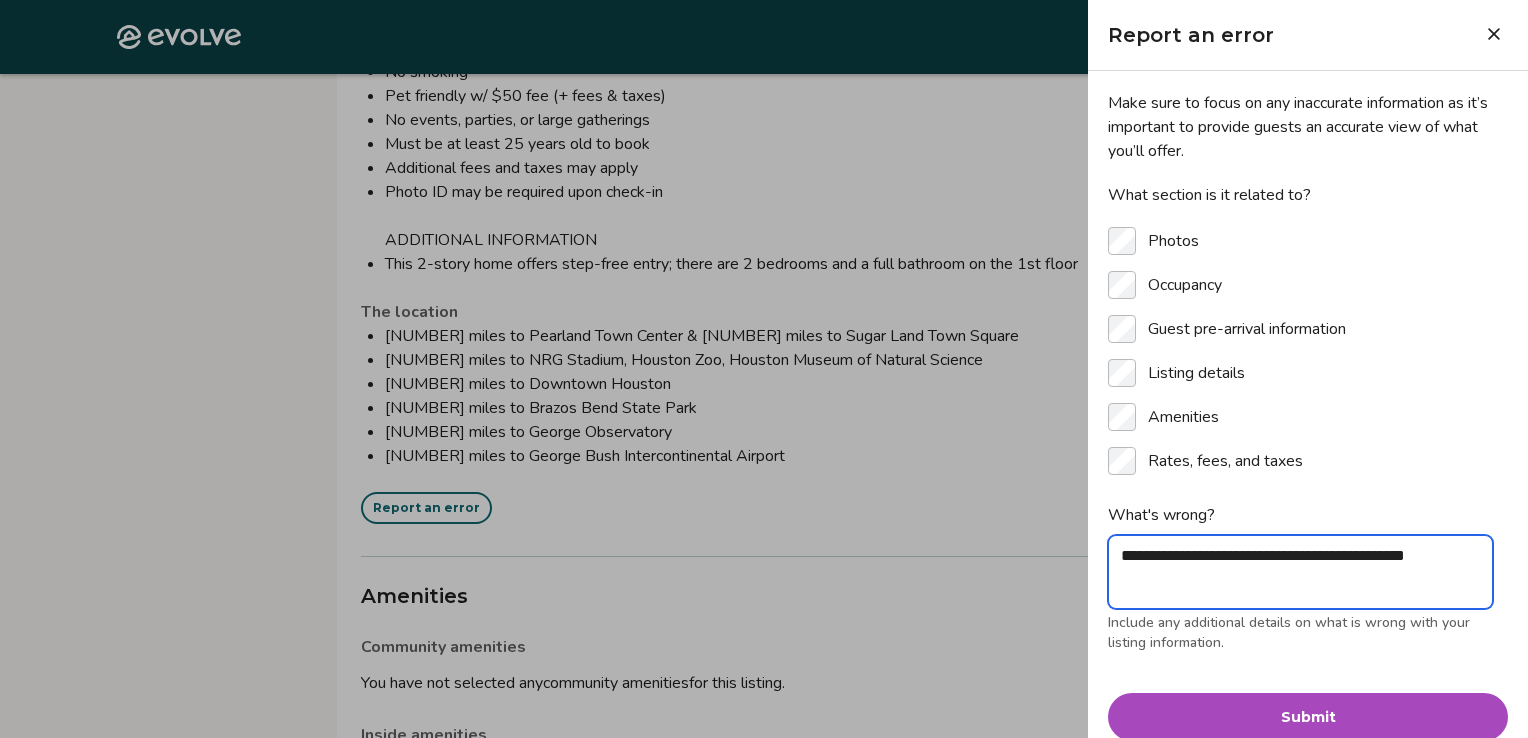 click on "**********" at bounding box center [1300, 572] 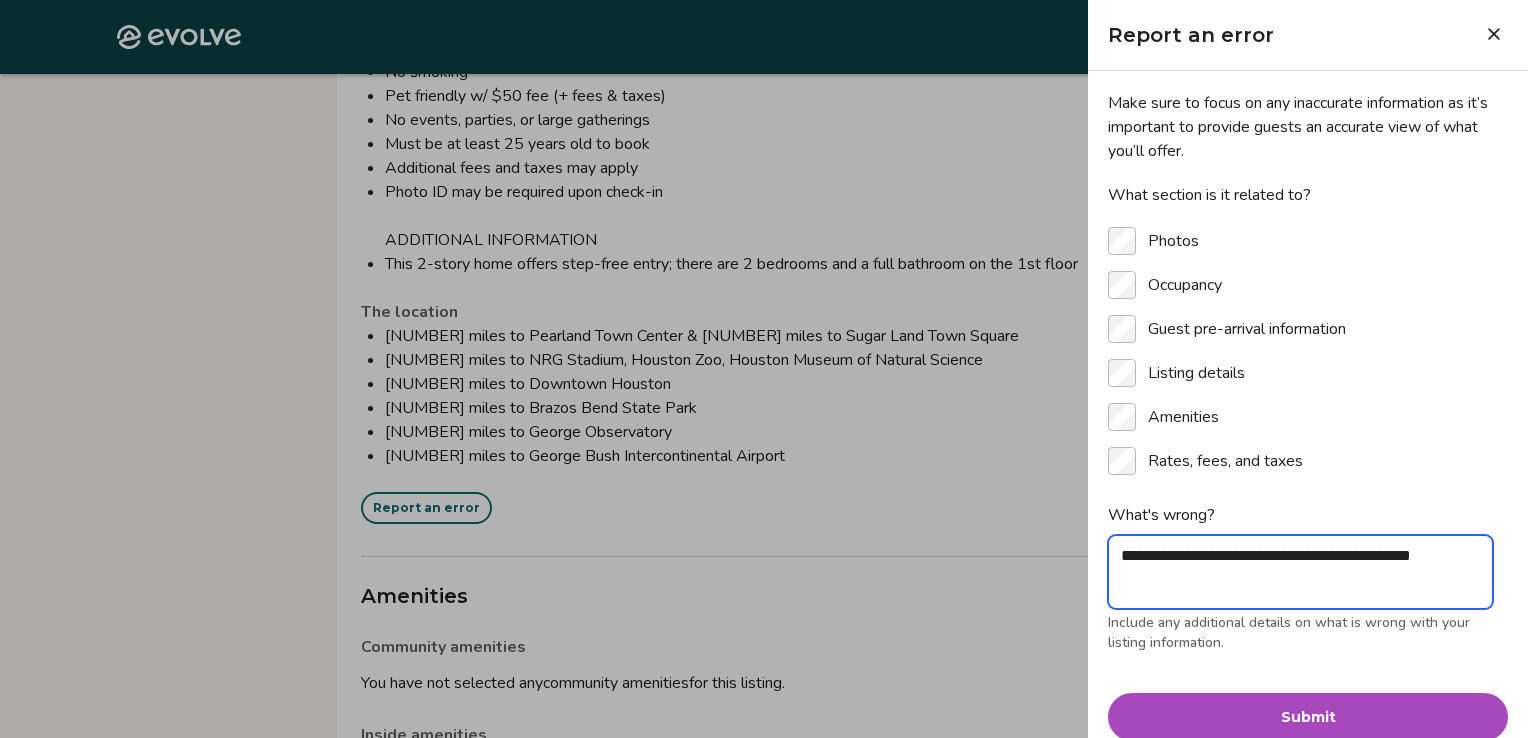 type on "**********" 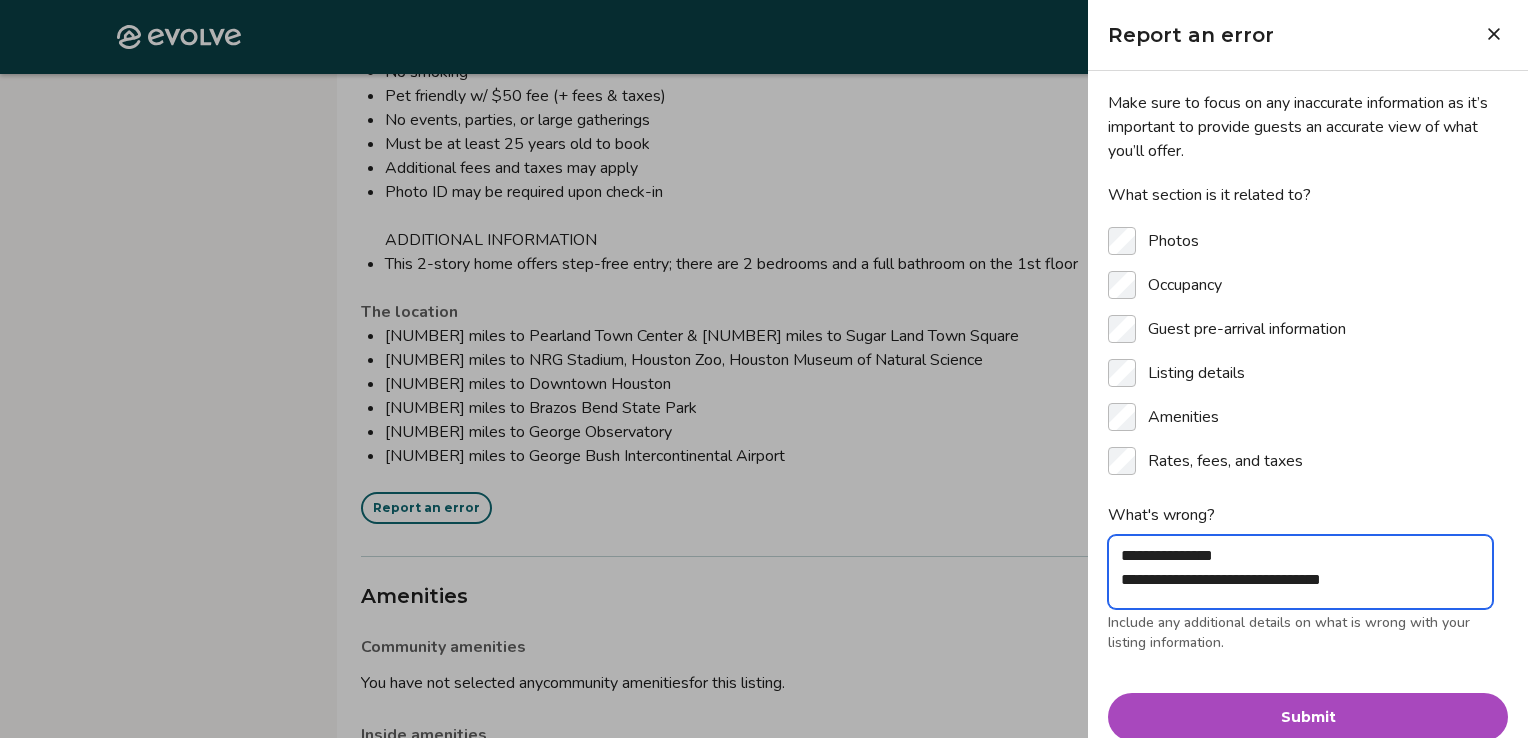 type on "*" 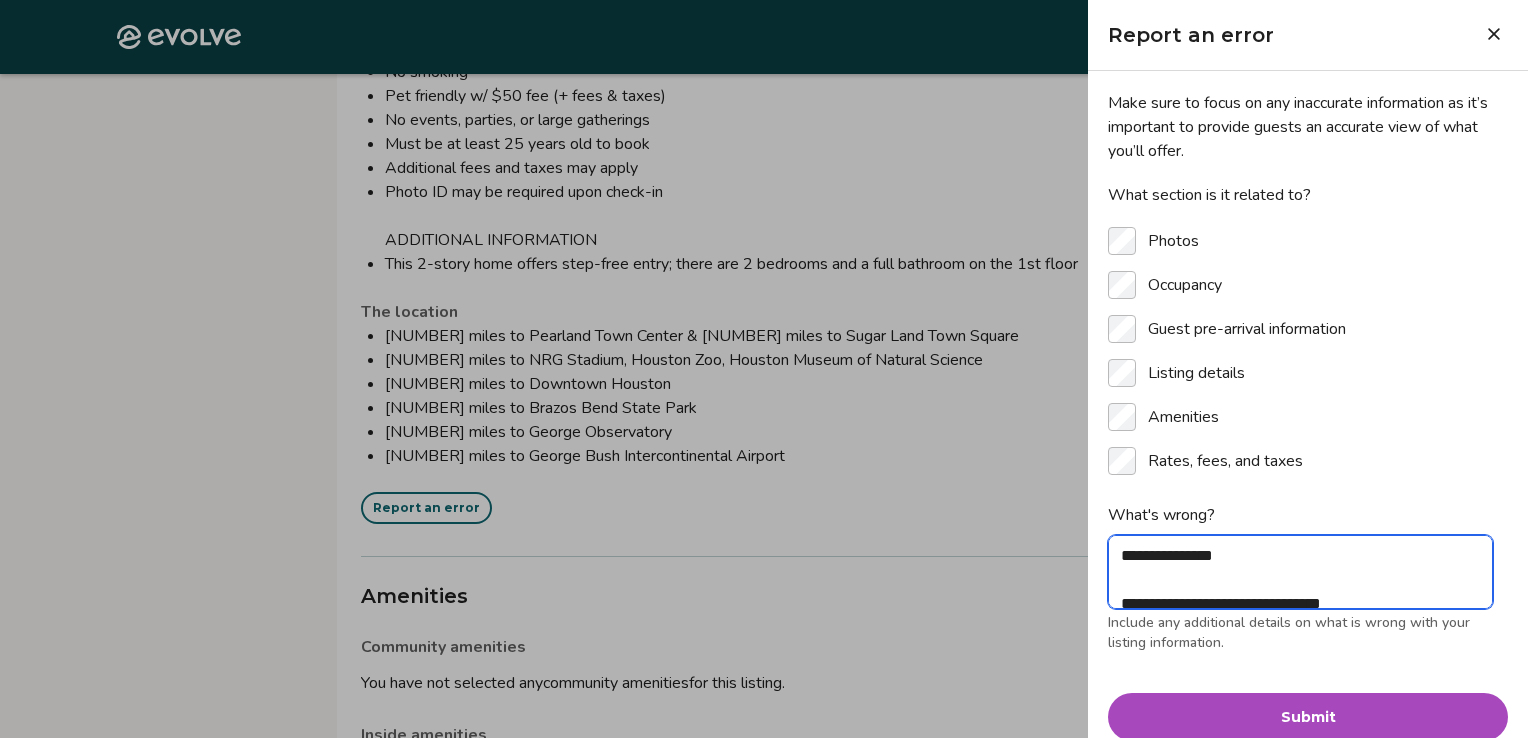 scroll, scrollTop: 6, scrollLeft: 0, axis: vertical 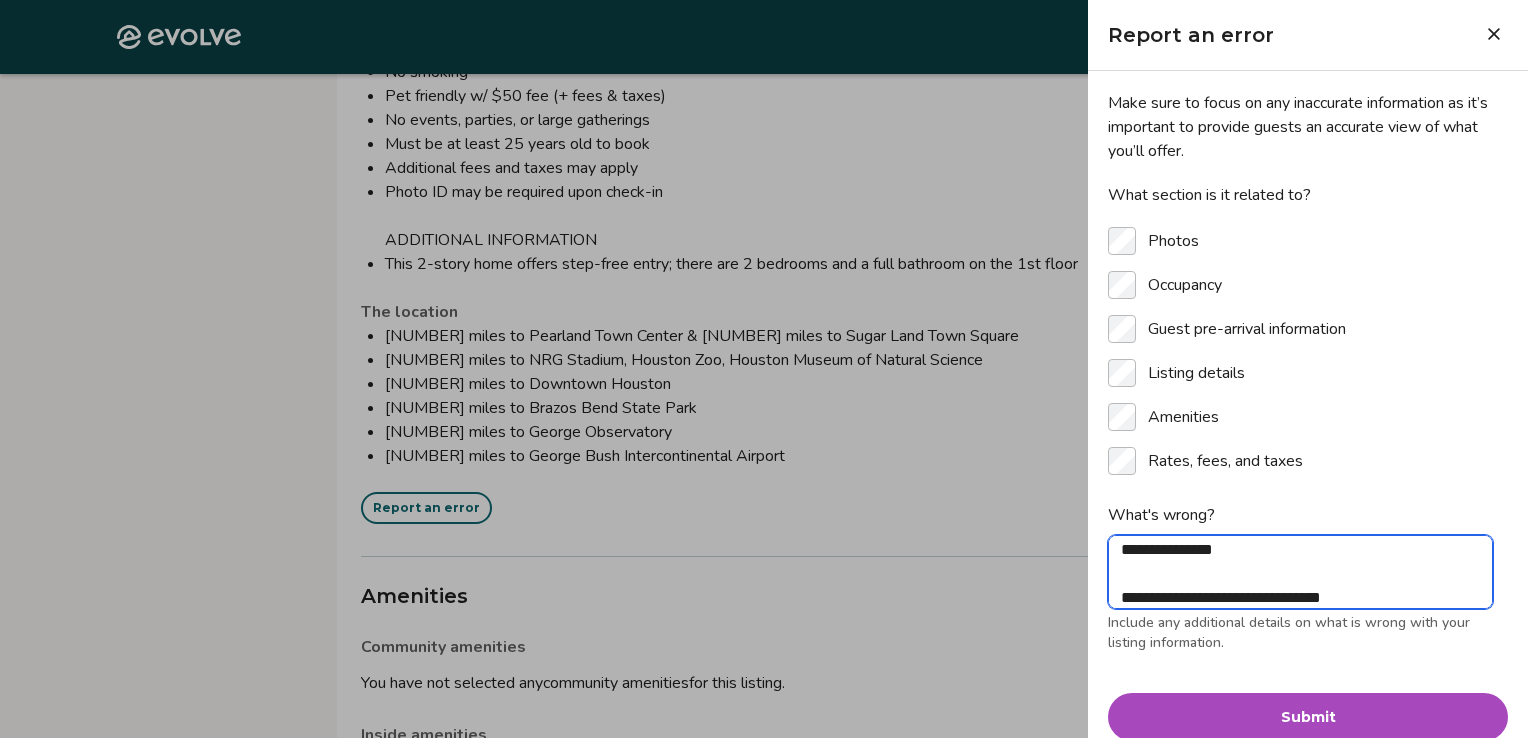 type on "**********" 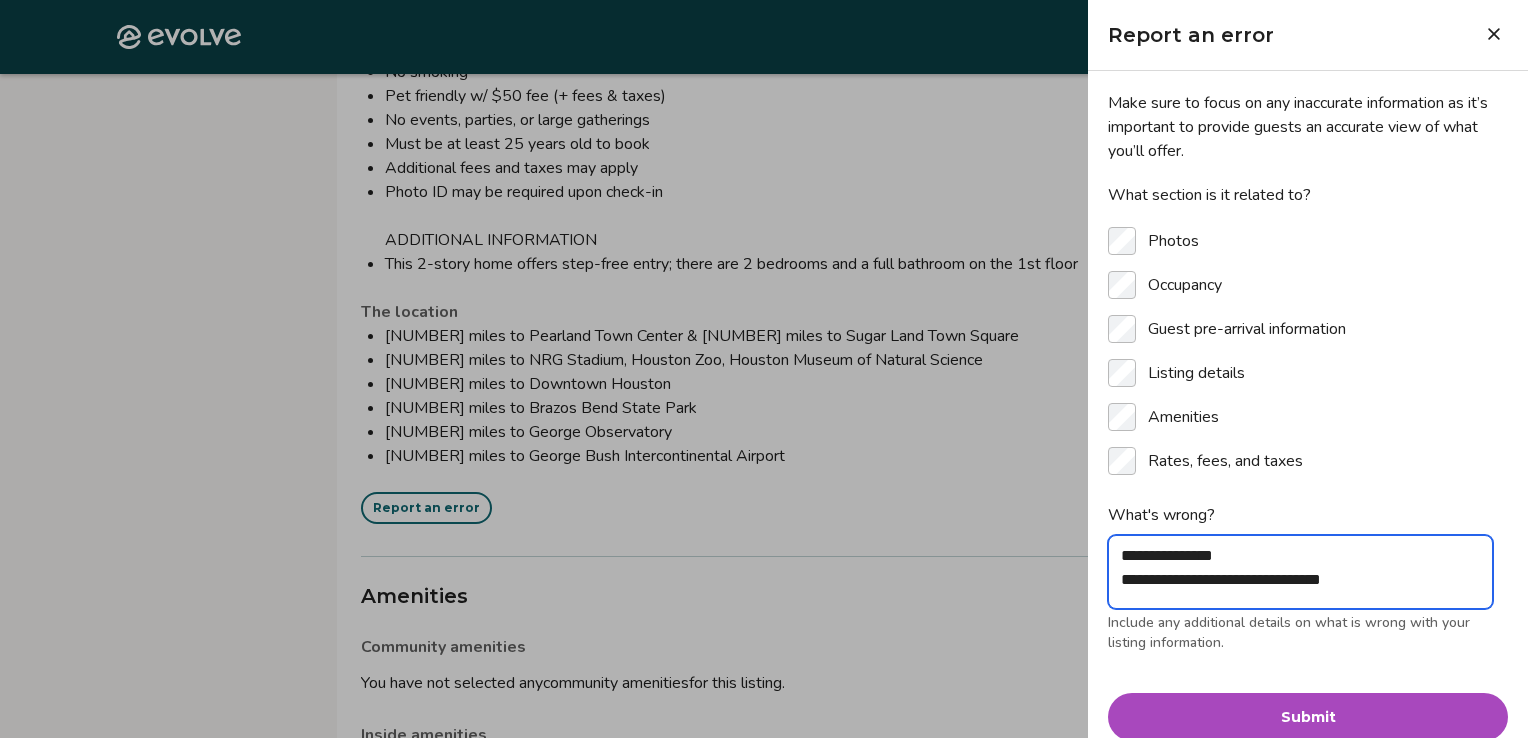 scroll, scrollTop: 0, scrollLeft: 0, axis: both 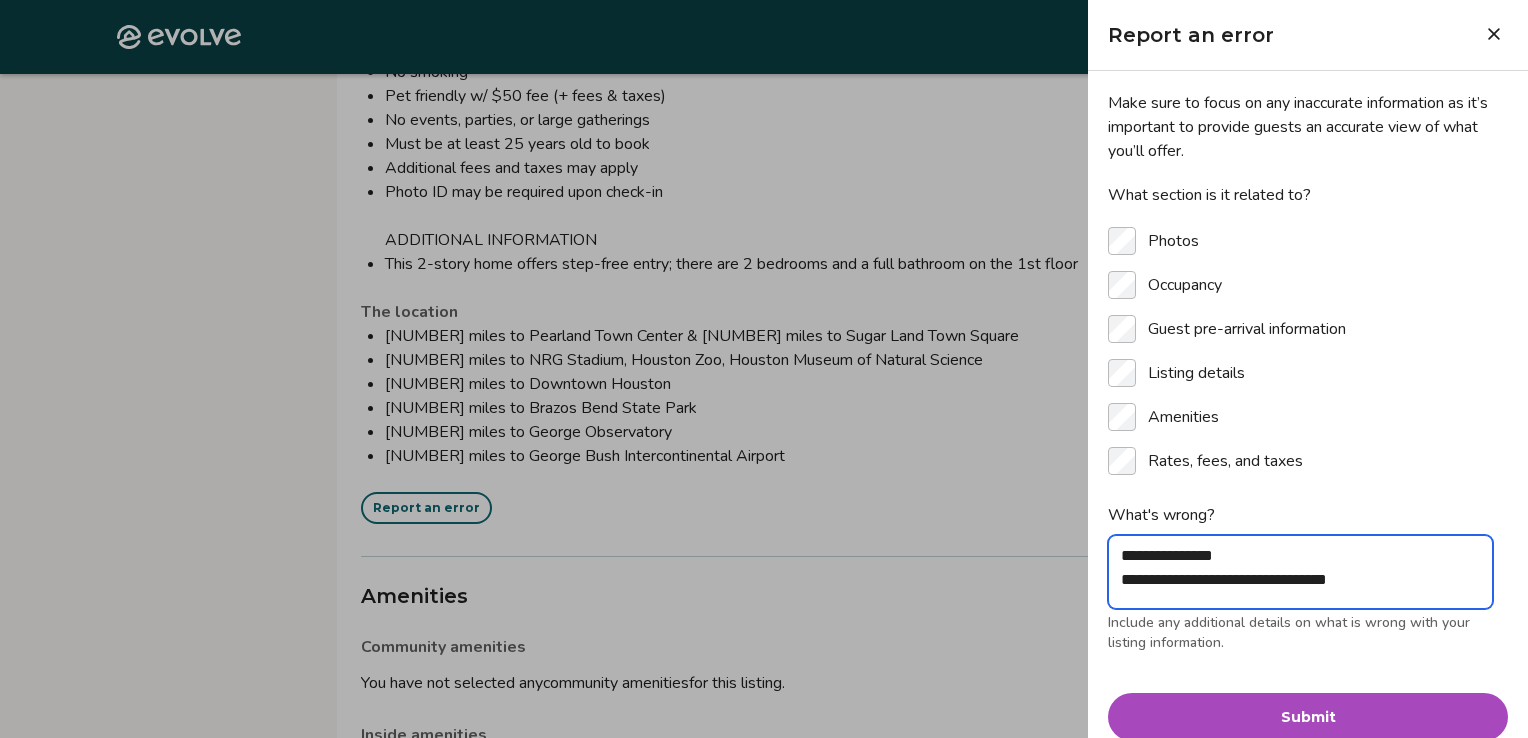 type on "**********" 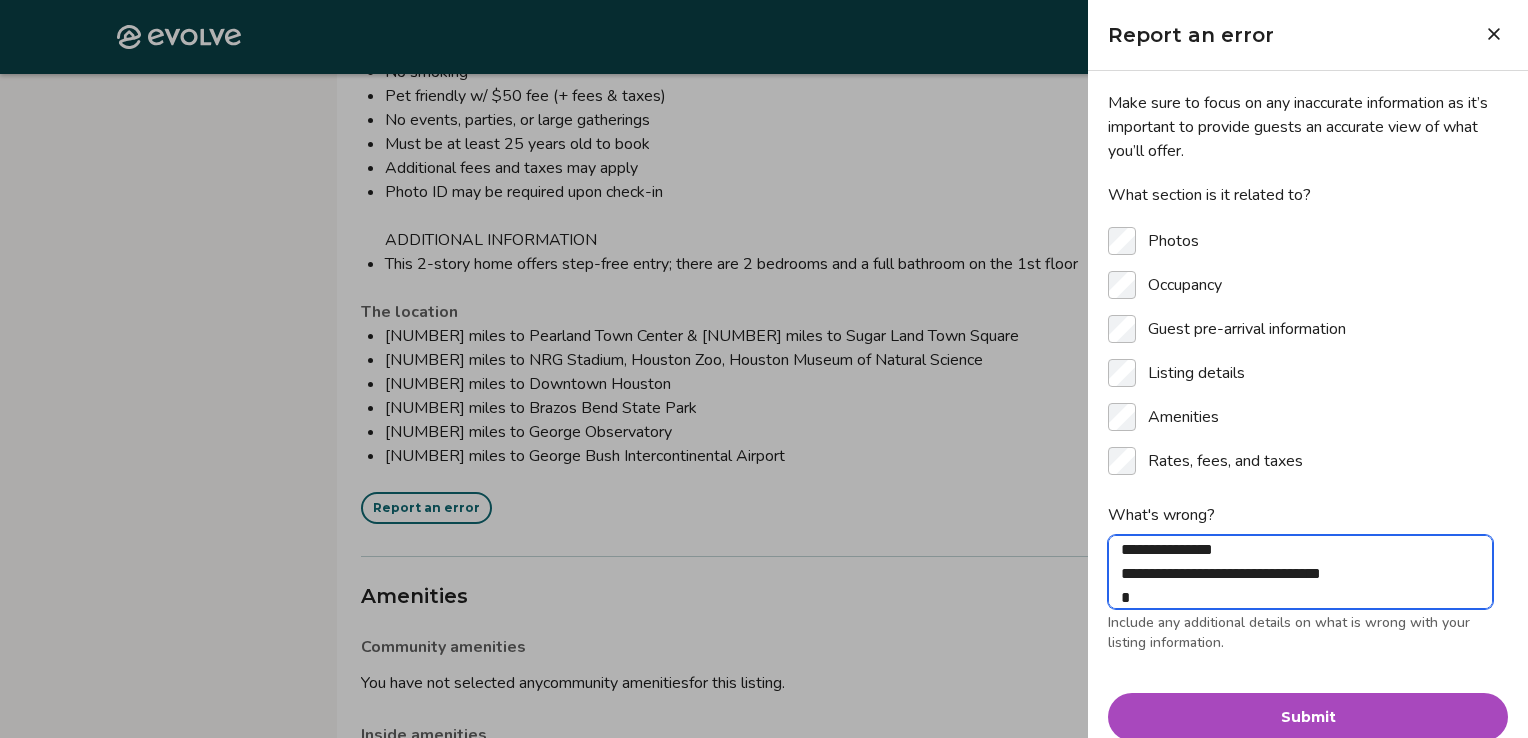 type on "**********" 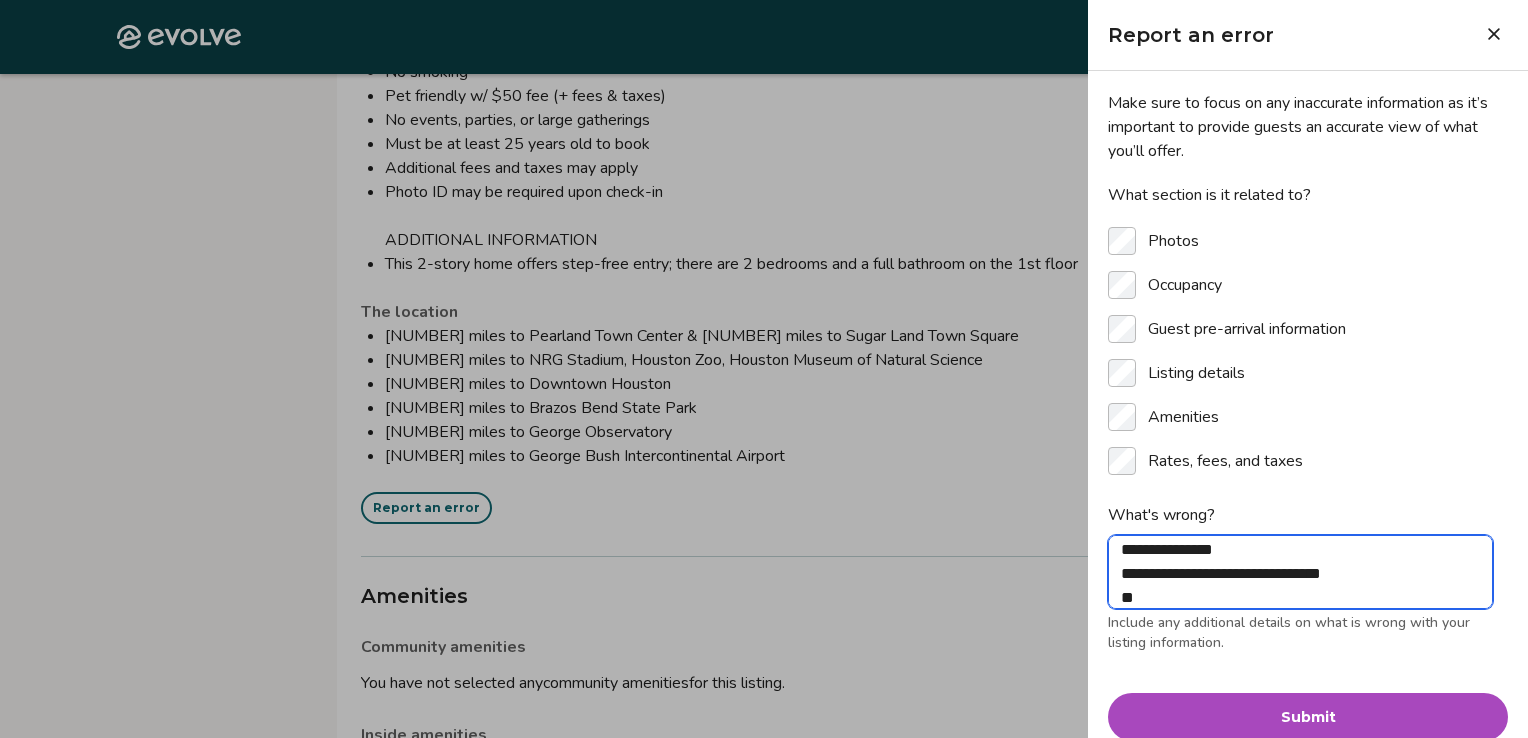 type on "**********" 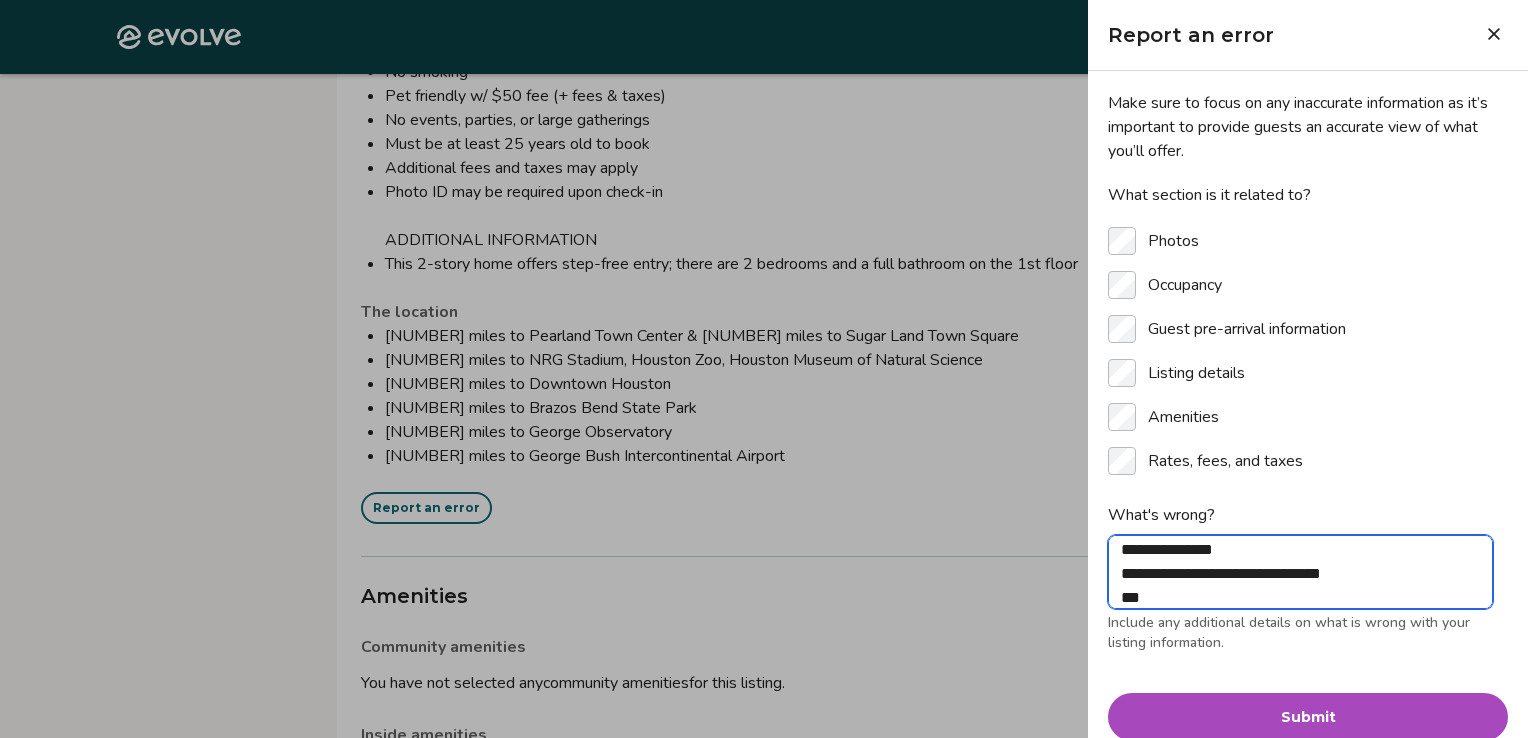 type on "**********" 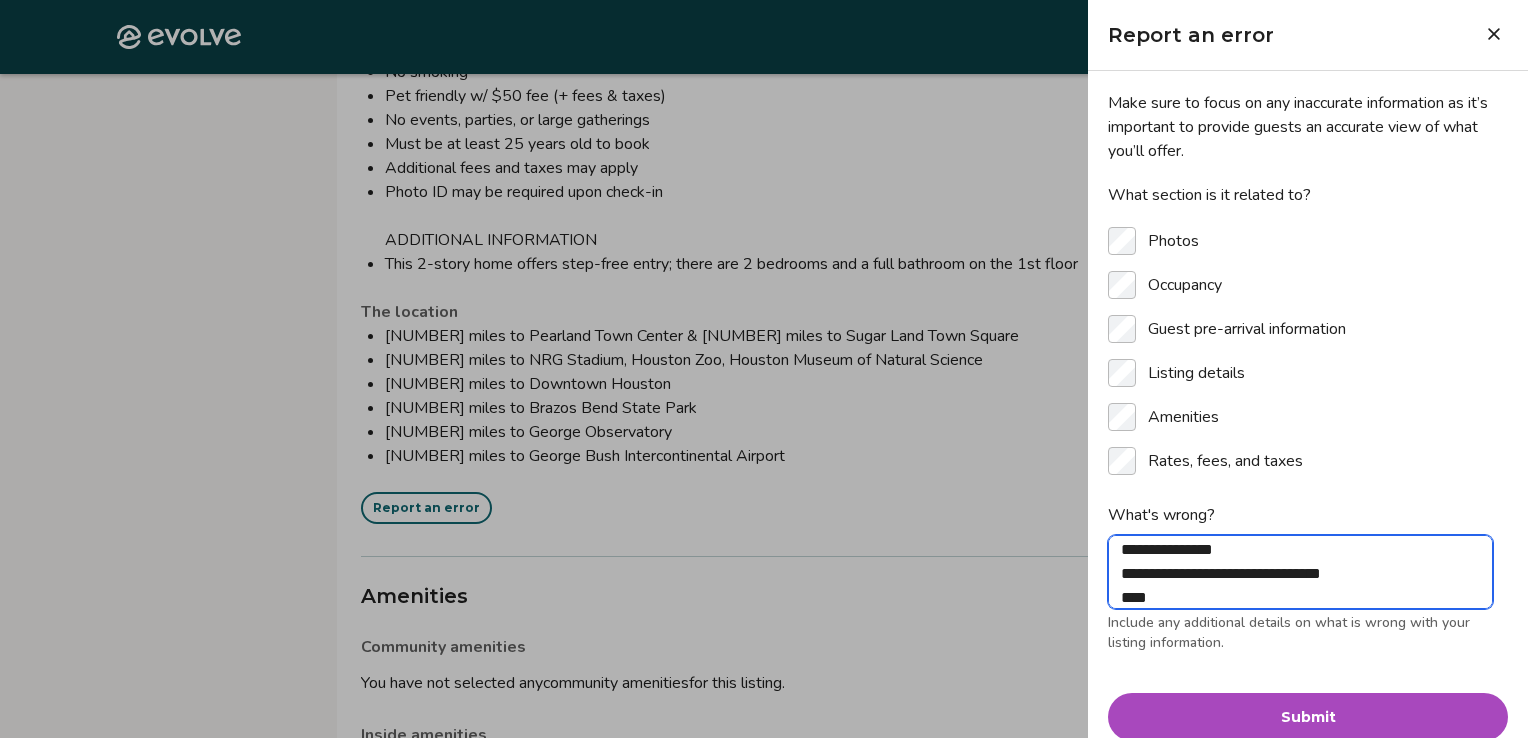 type on "**********" 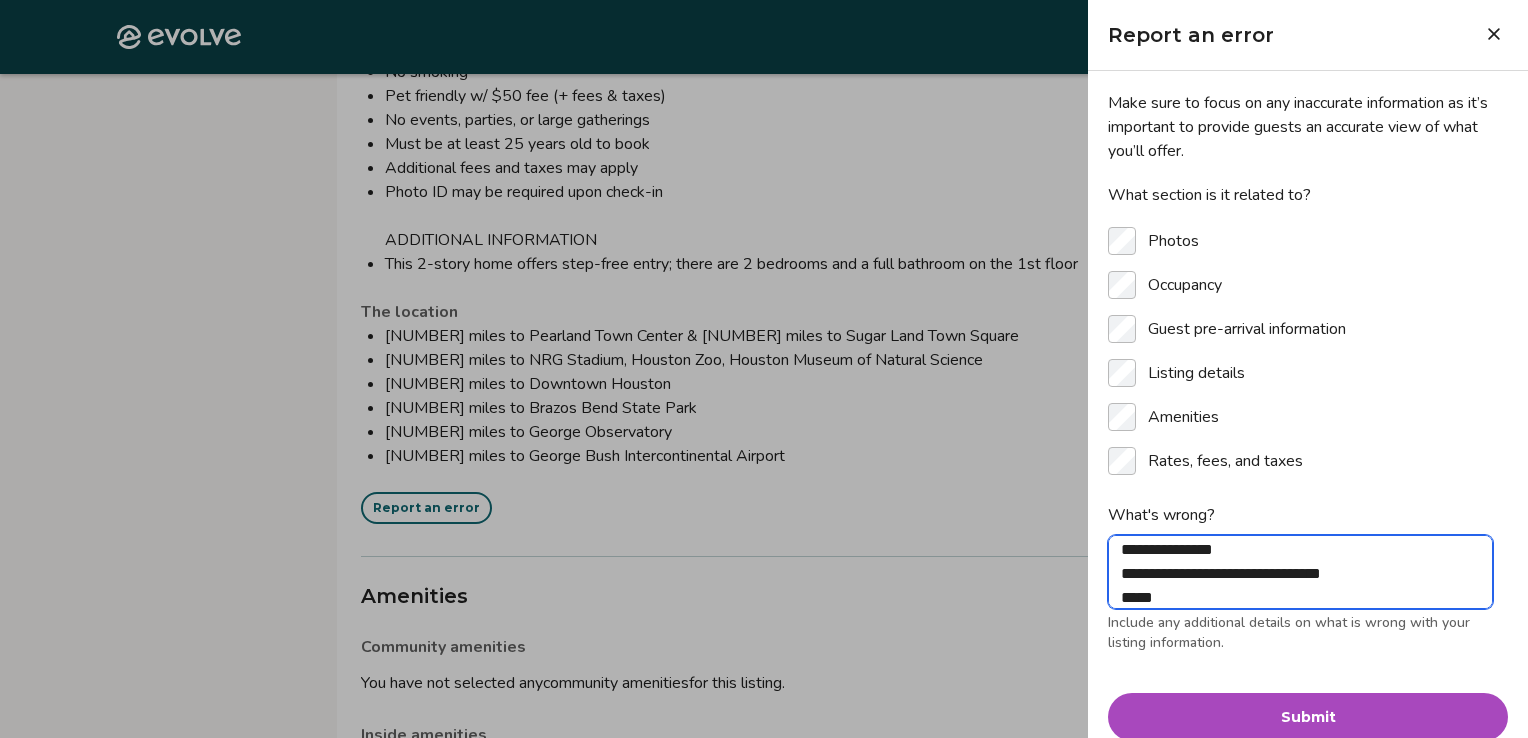 type on "**********" 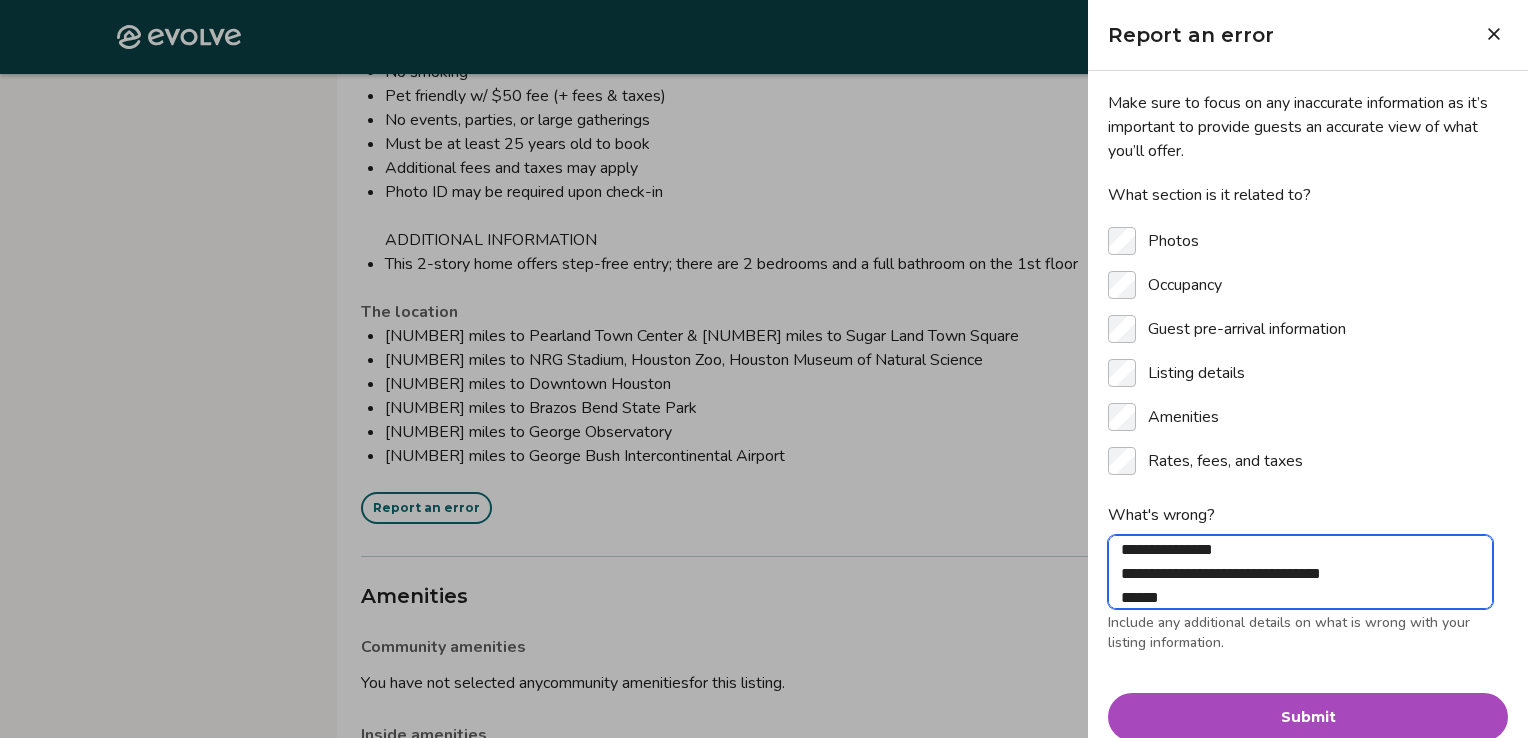type on "*" 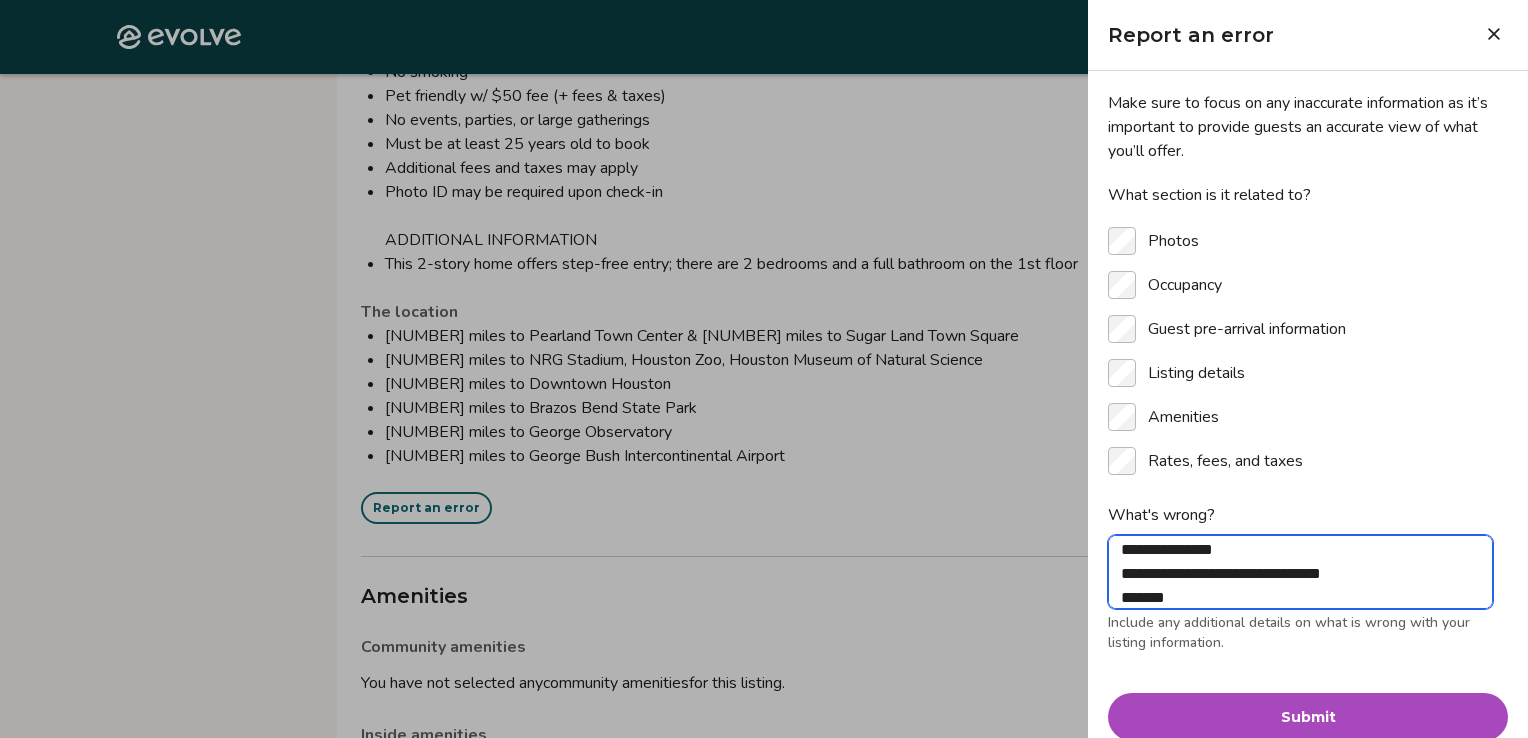 type on "**********" 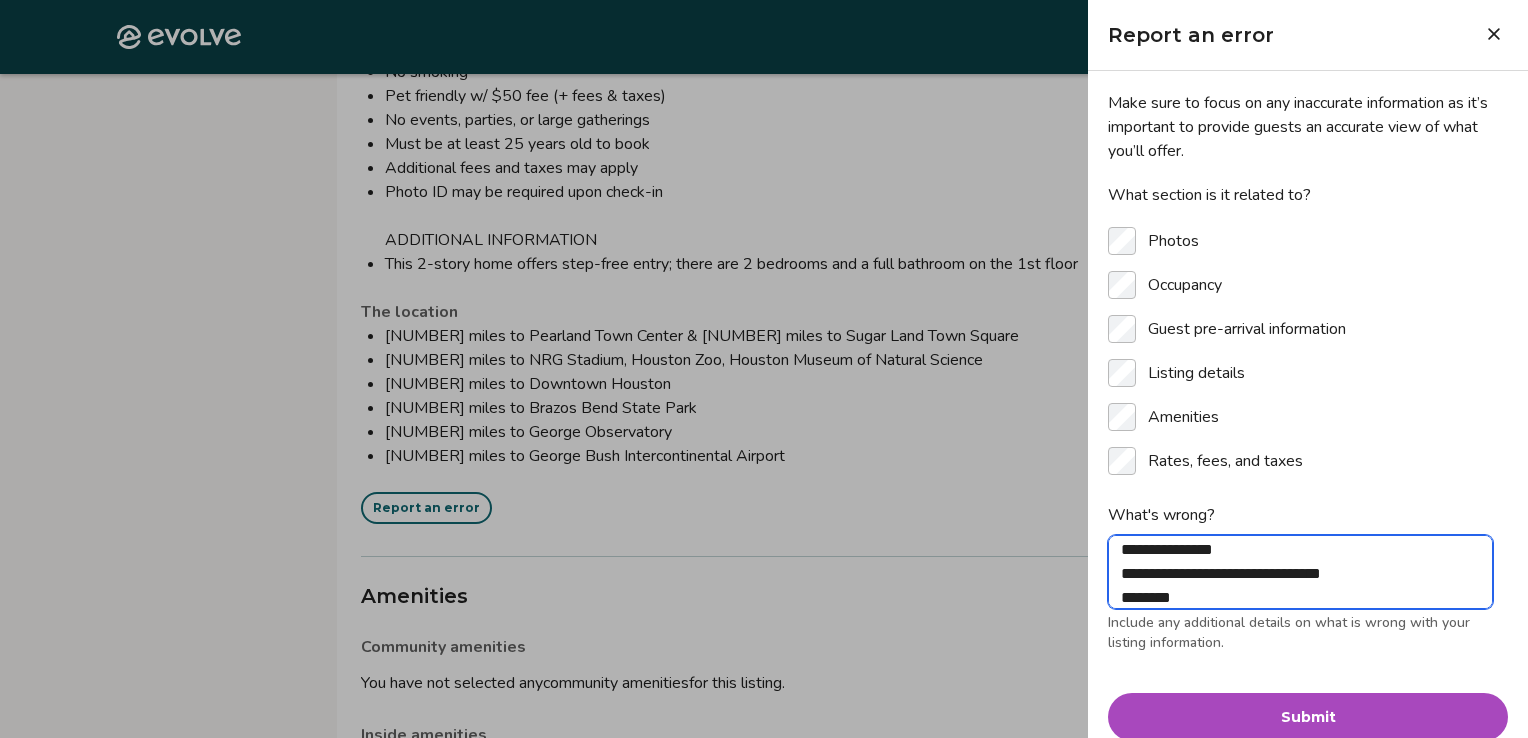 type on "**********" 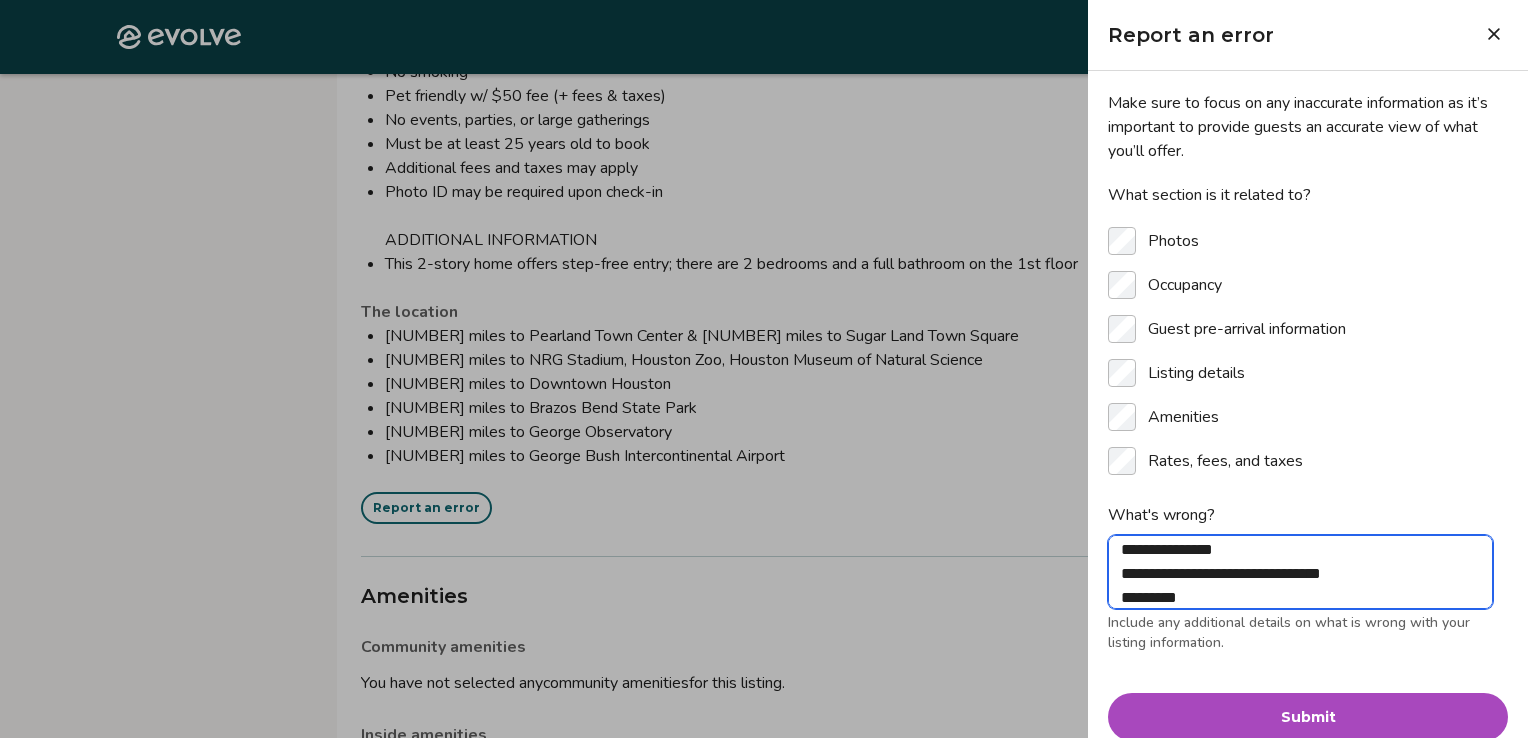 type on "**********" 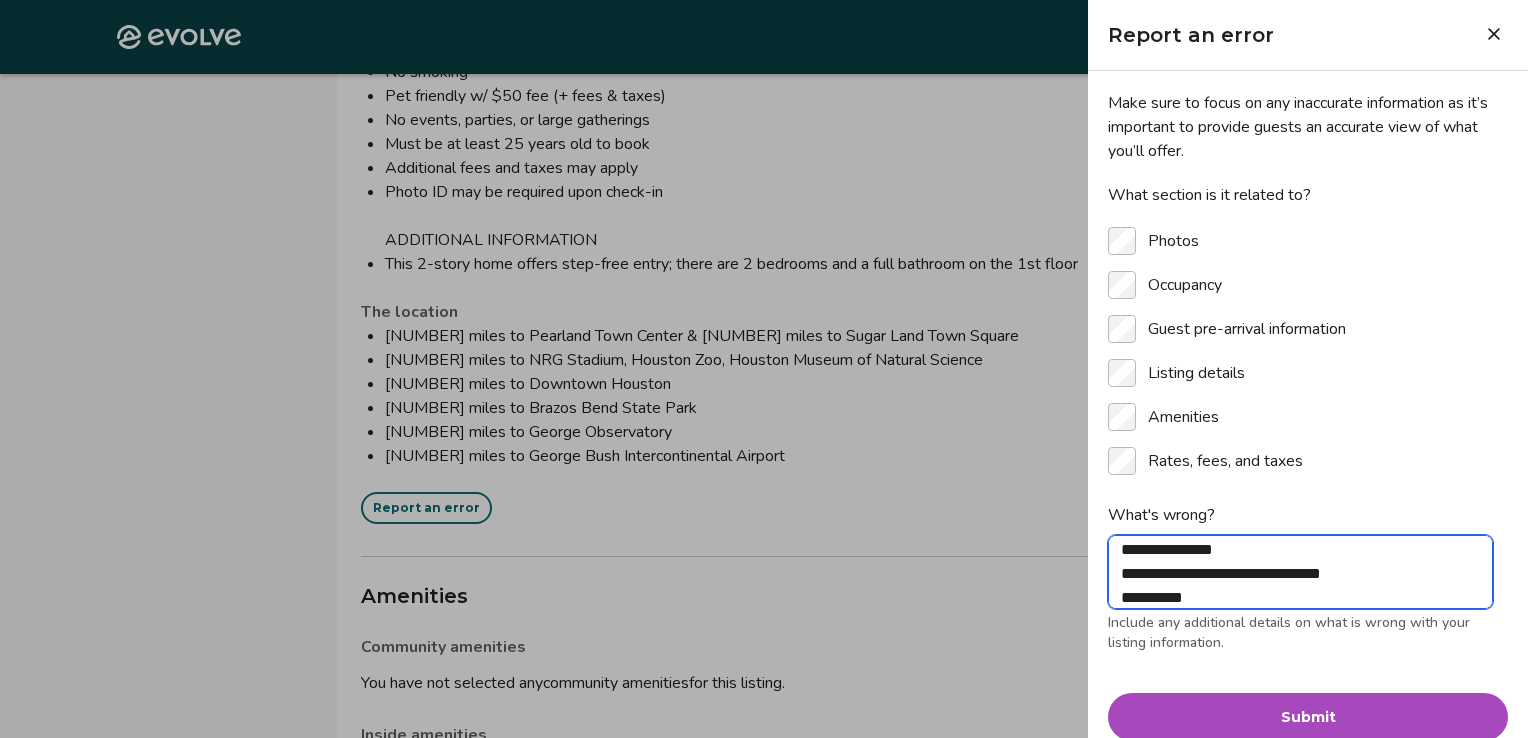 type on "**********" 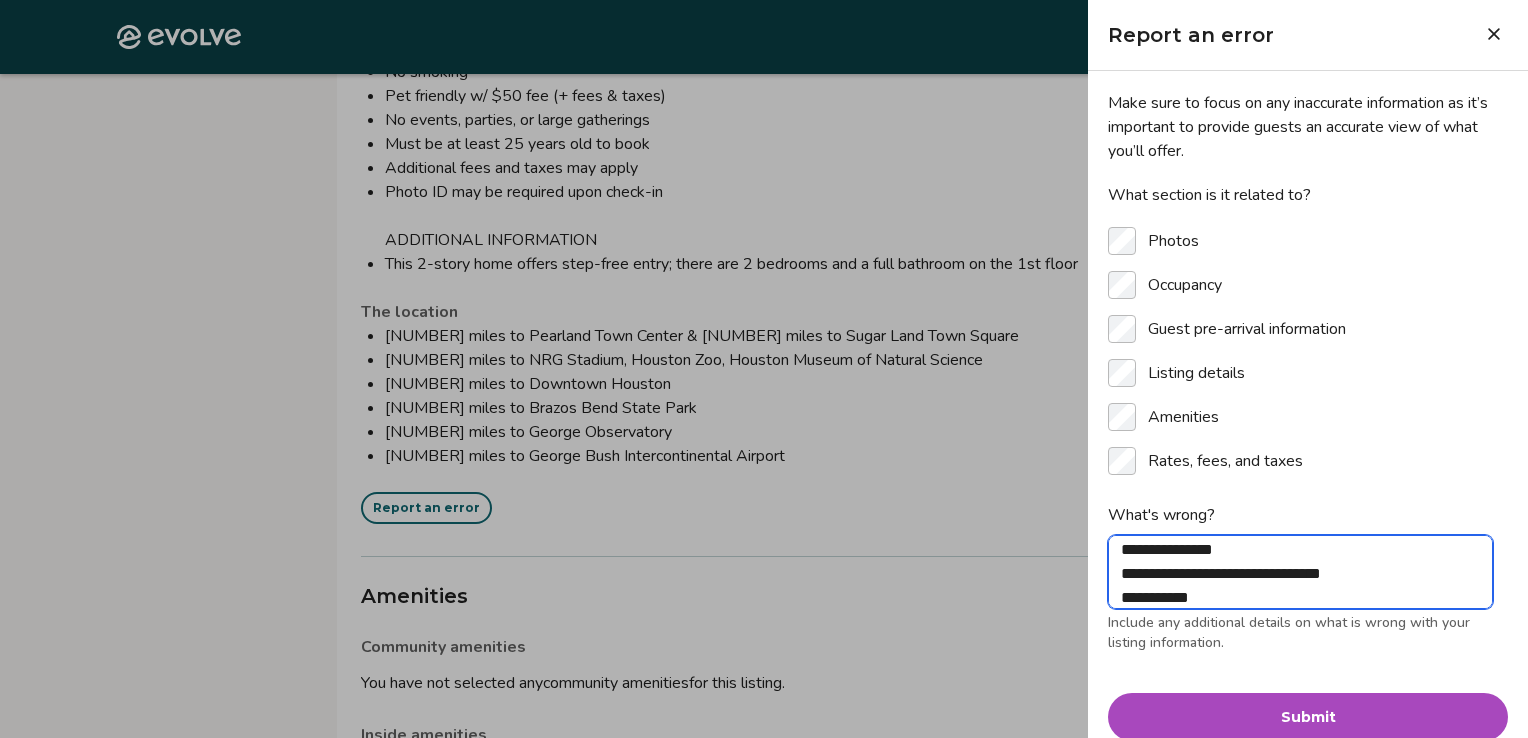 type on "**********" 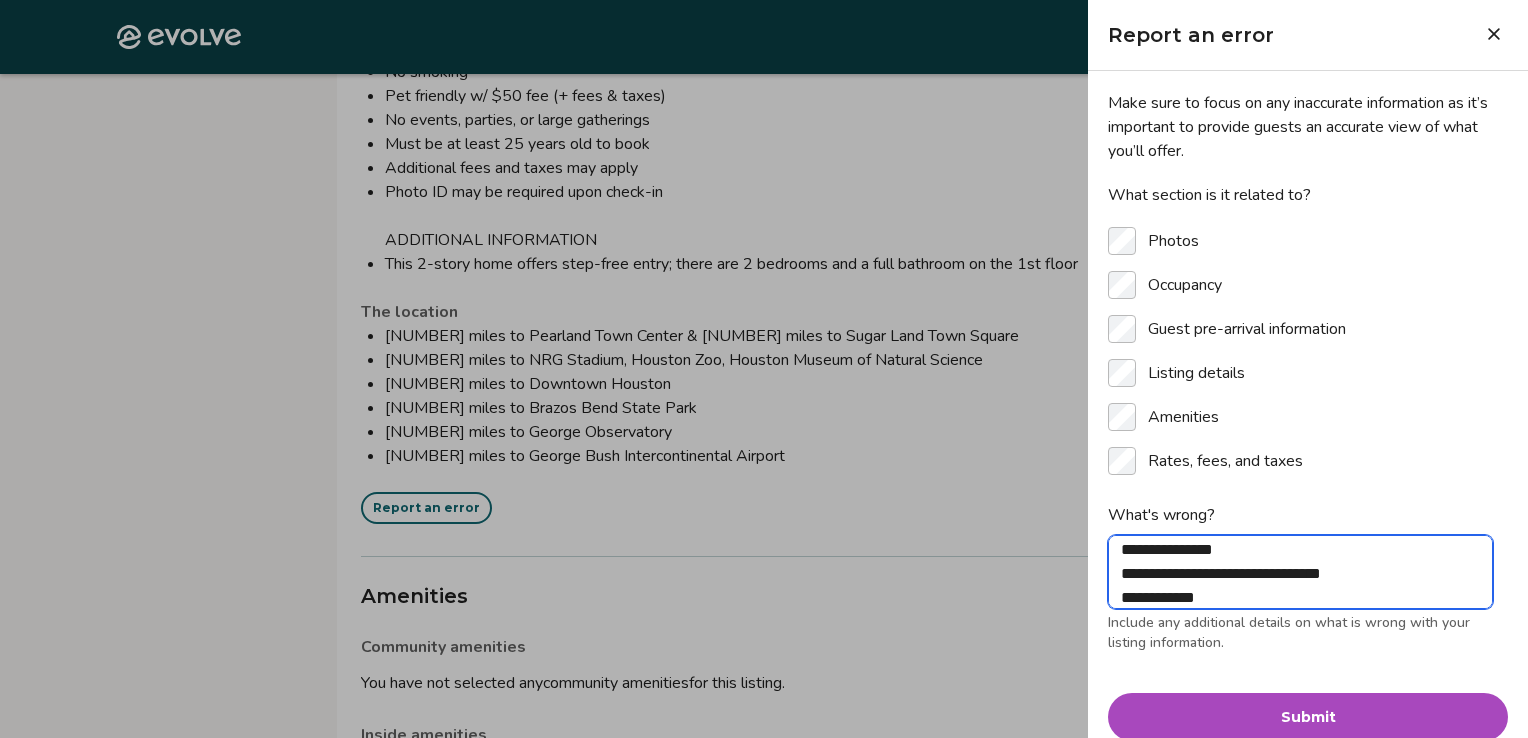 type on "**********" 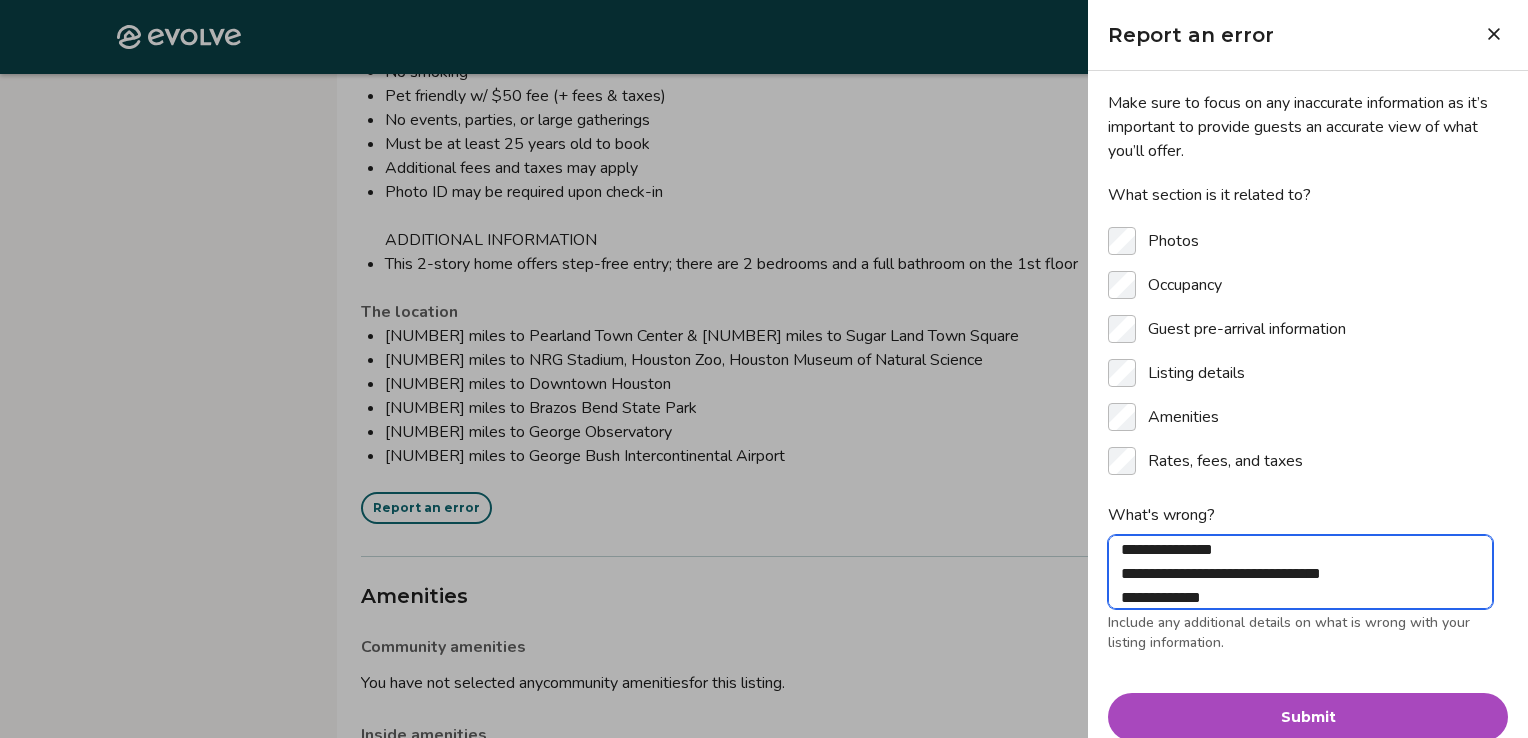 type on "**********" 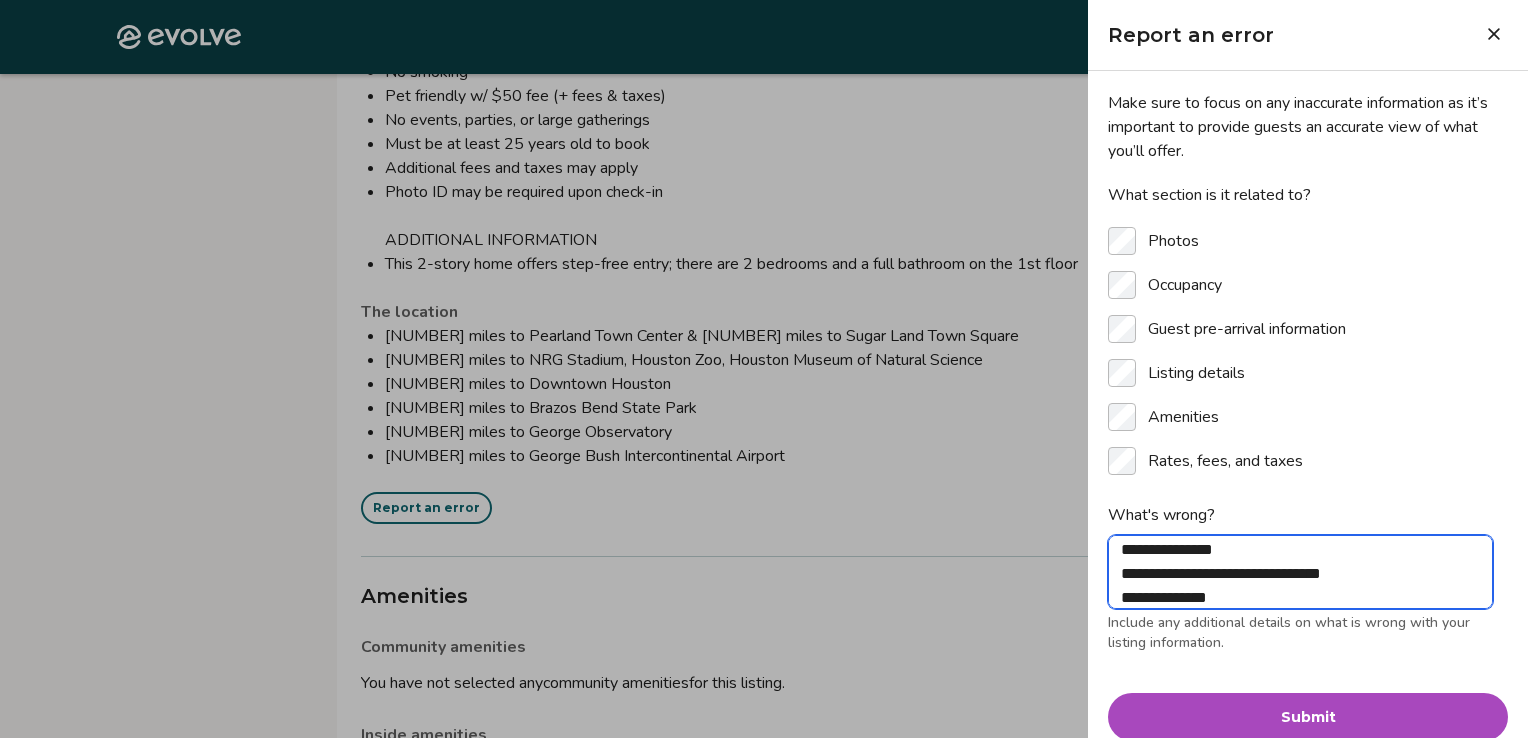 type on "**********" 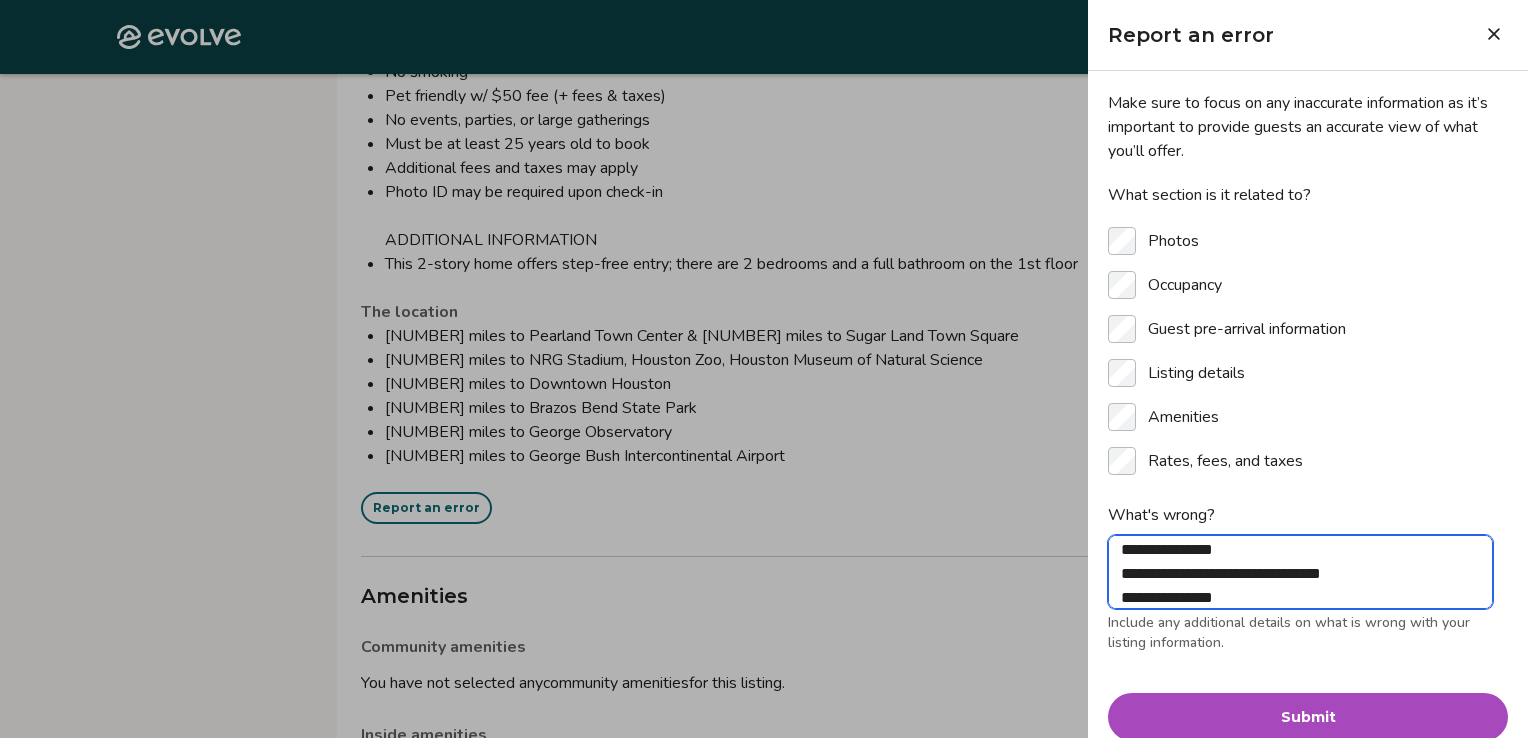 type on "**********" 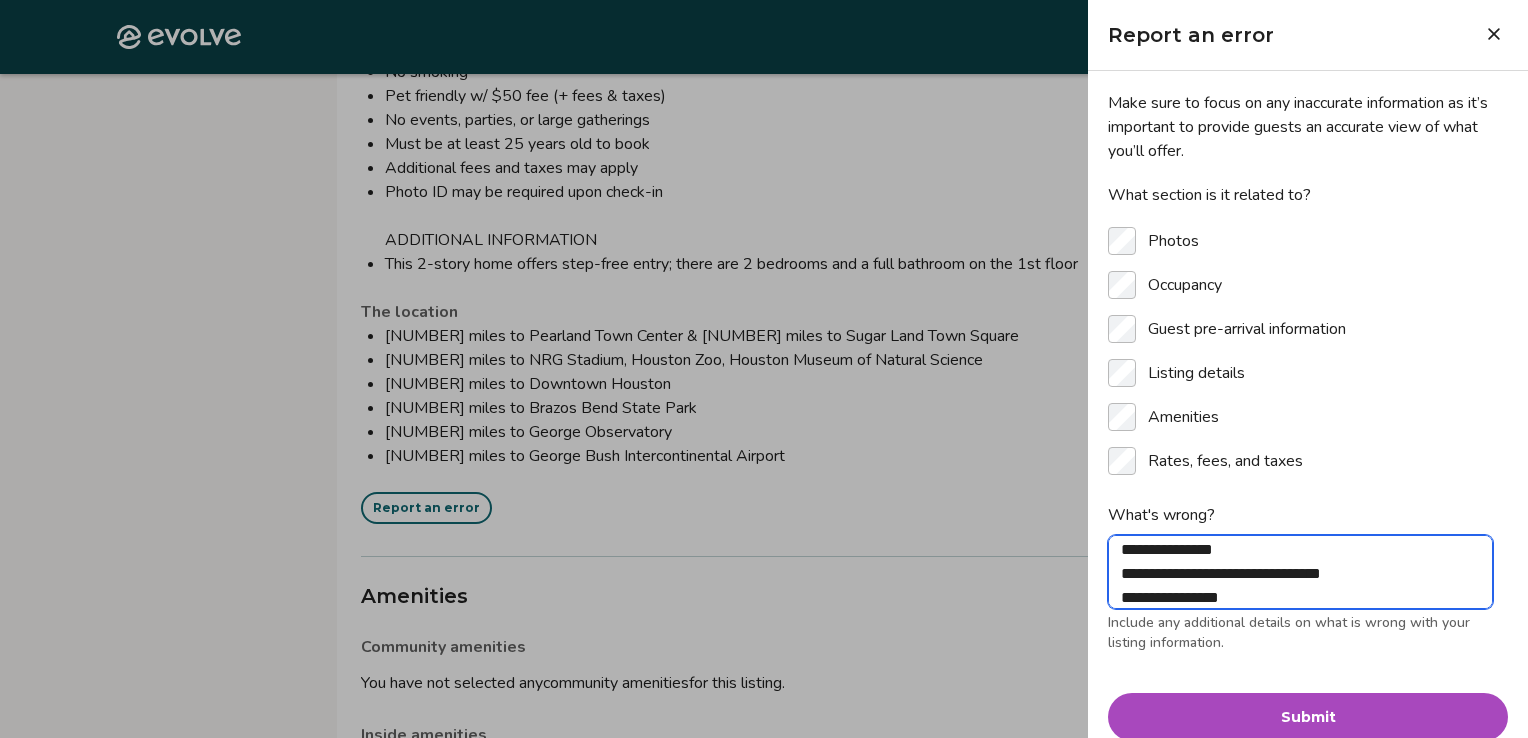 type on "**********" 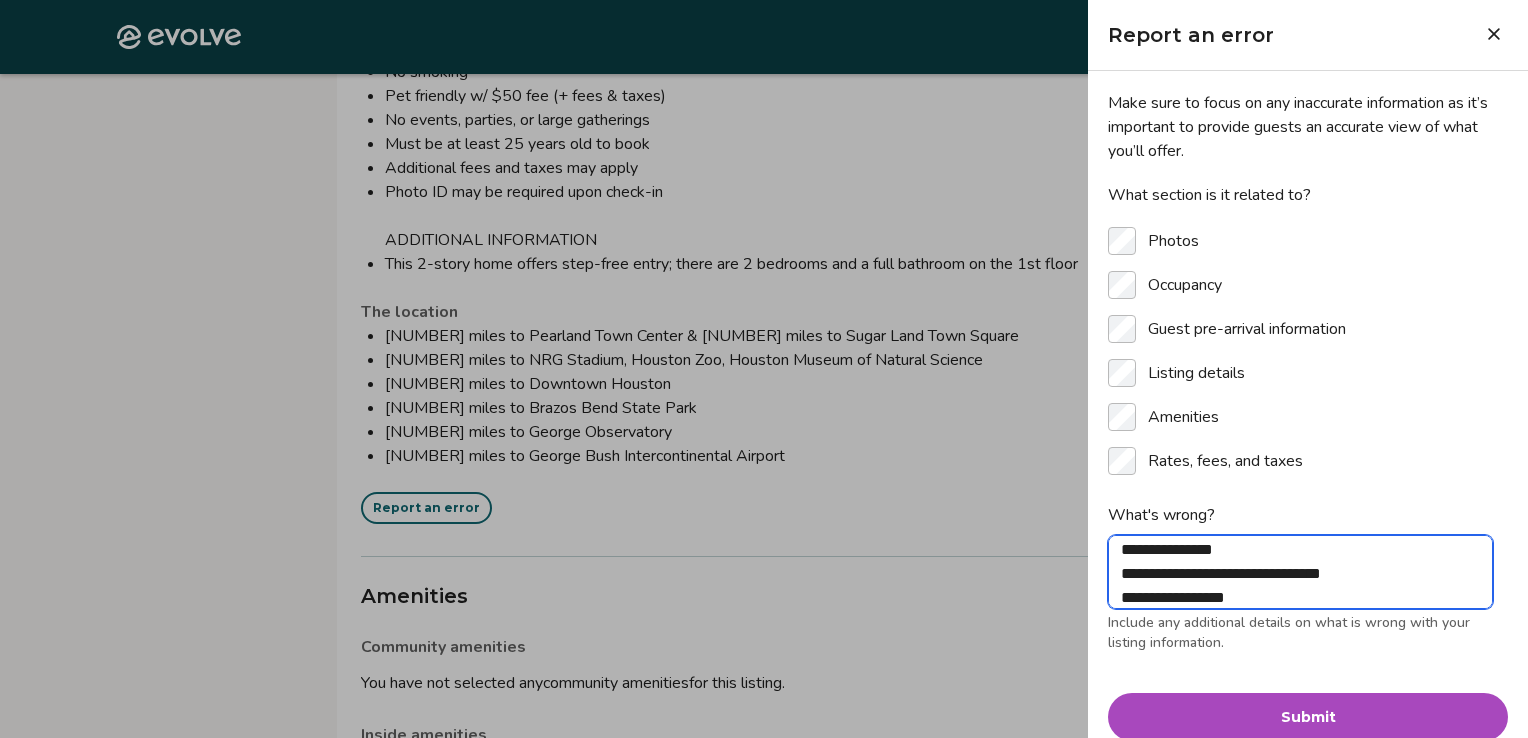 type on "**********" 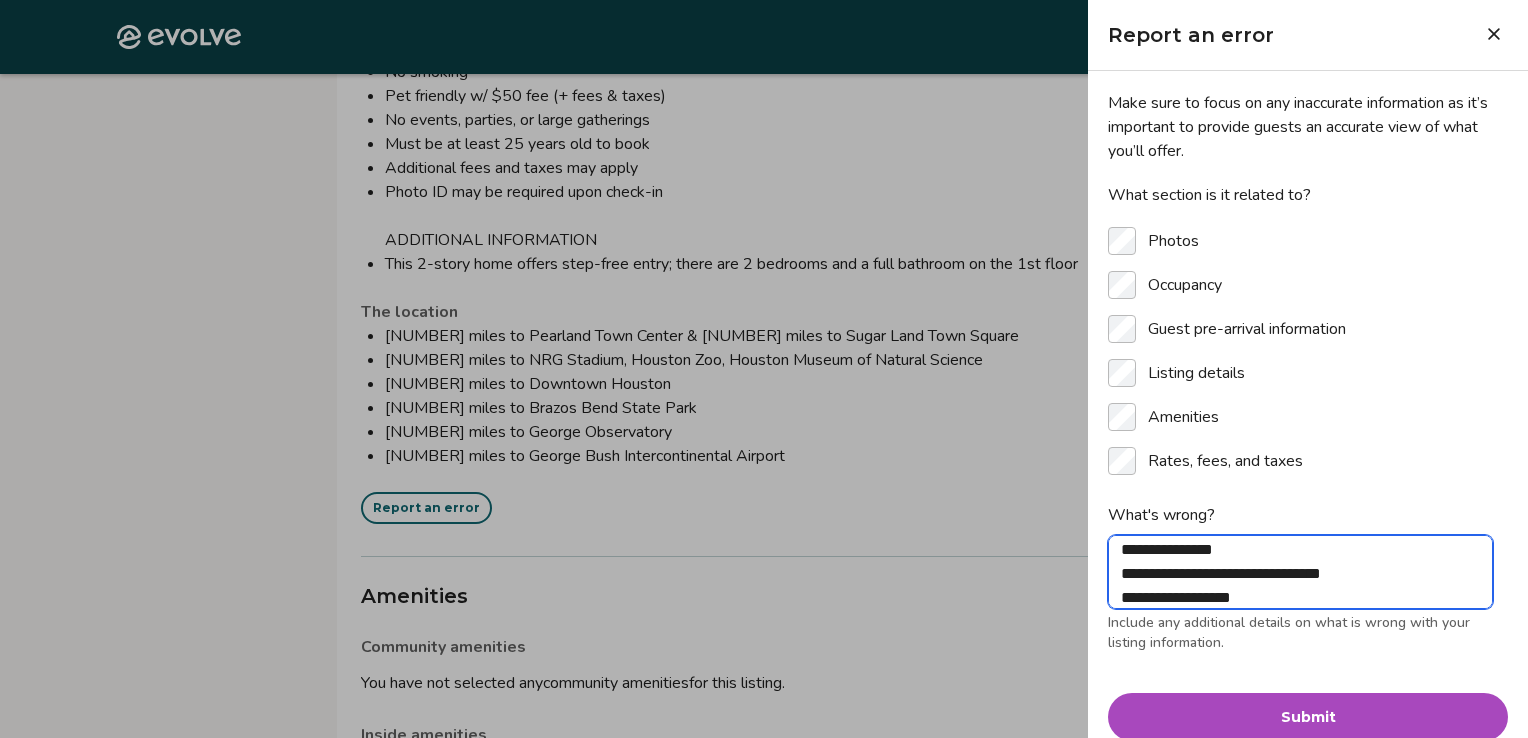 type on "**********" 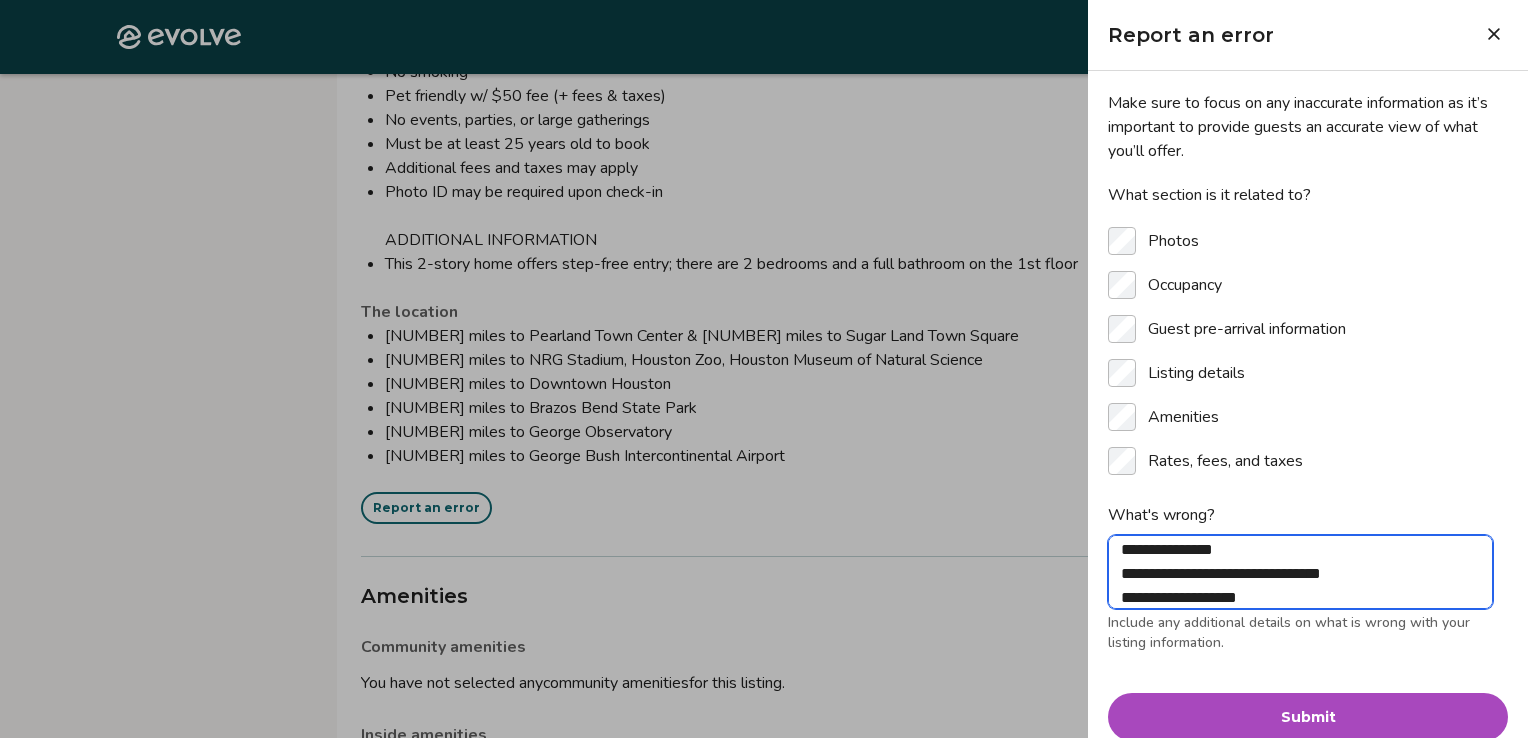 type on "**********" 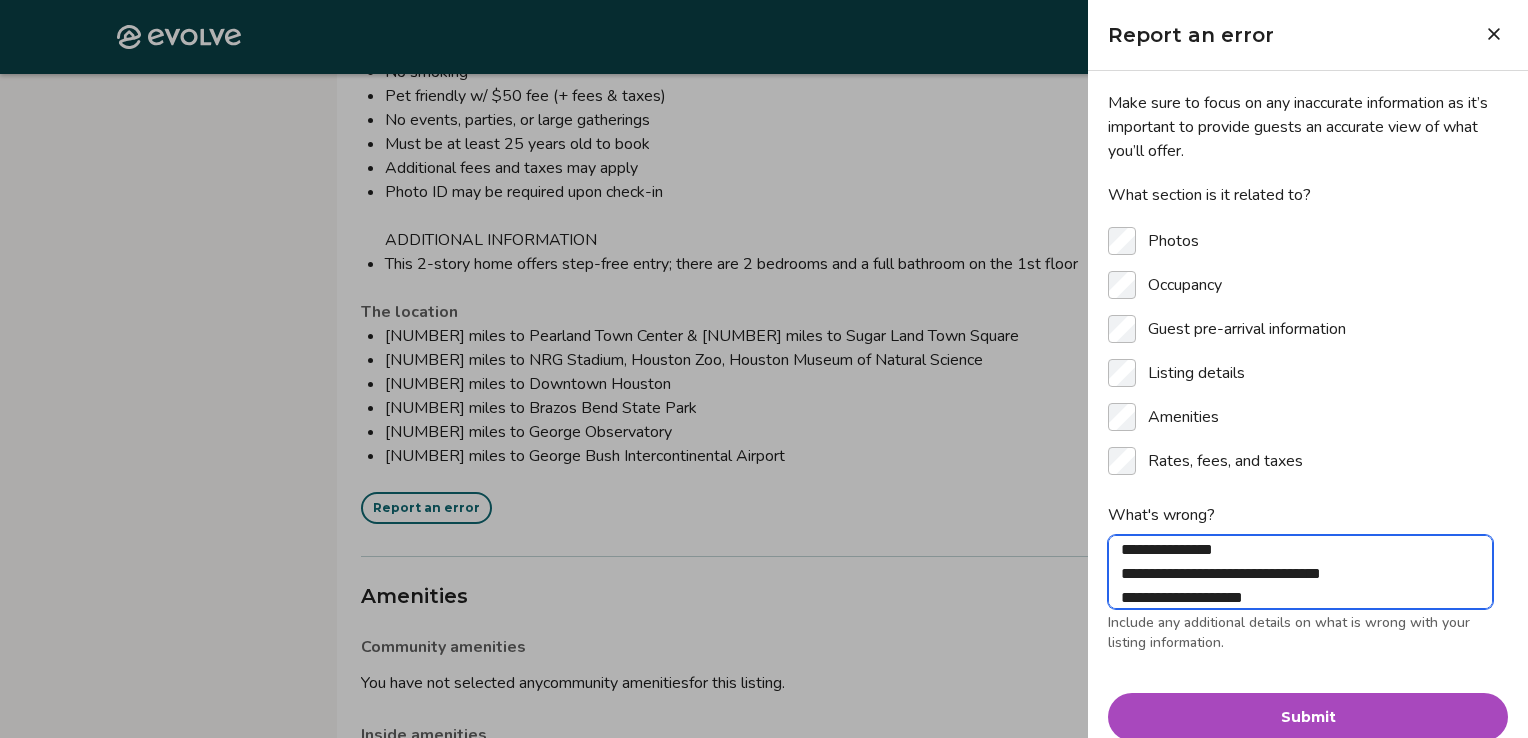 type on "**********" 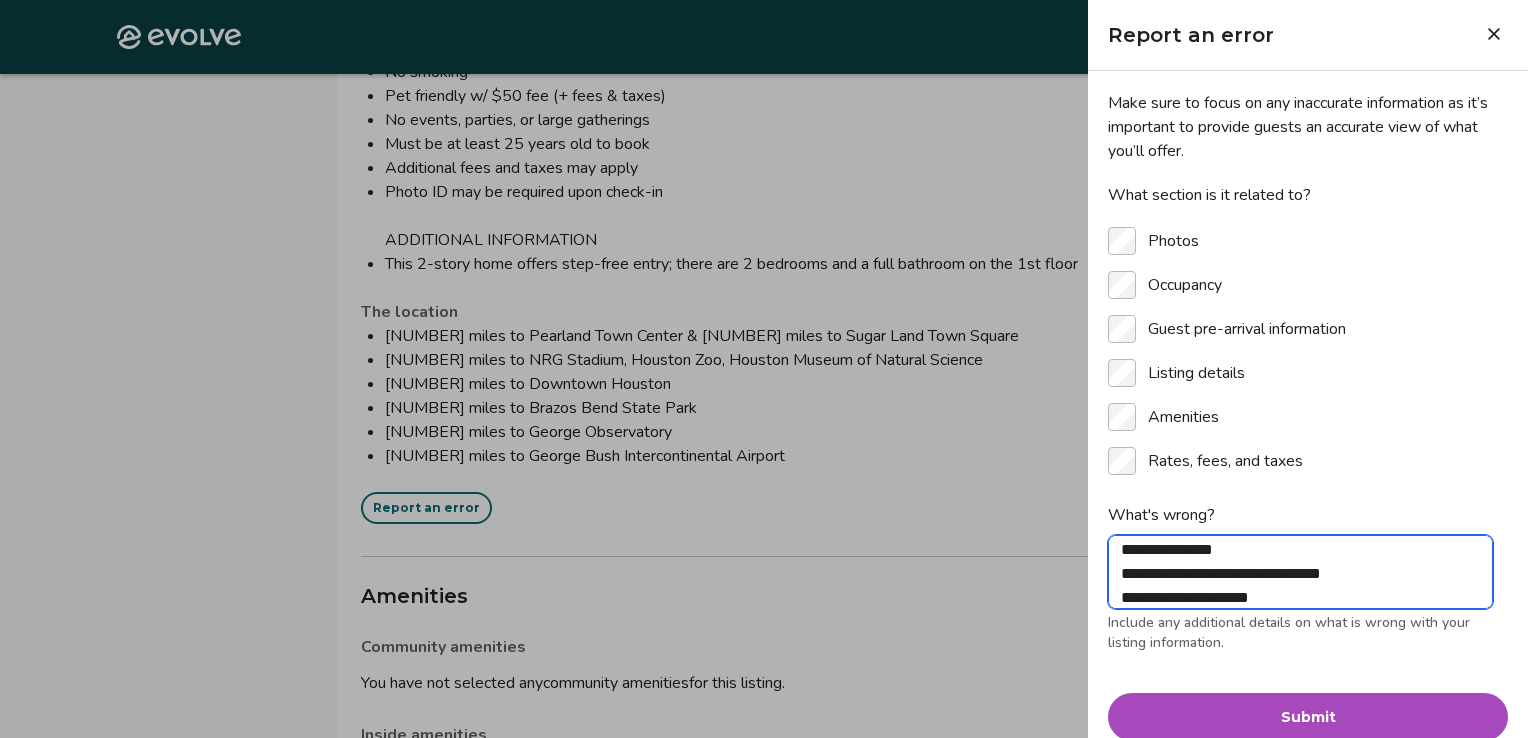type on "**********" 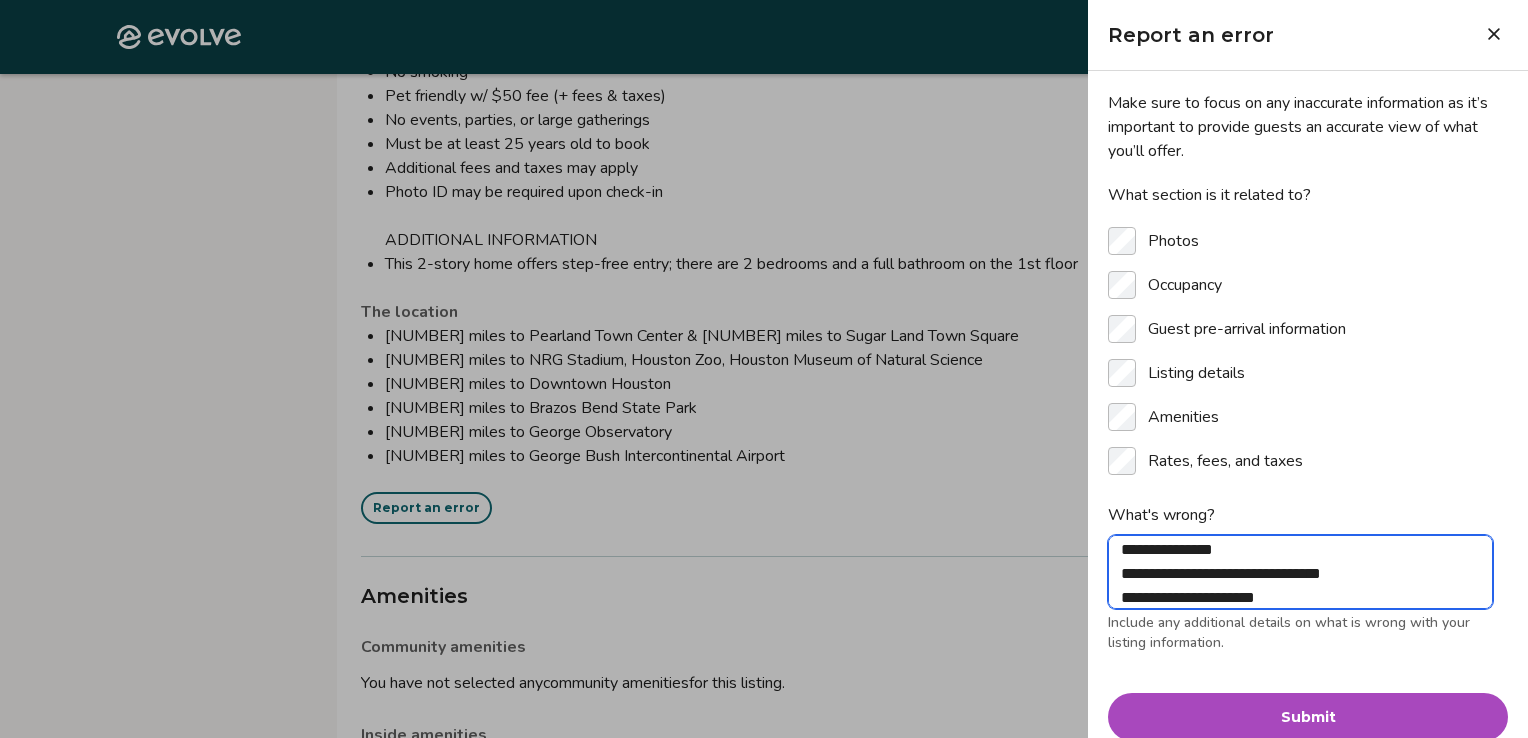 type on "**********" 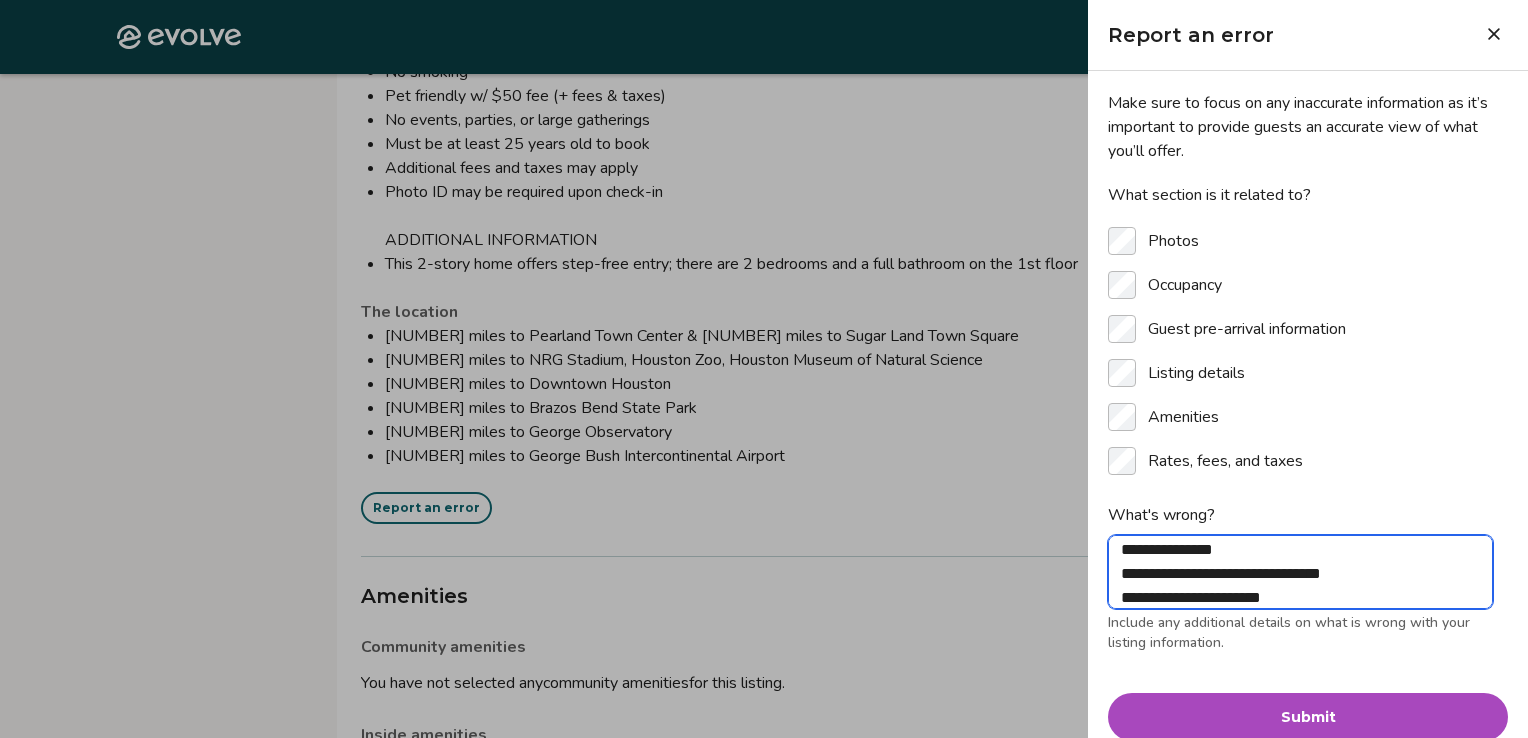 type on "**********" 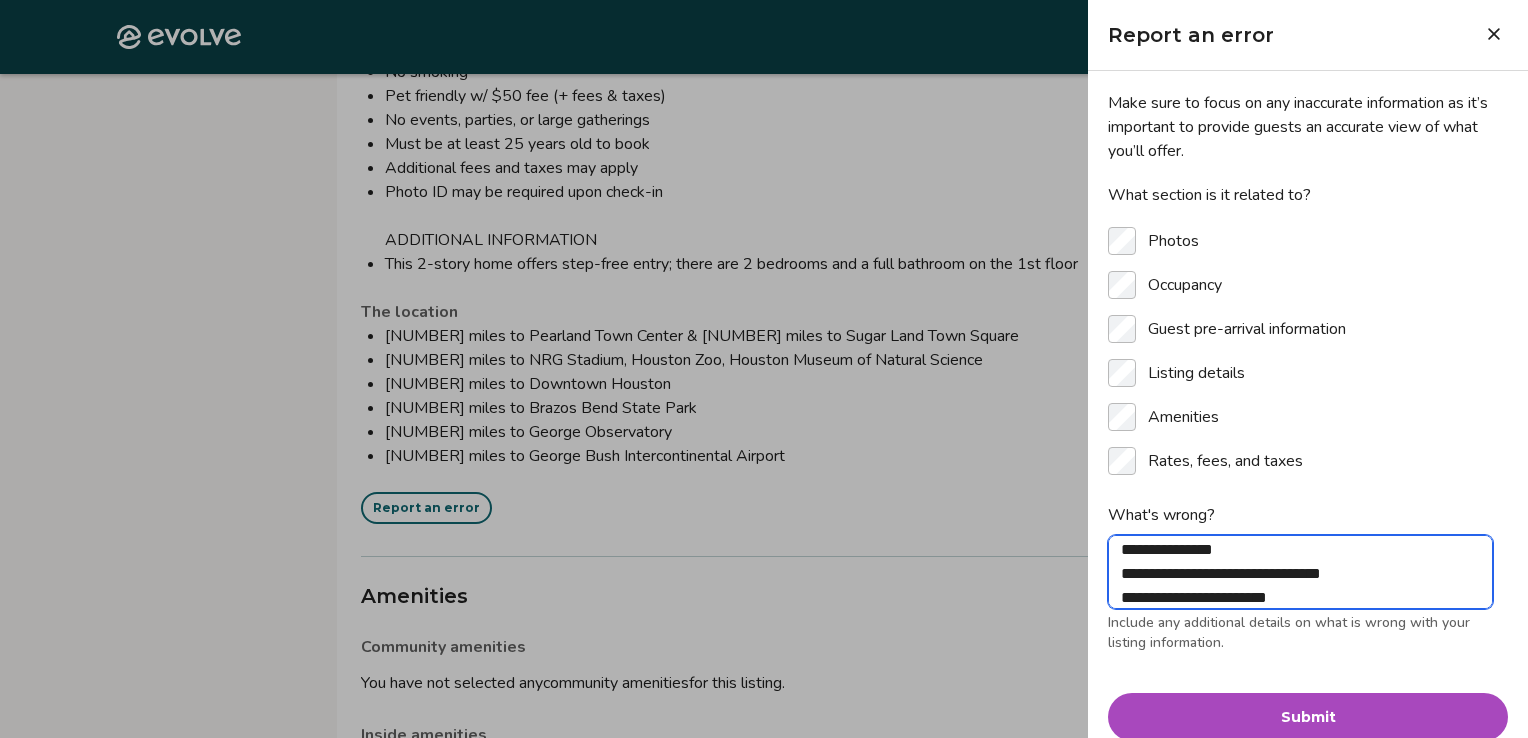 type on "**********" 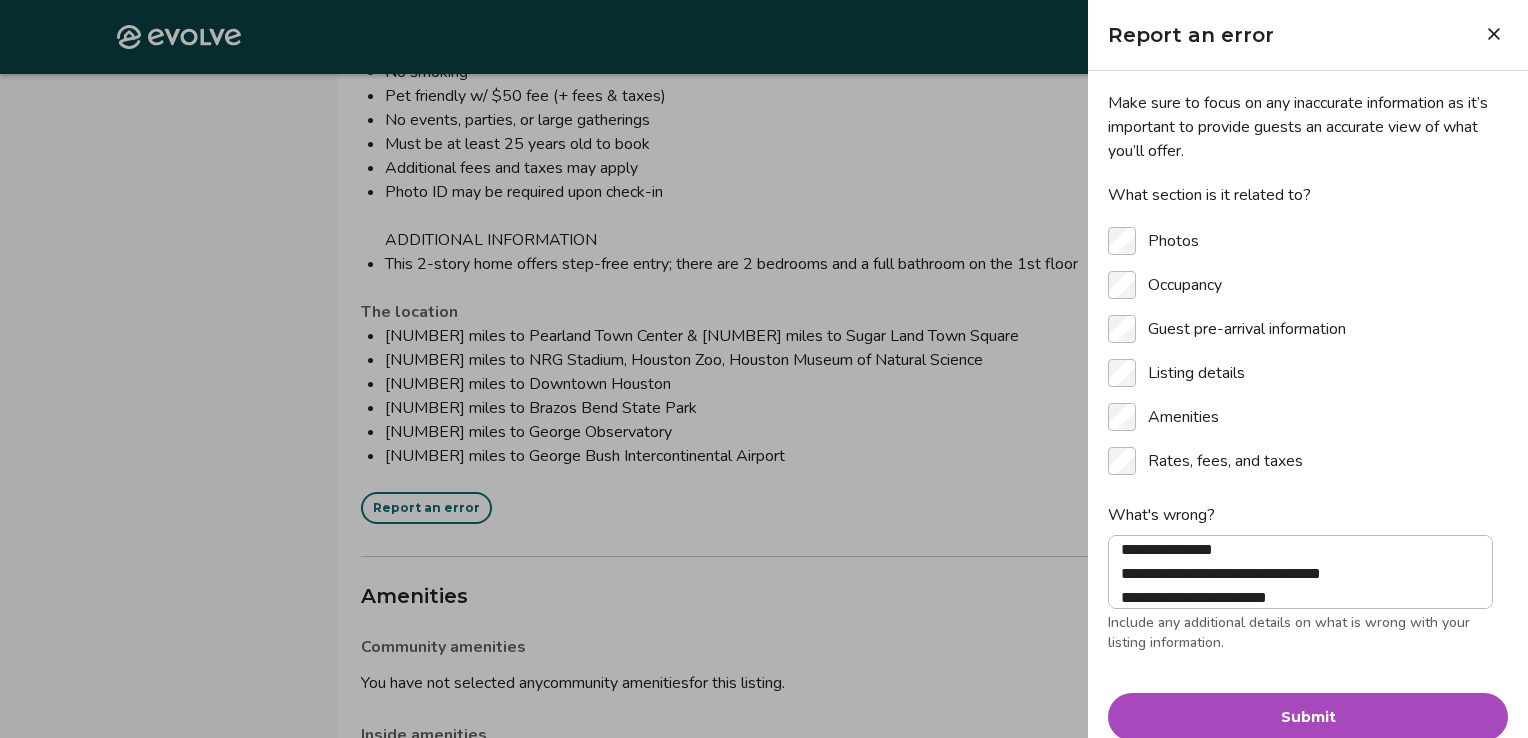 click on "Submit" at bounding box center [1308, 717] 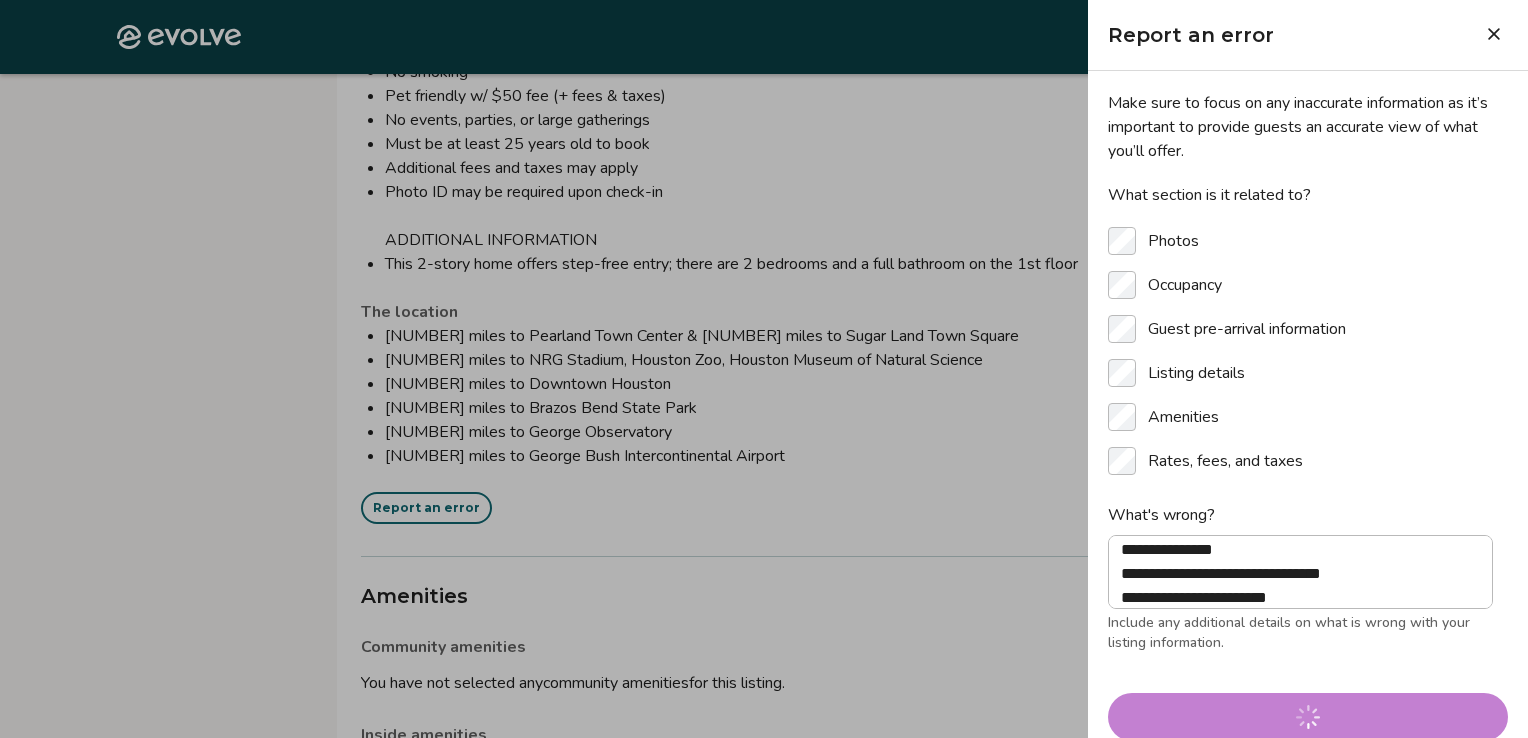 type 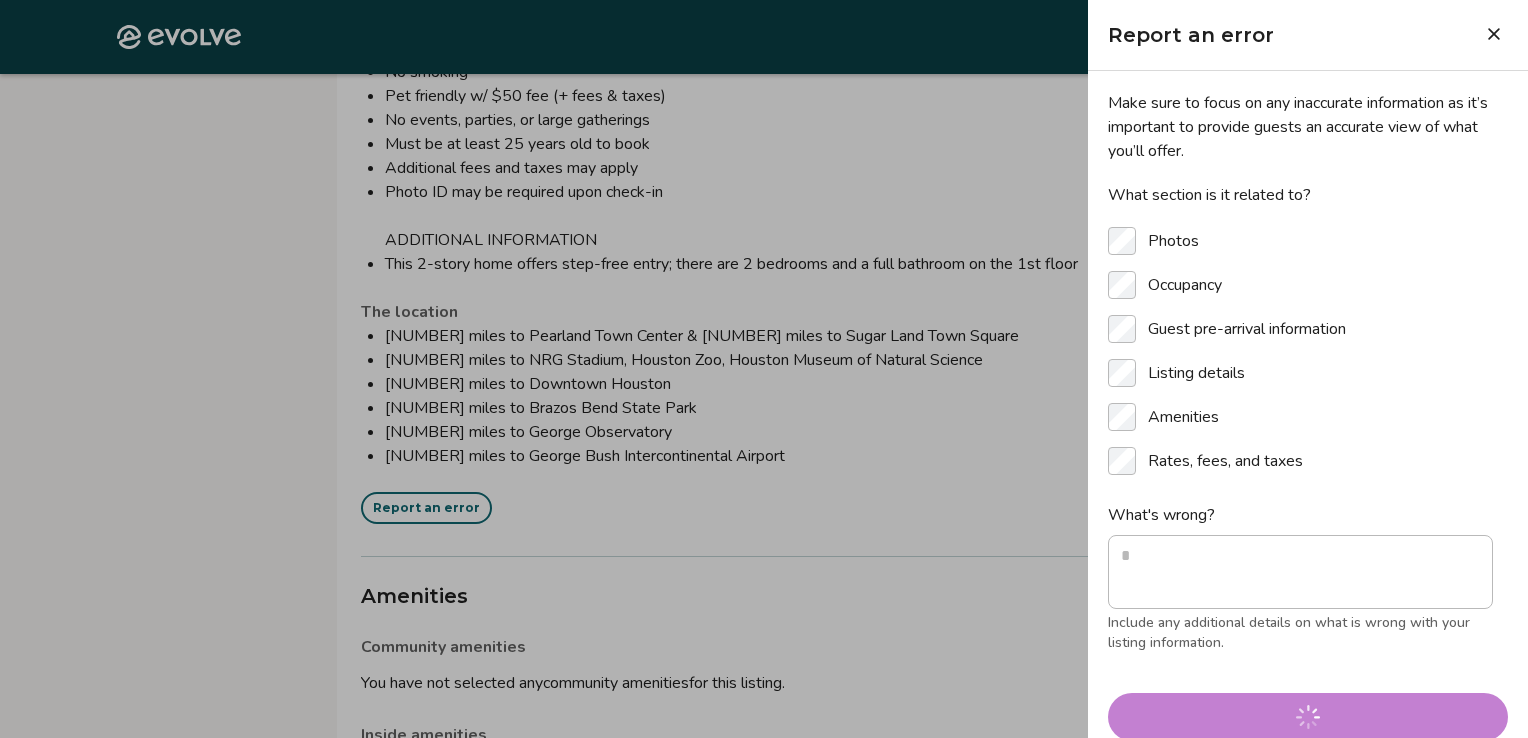 type on "*" 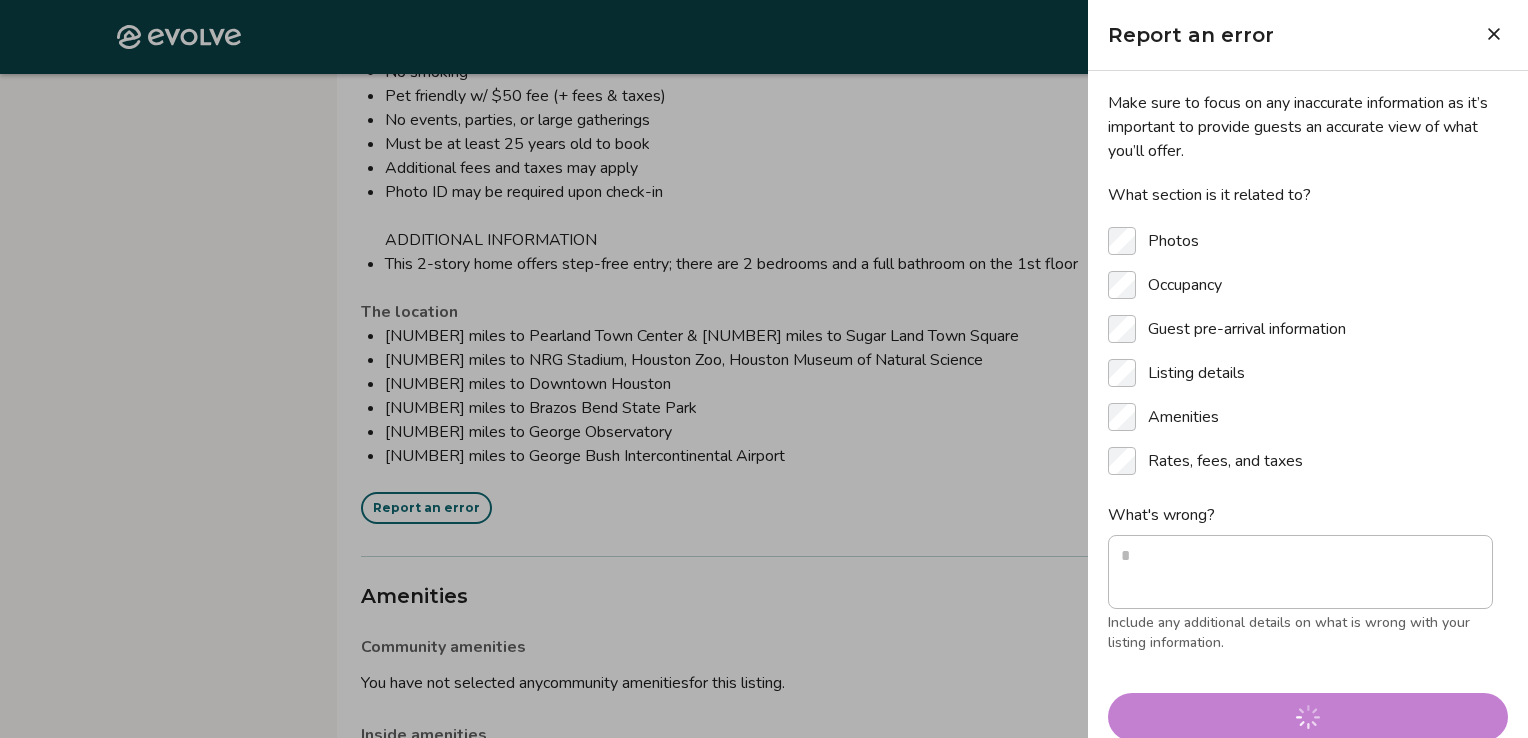 type on "**********" 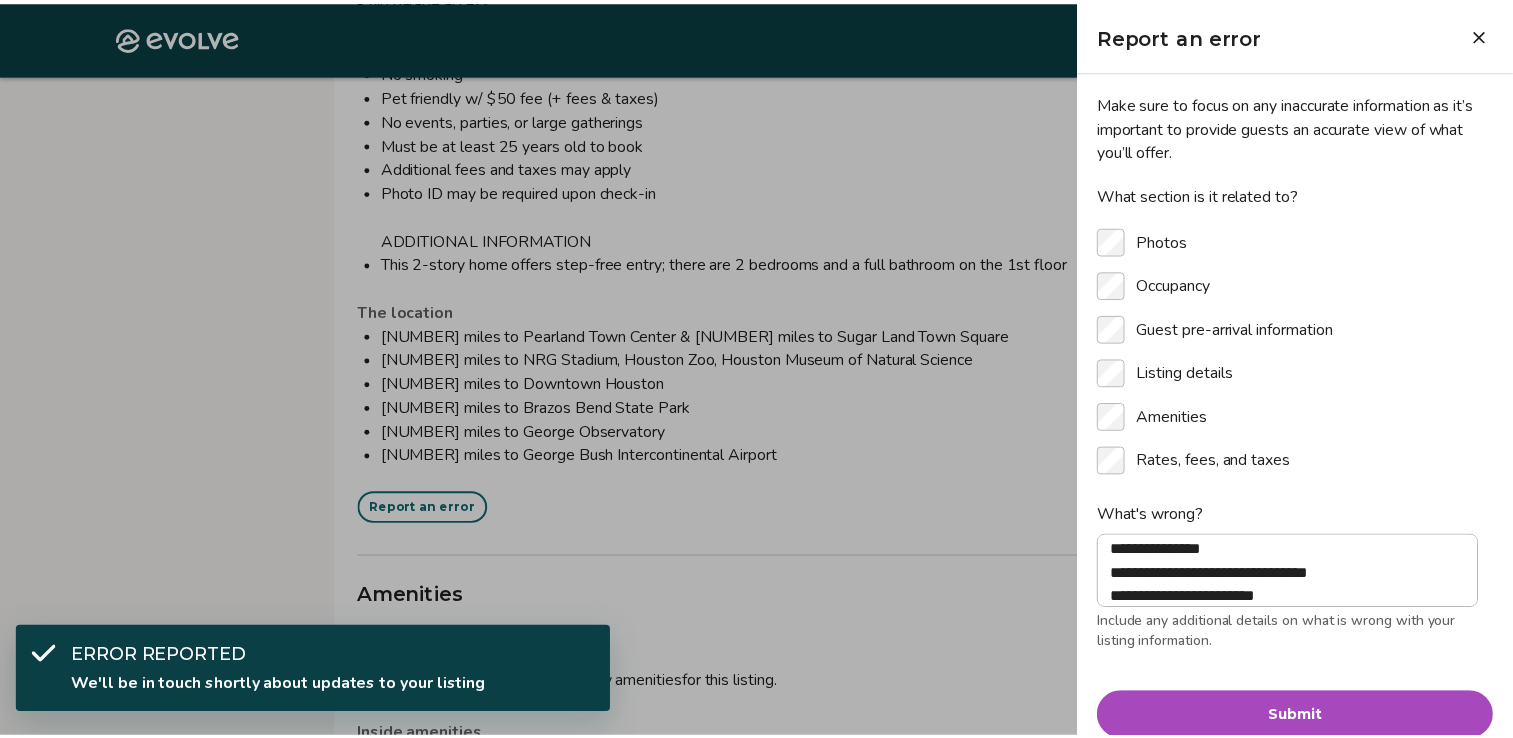 scroll, scrollTop: 0, scrollLeft: 0, axis: both 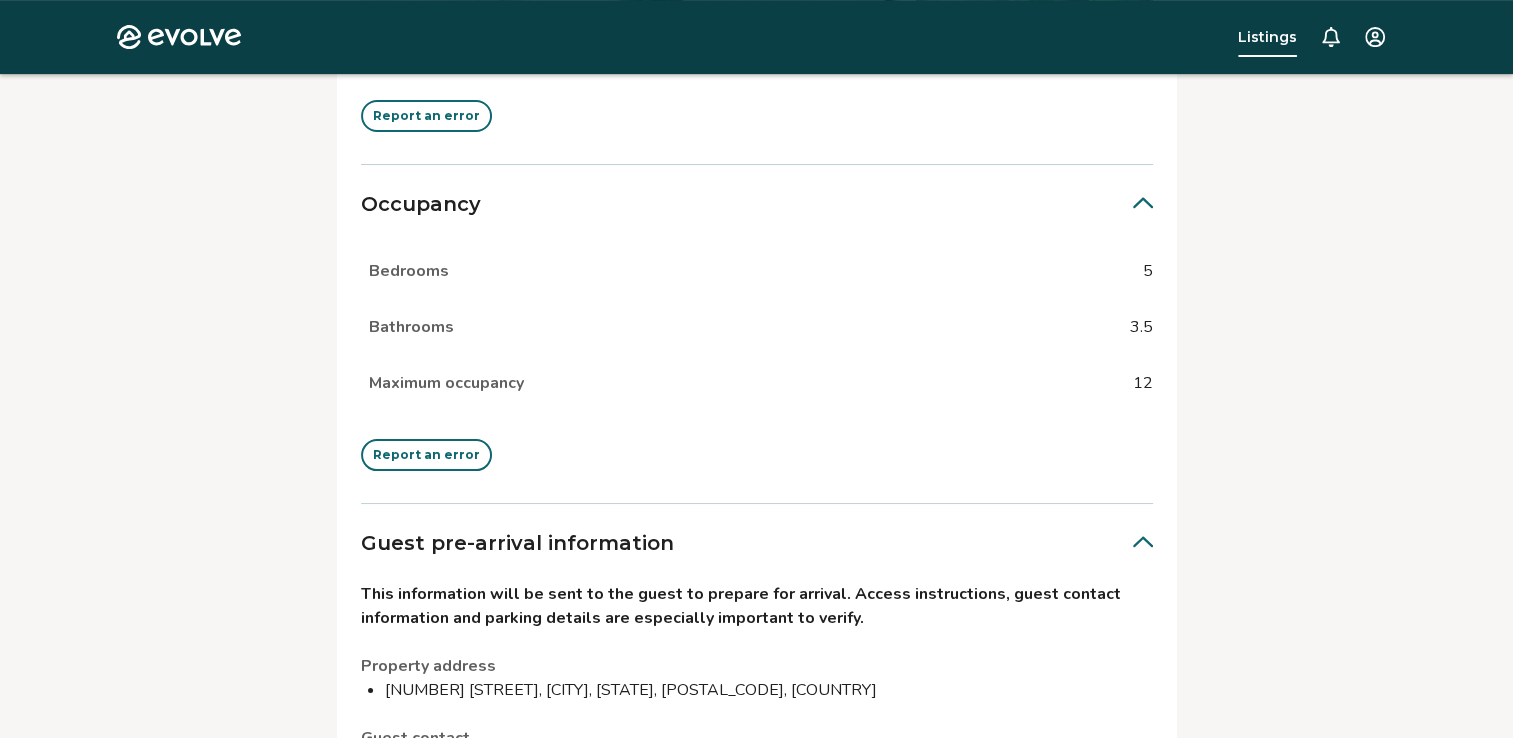 click on "5" at bounding box center [1148, 271] 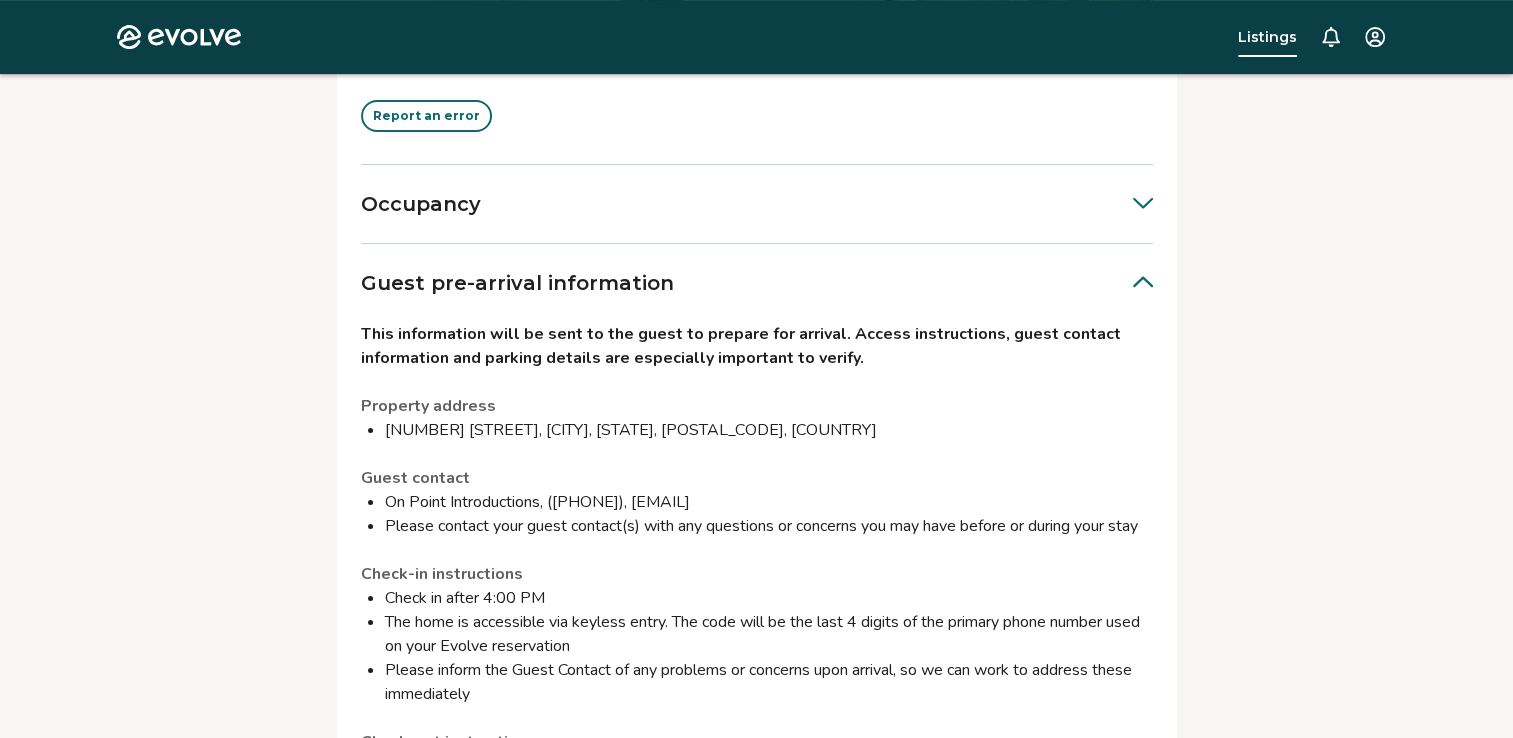 click 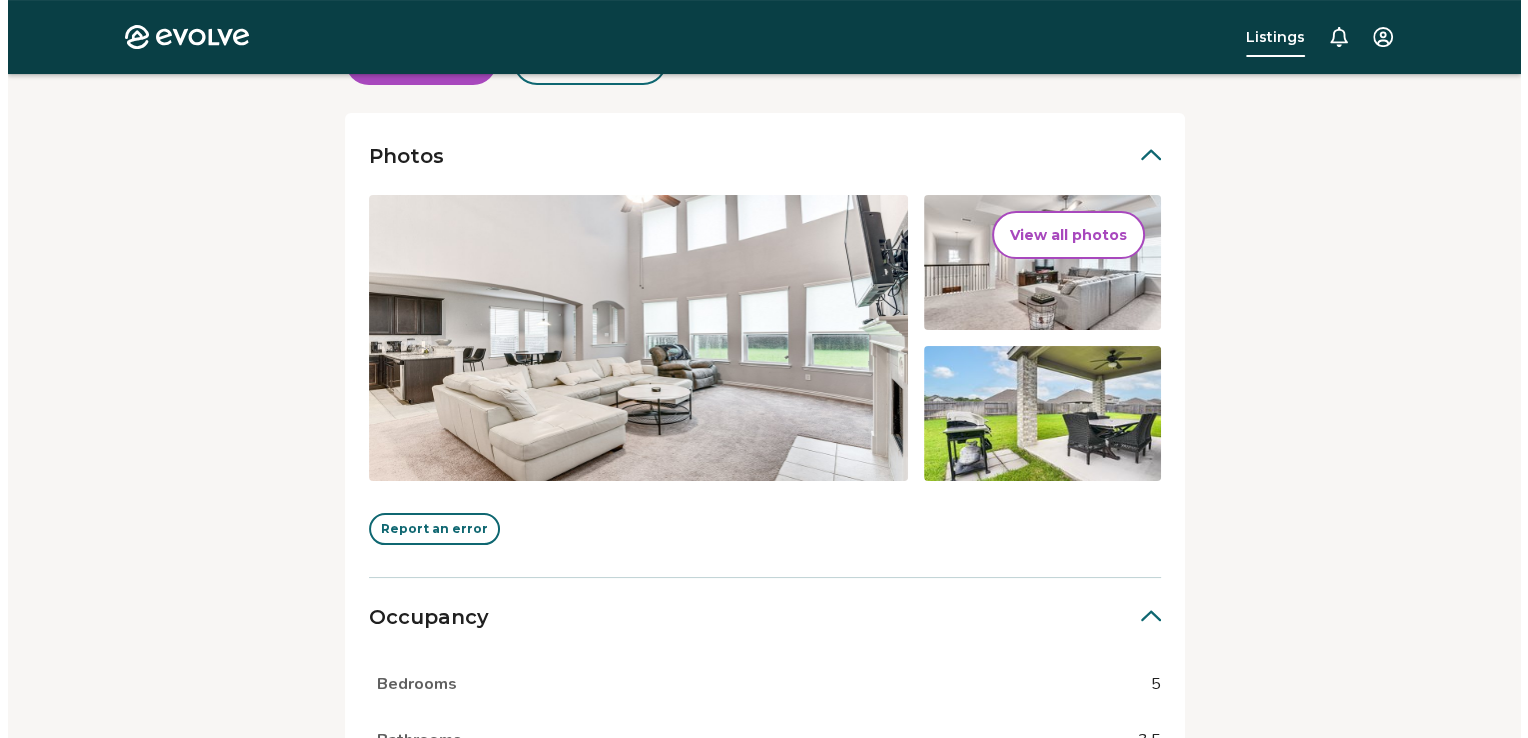 scroll, scrollTop: 377, scrollLeft: 0, axis: vertical 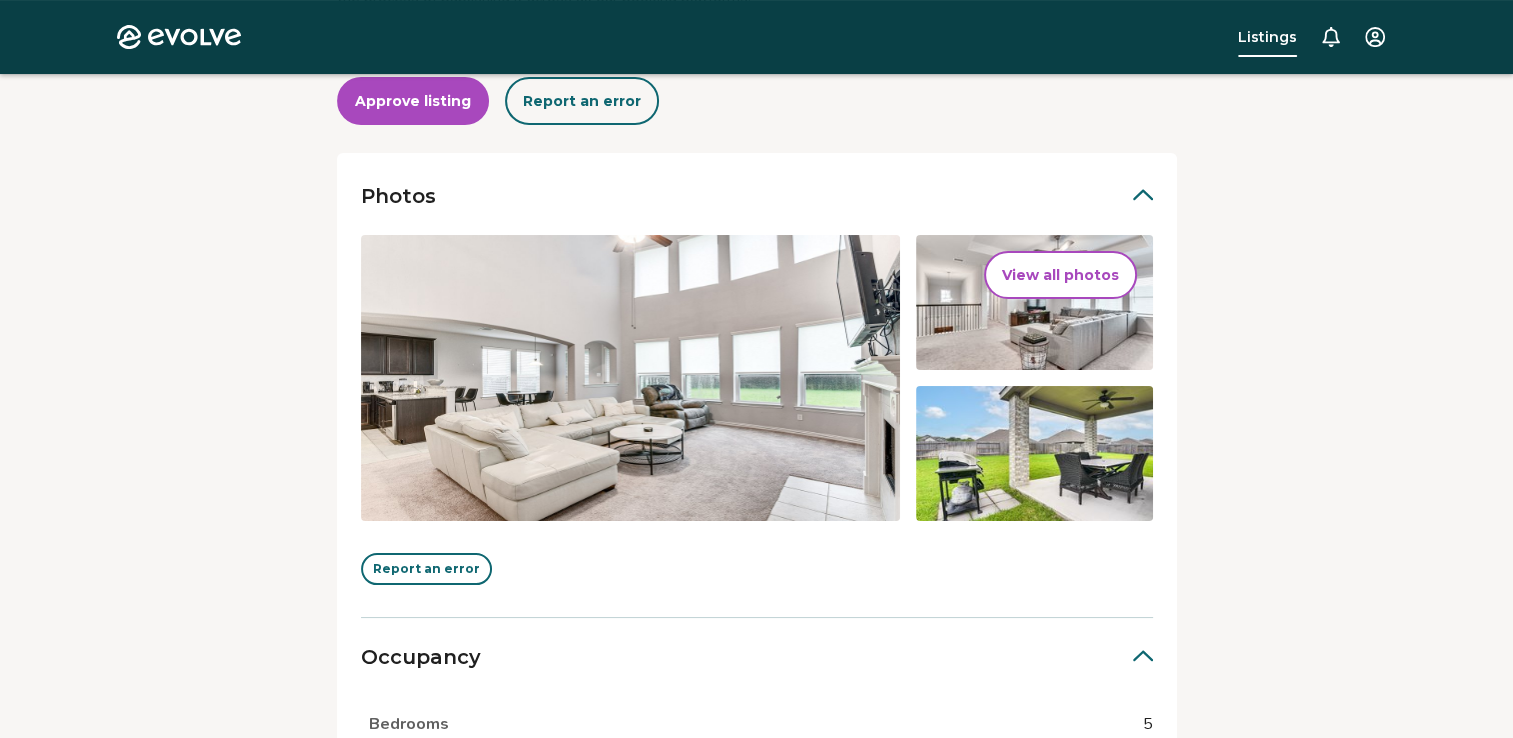 click on "View all photos" at bounding box center (1060, 275) 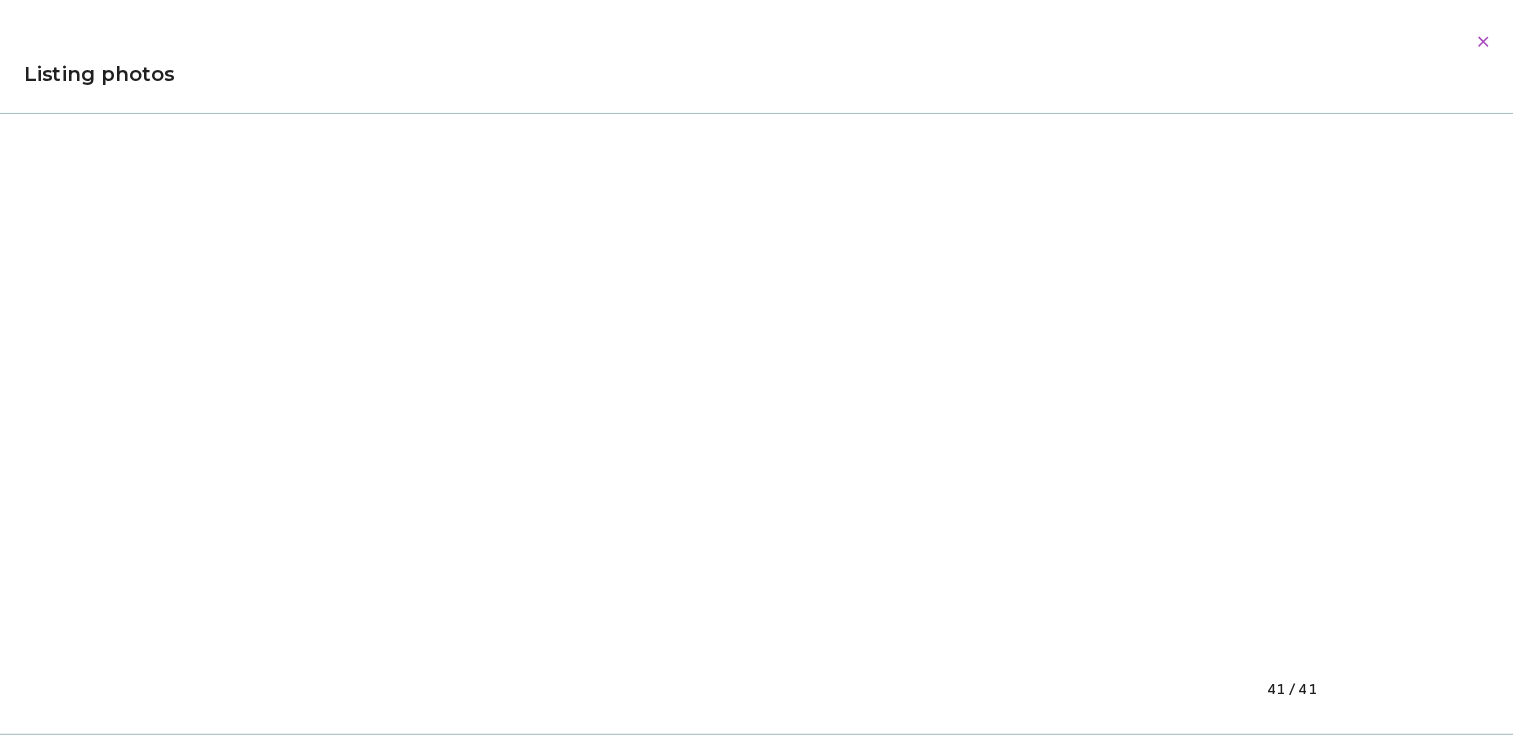 scroll, scrollTop: 28664, scrollLeft: 0, axis: vertical 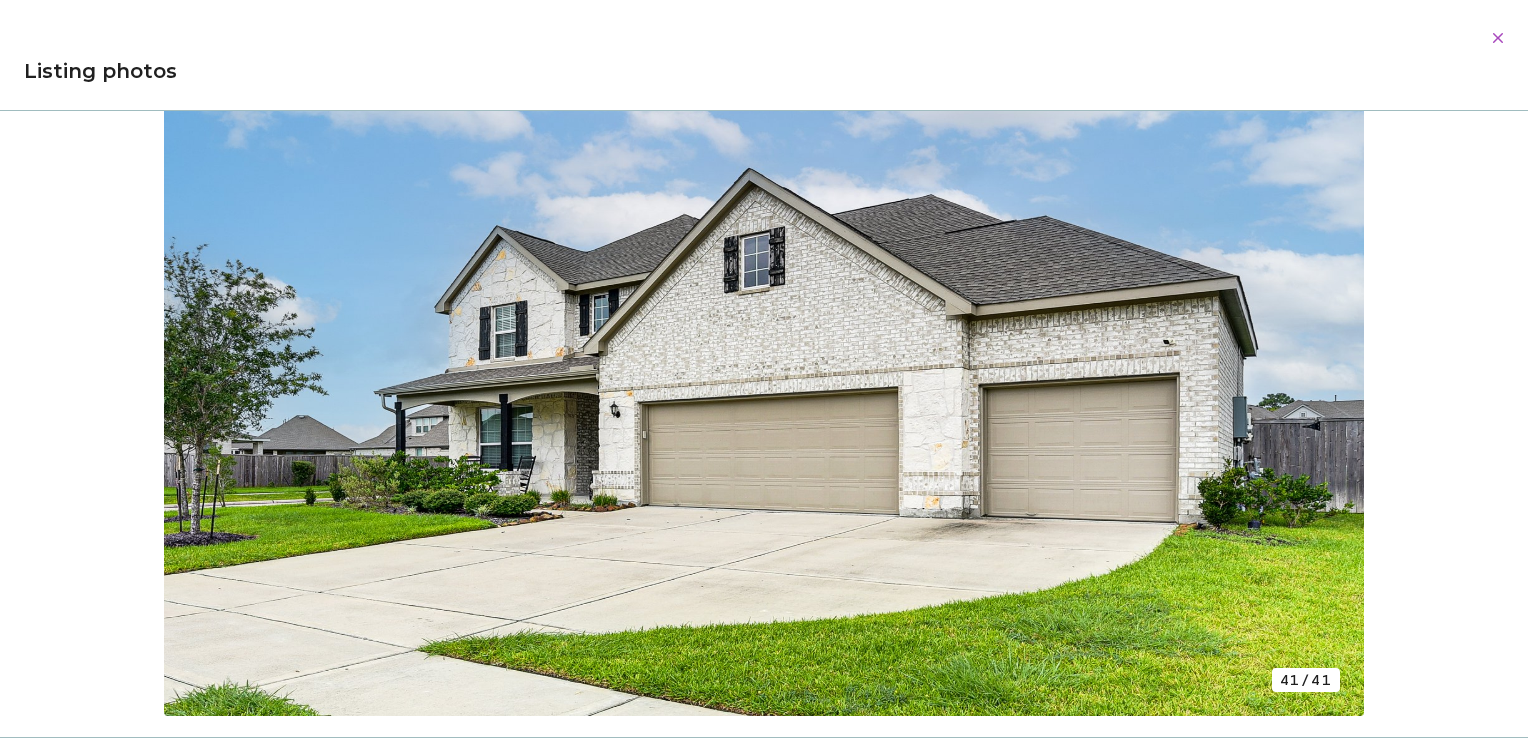 click 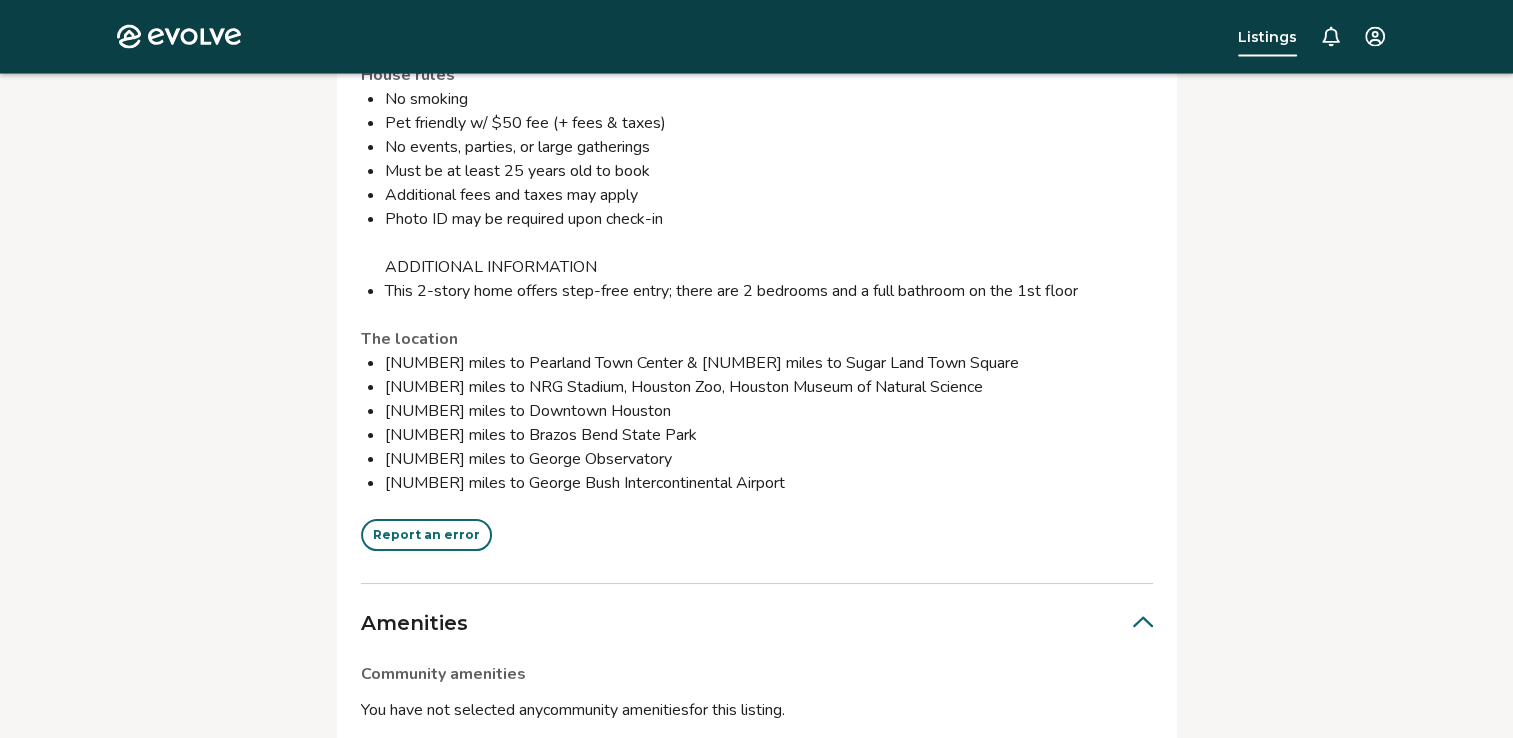 scroll, scrollTop: 4268, scrollLeft: 0, axis: vertical 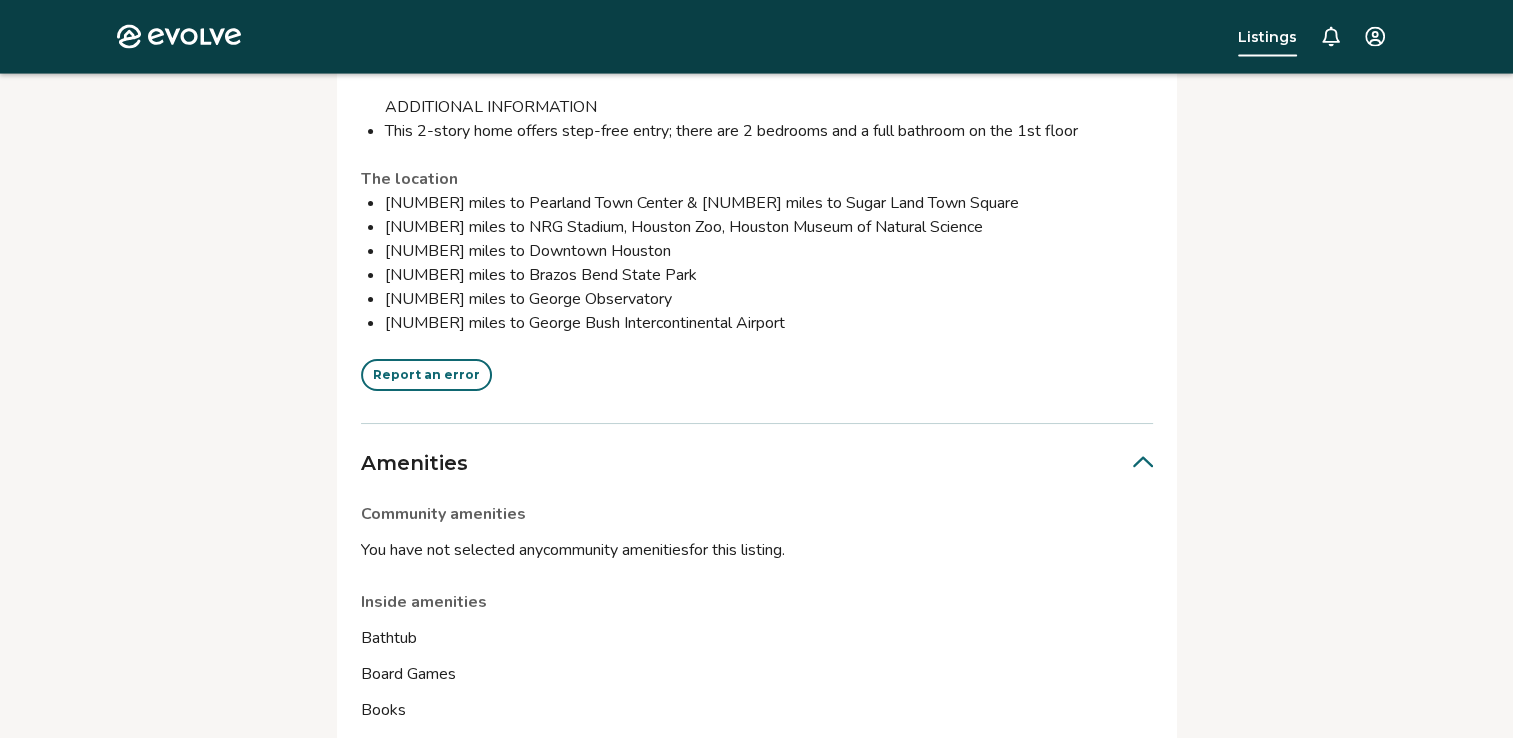 click on "Report an error" at bounding box center [426, 375] 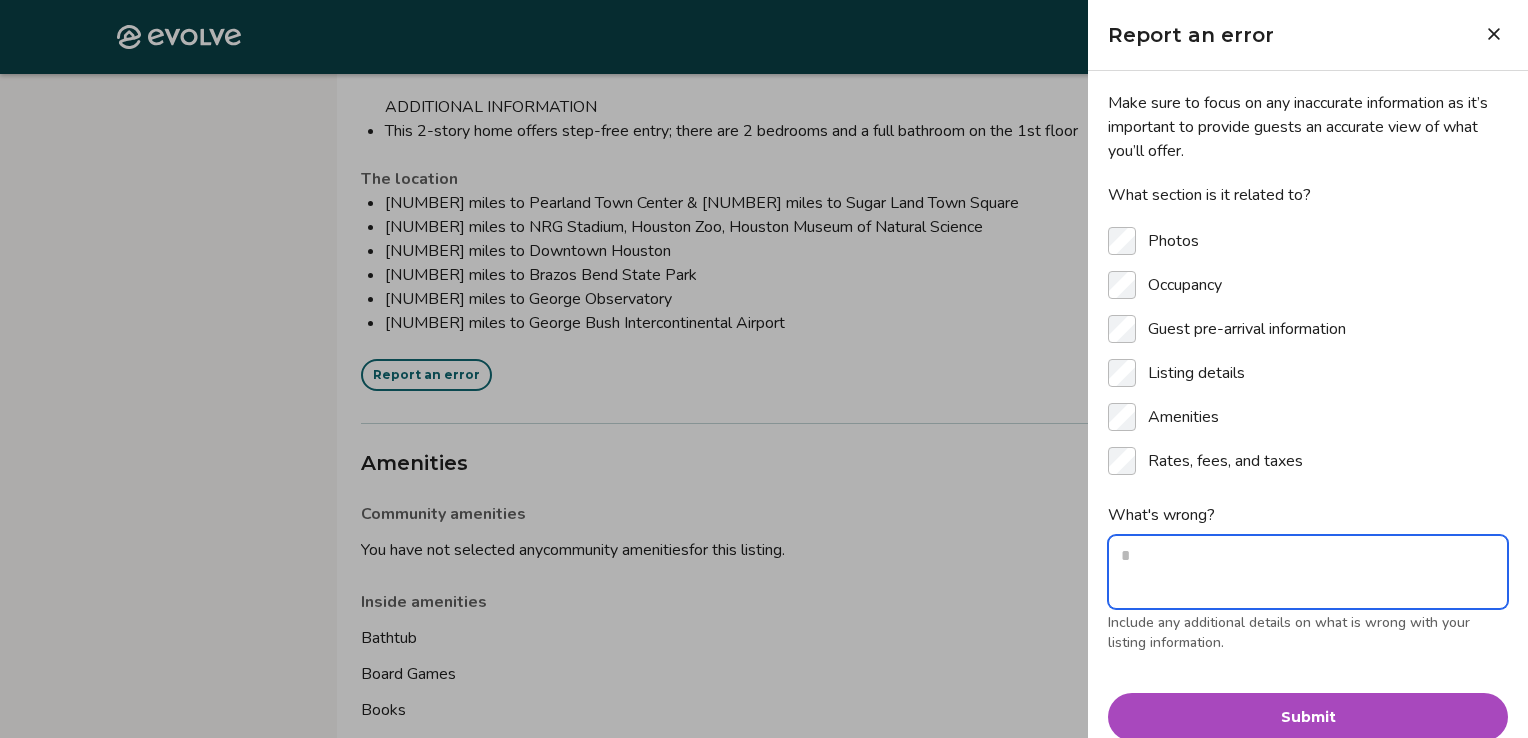 click on "What's wrong?" at bounding box center (1308, 572) 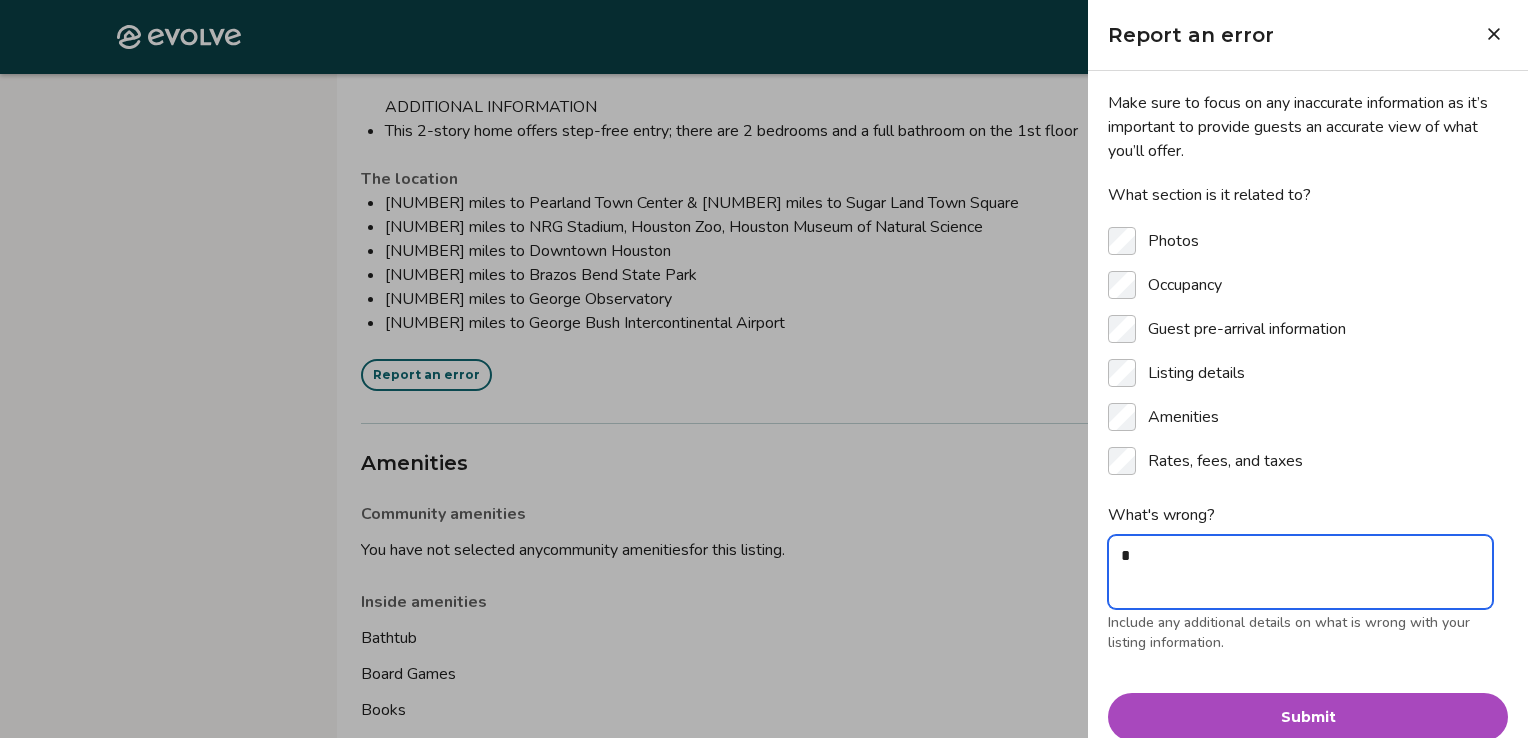 type on "*" 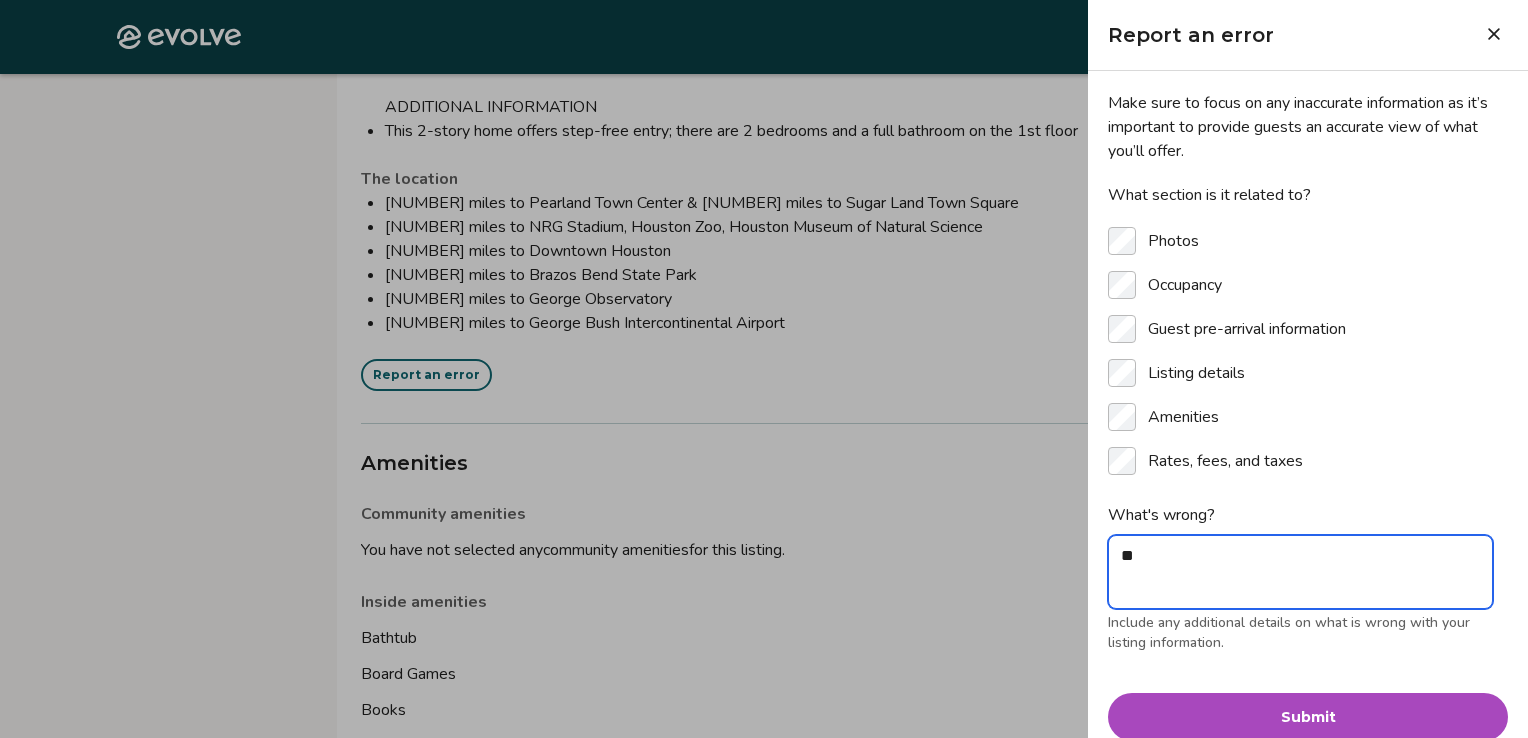 type on "*" 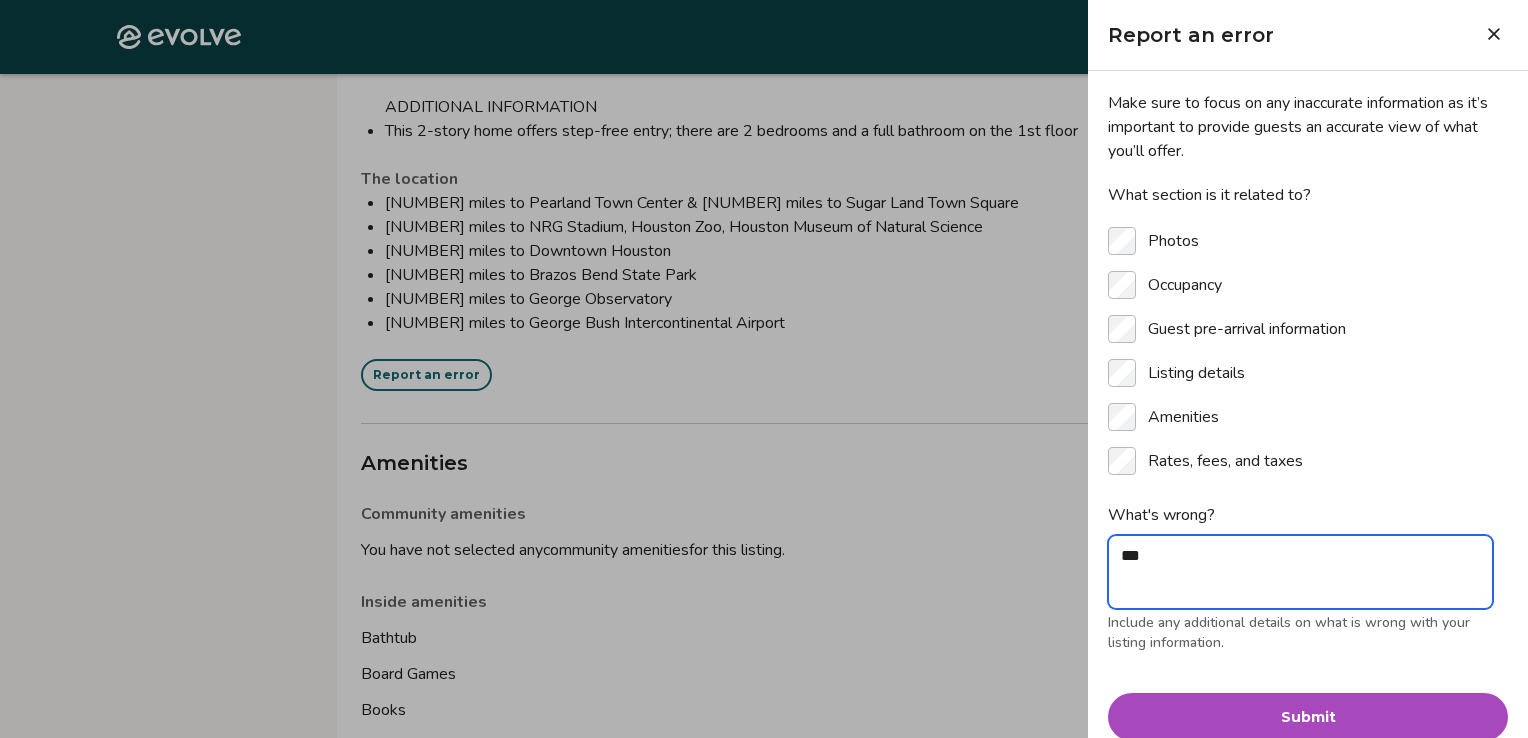 type on "*" 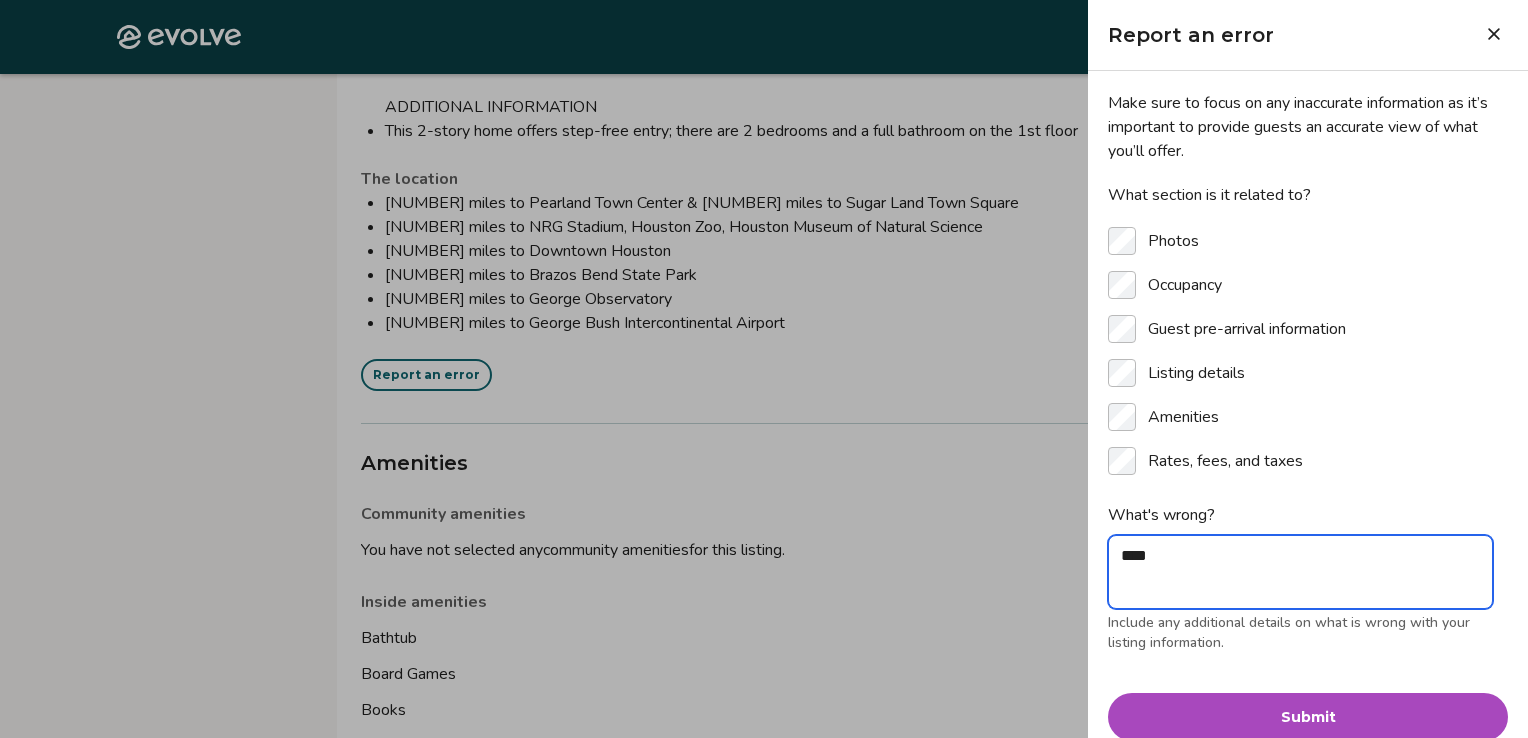 type on "*" 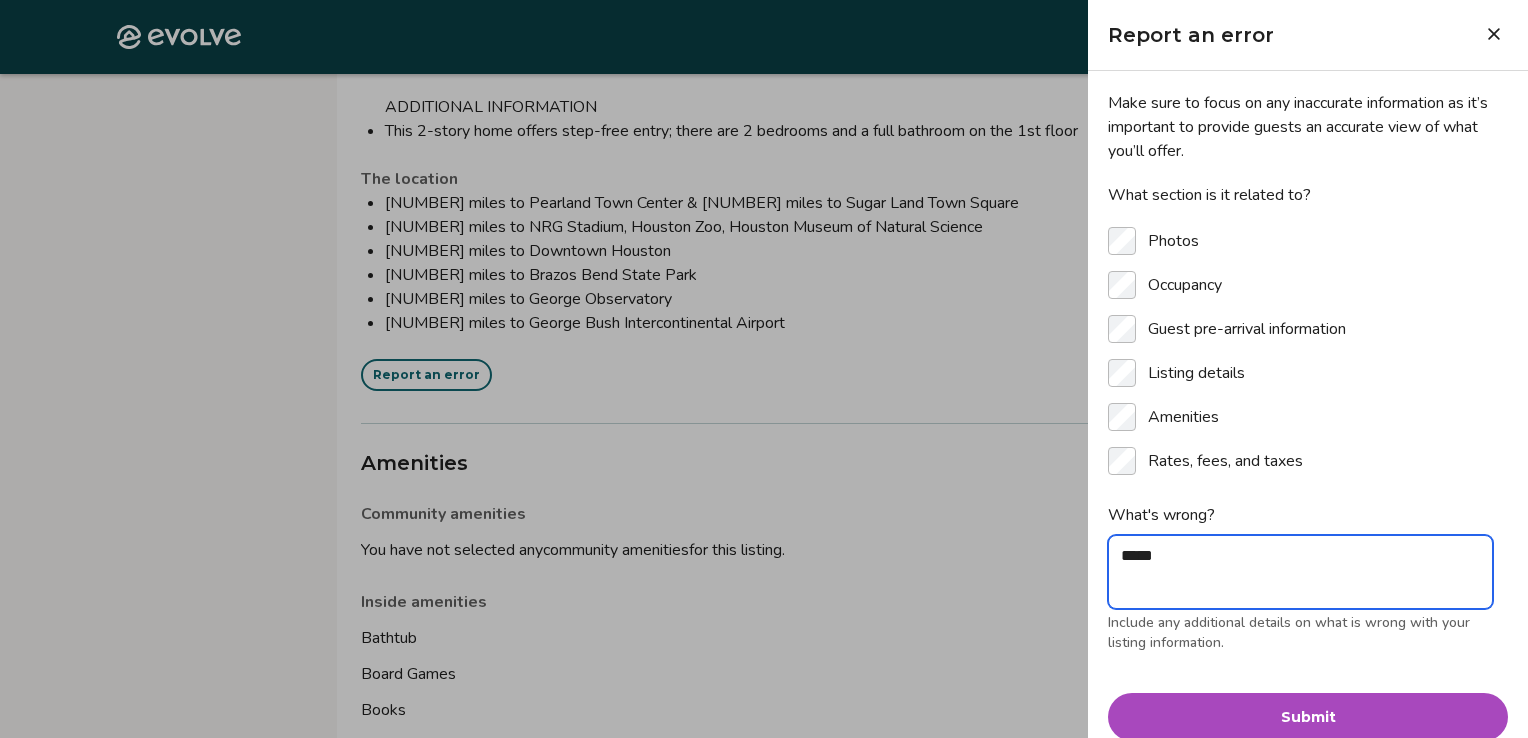 type on "*" 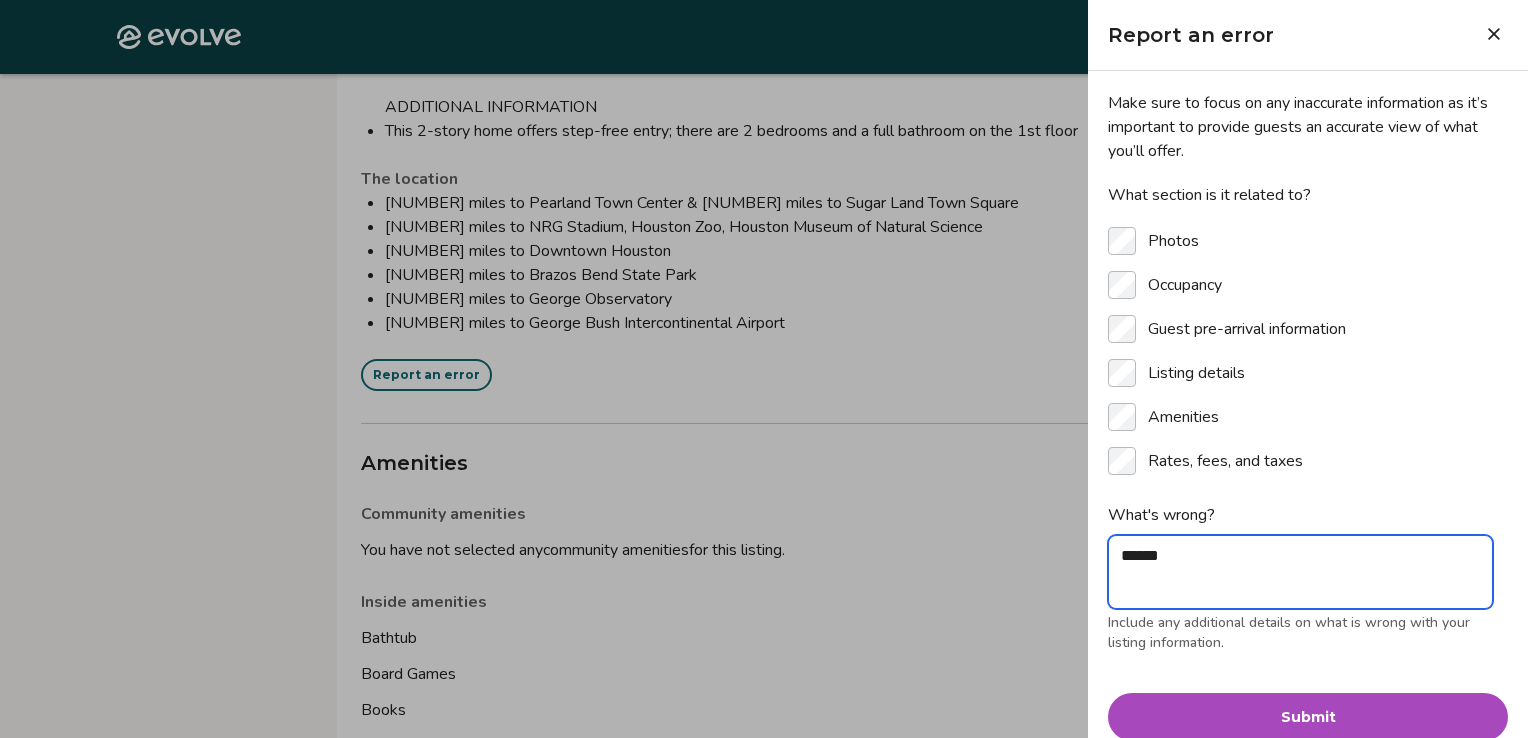 type on "*" 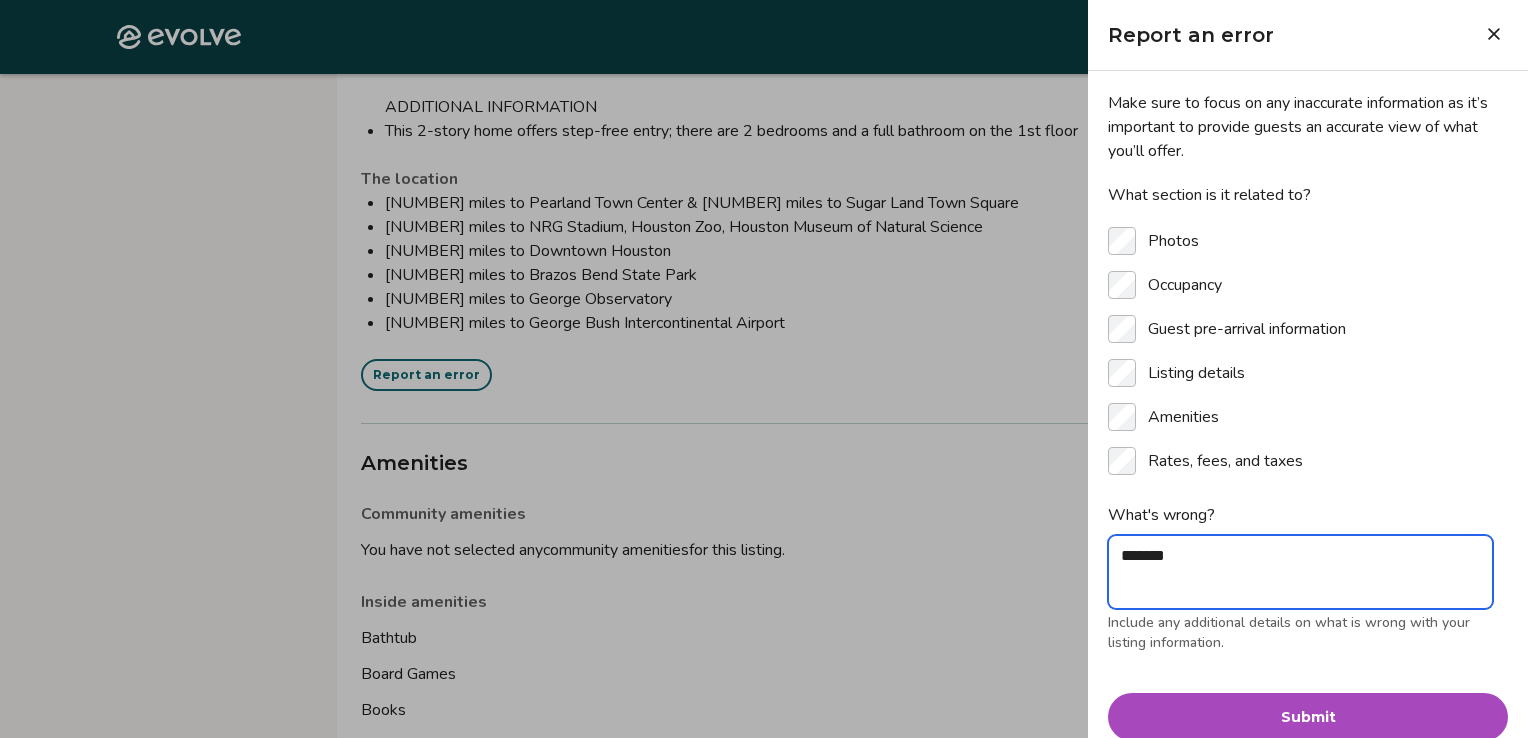type on "*" 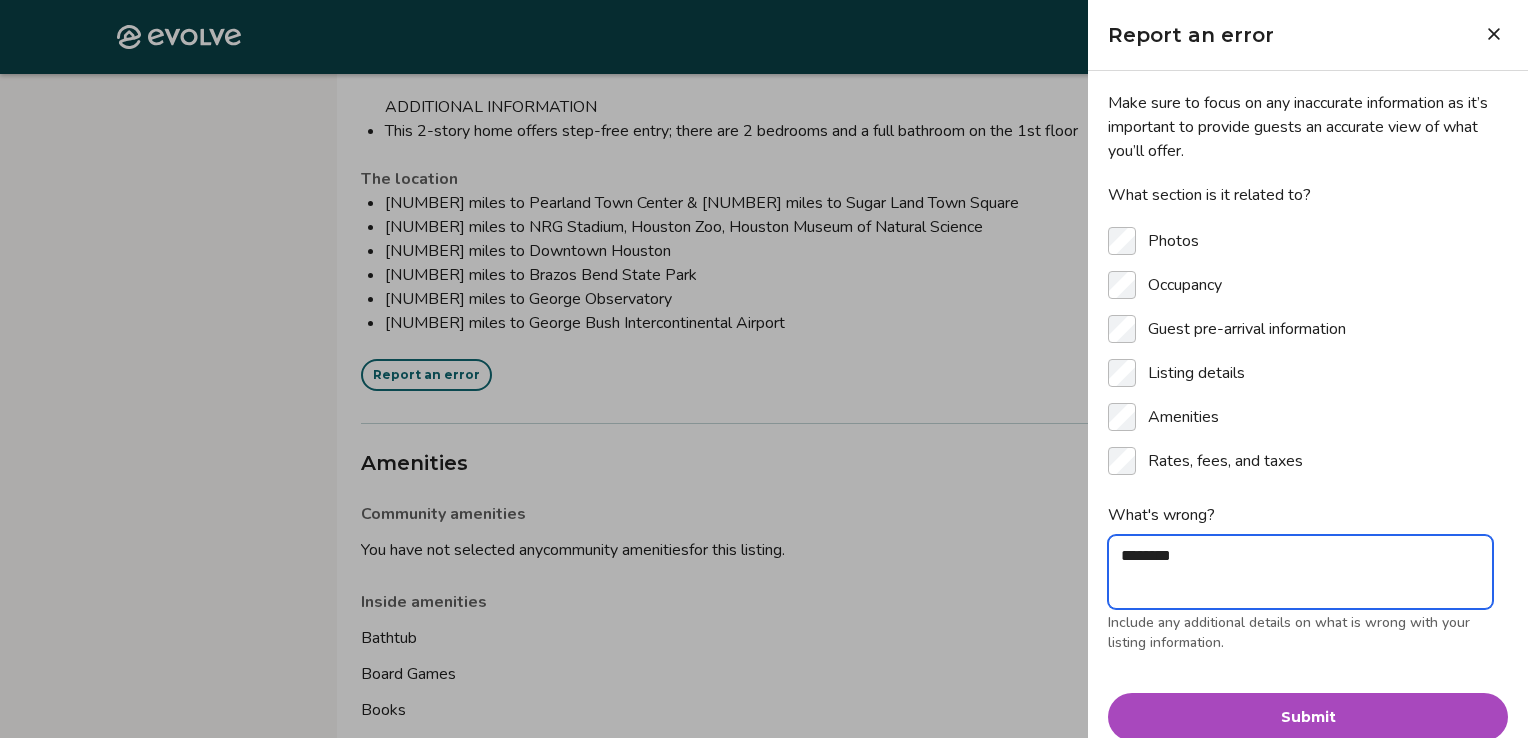 type on "*" 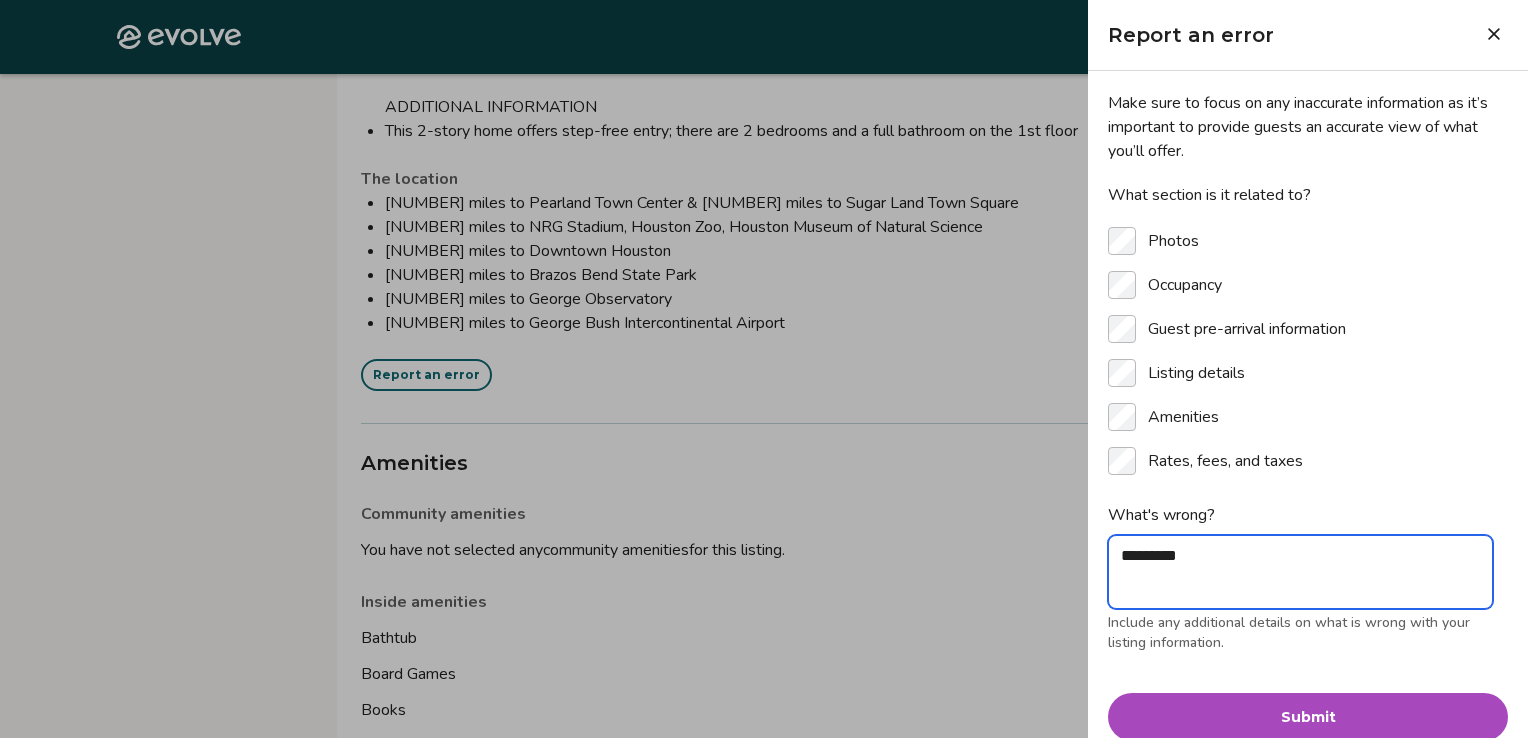 type on "*" 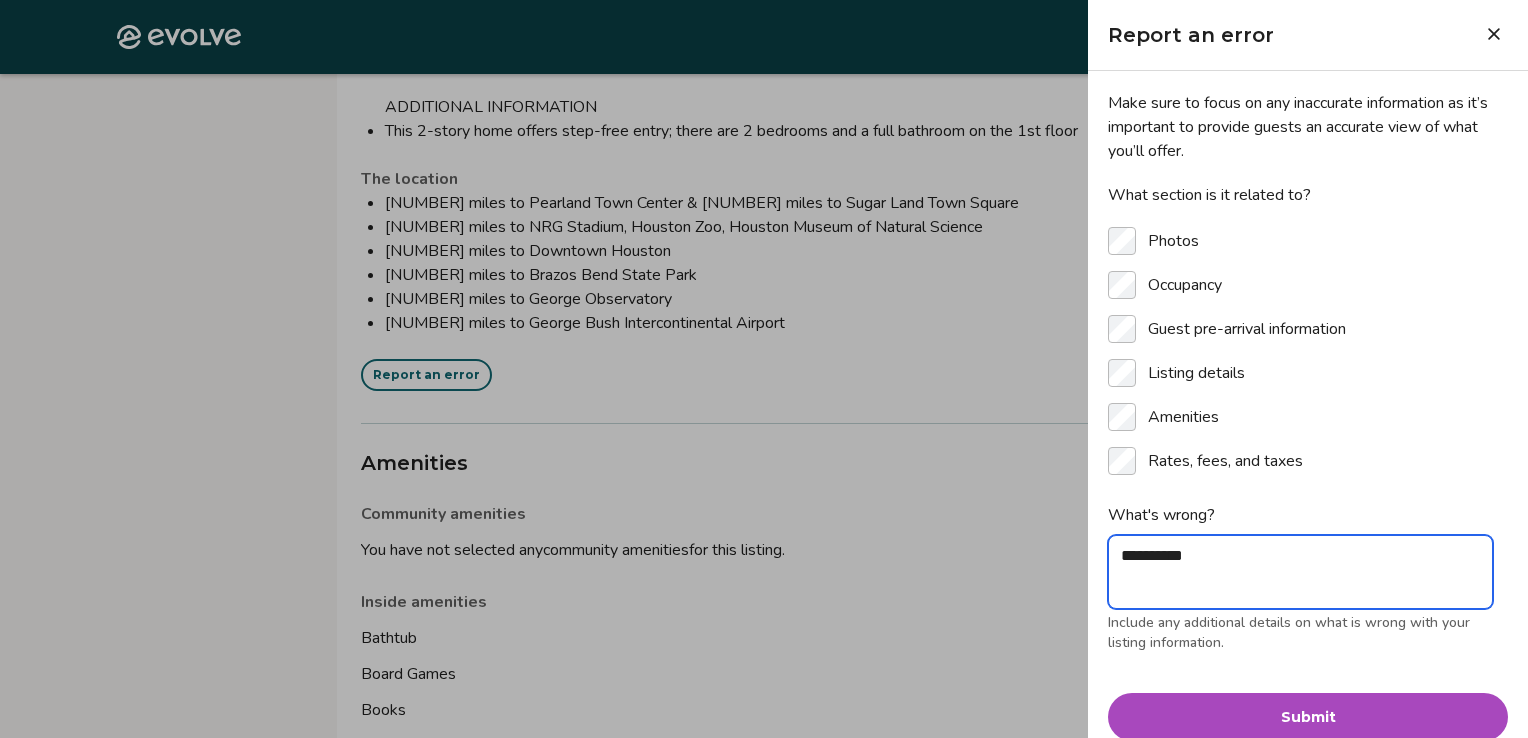 type on "*" 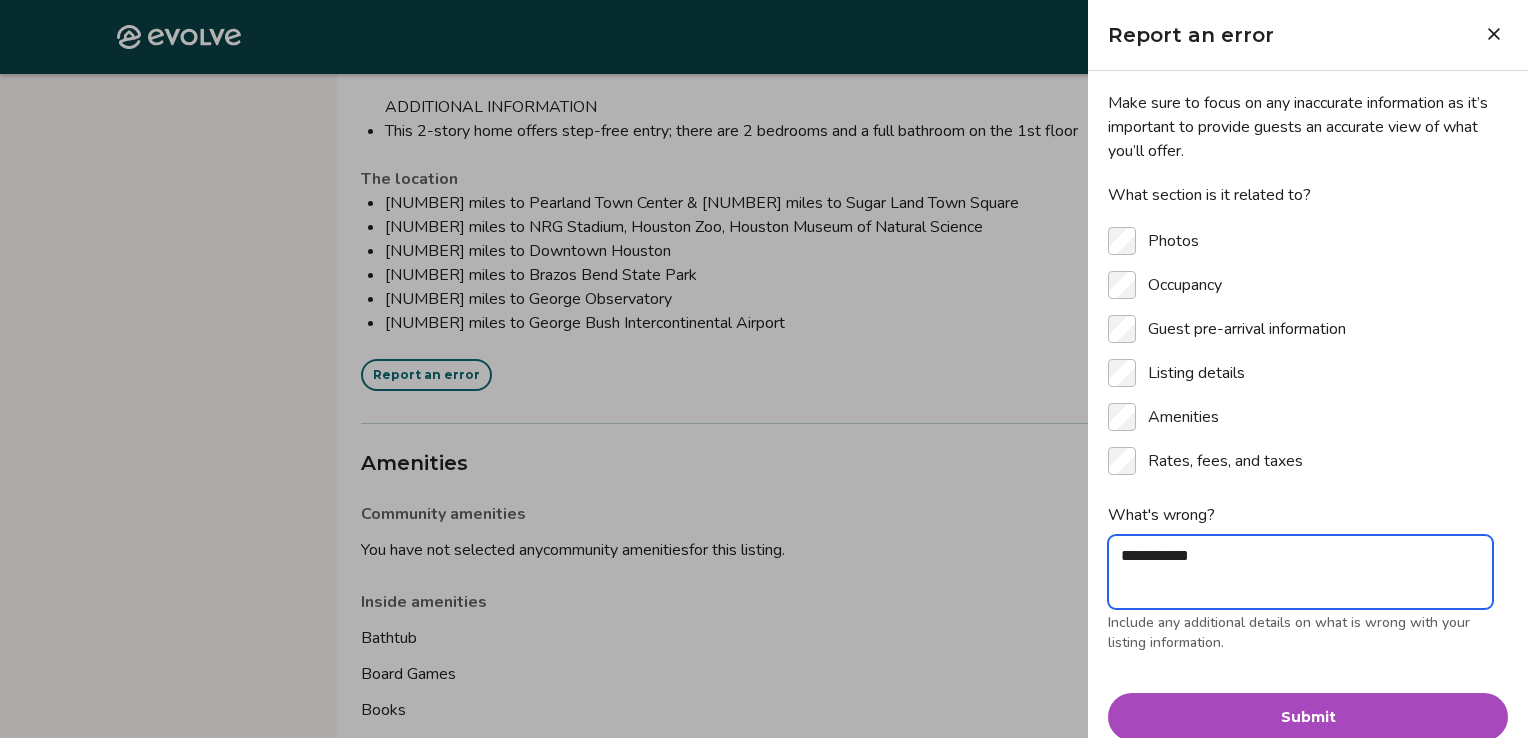 type on "*" 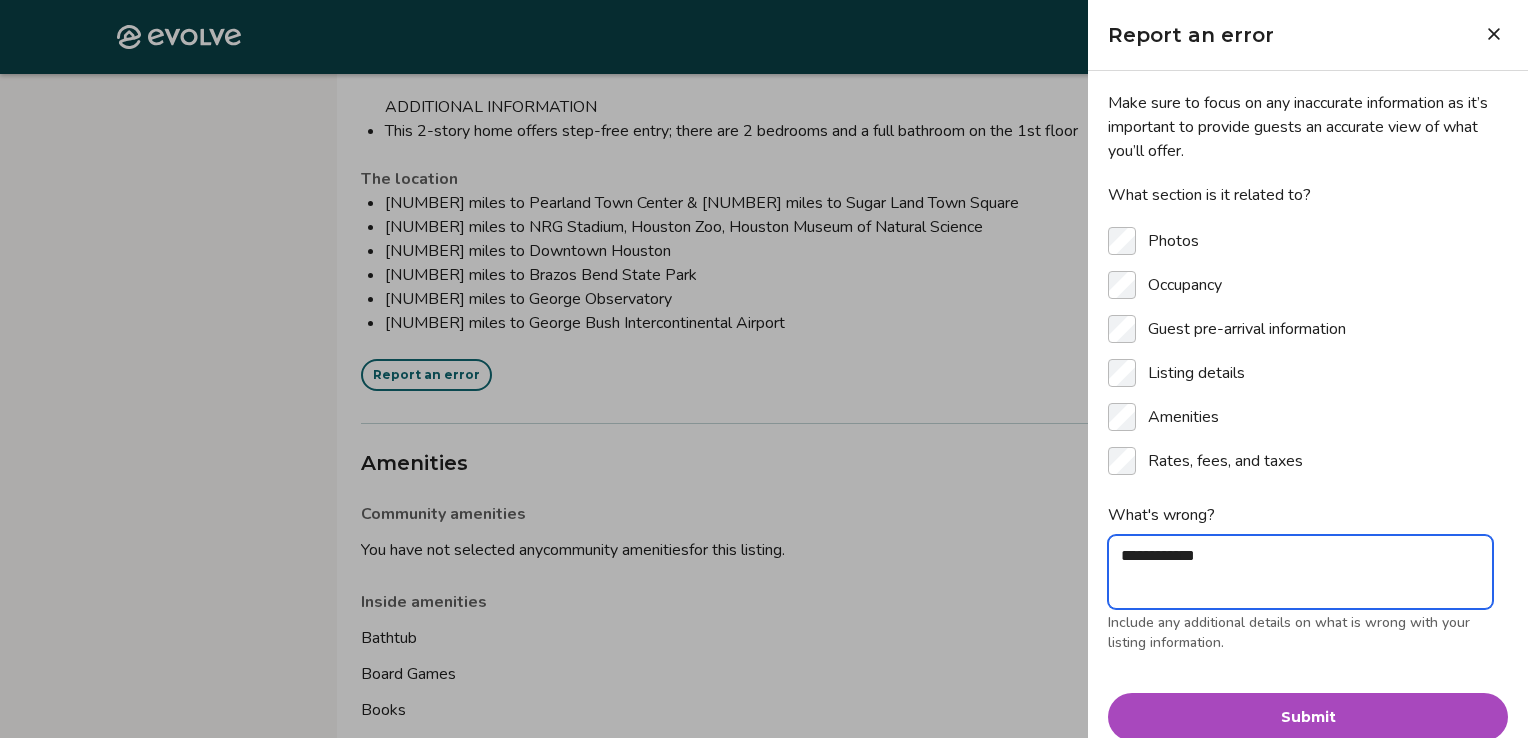 type on "*" 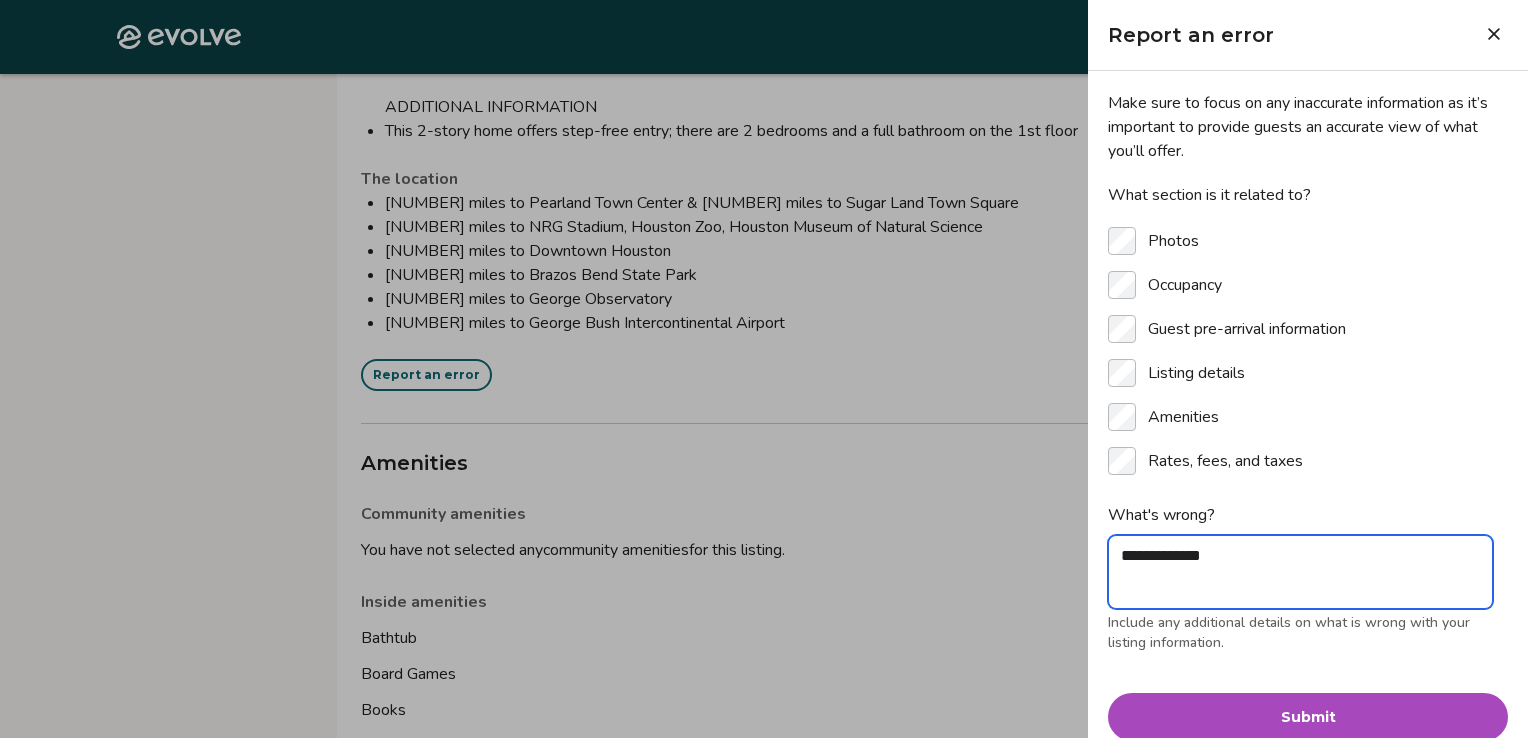 type on "*" 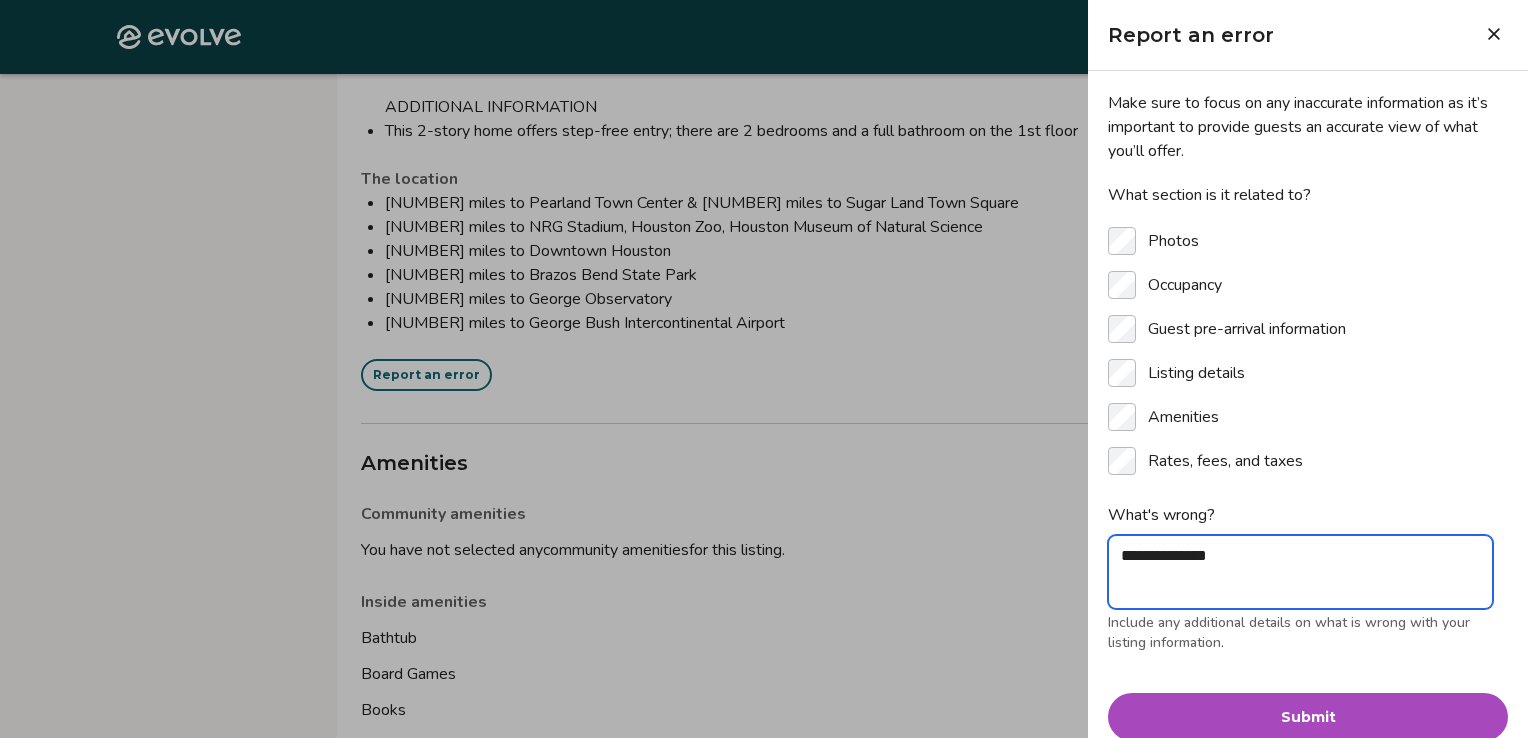 type on "*" 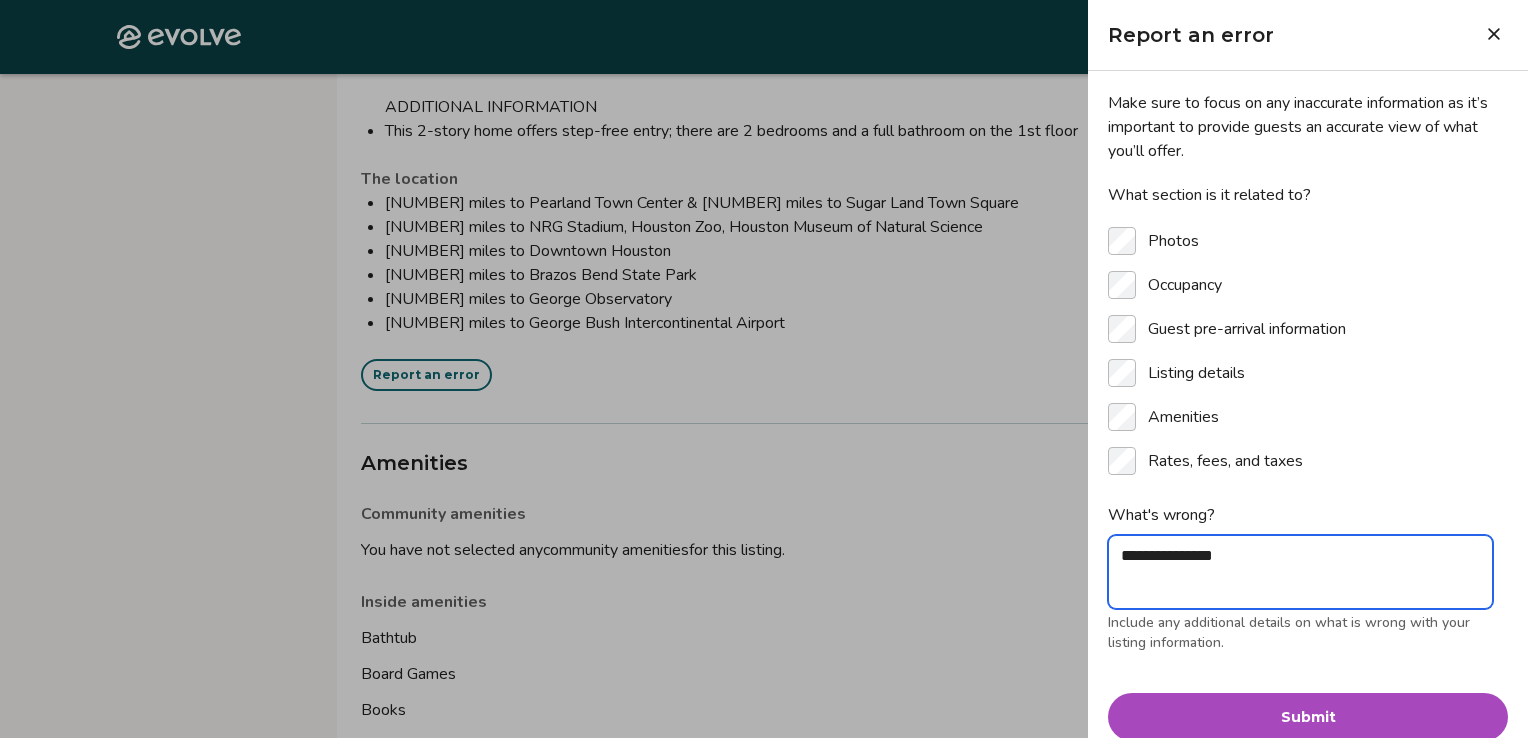 type on "*" 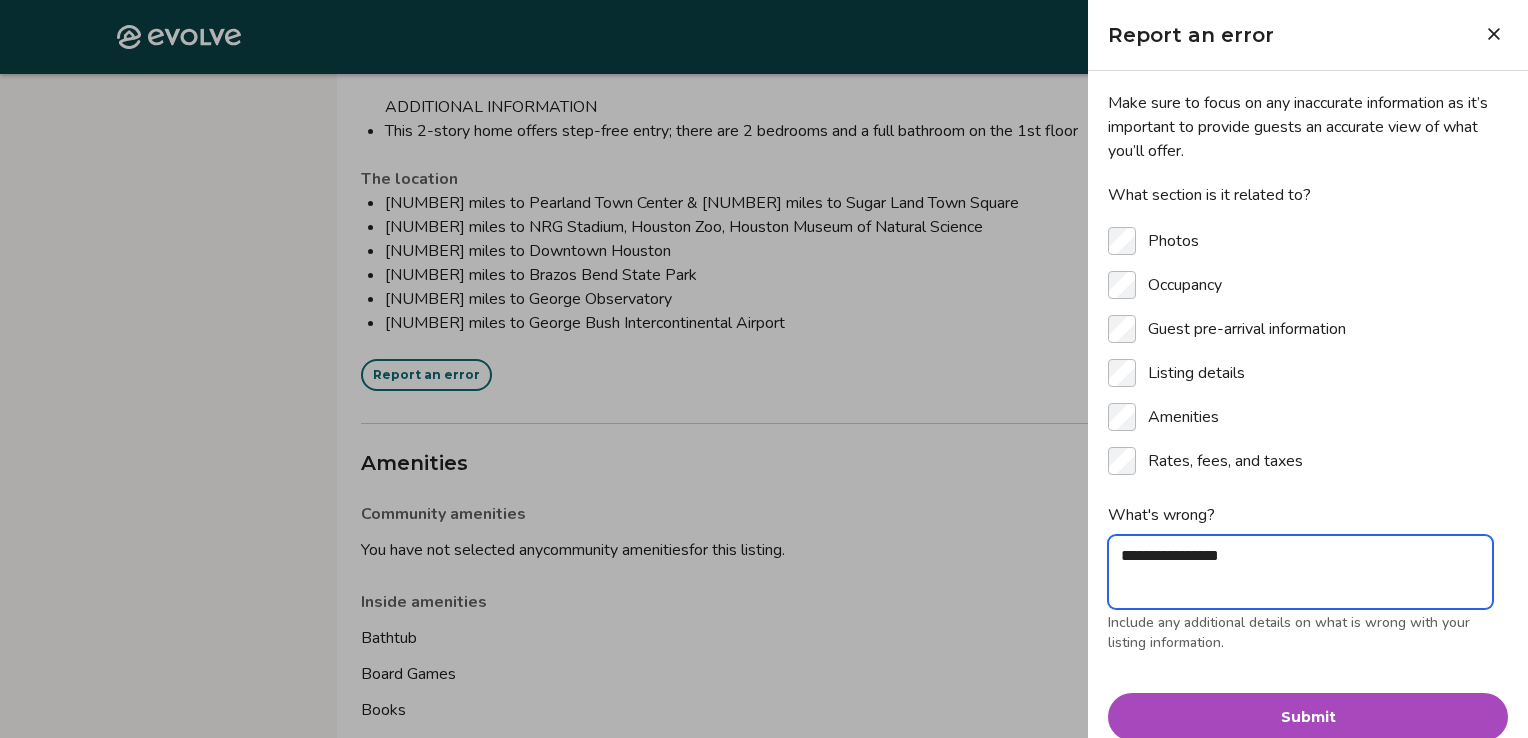 type on "*" 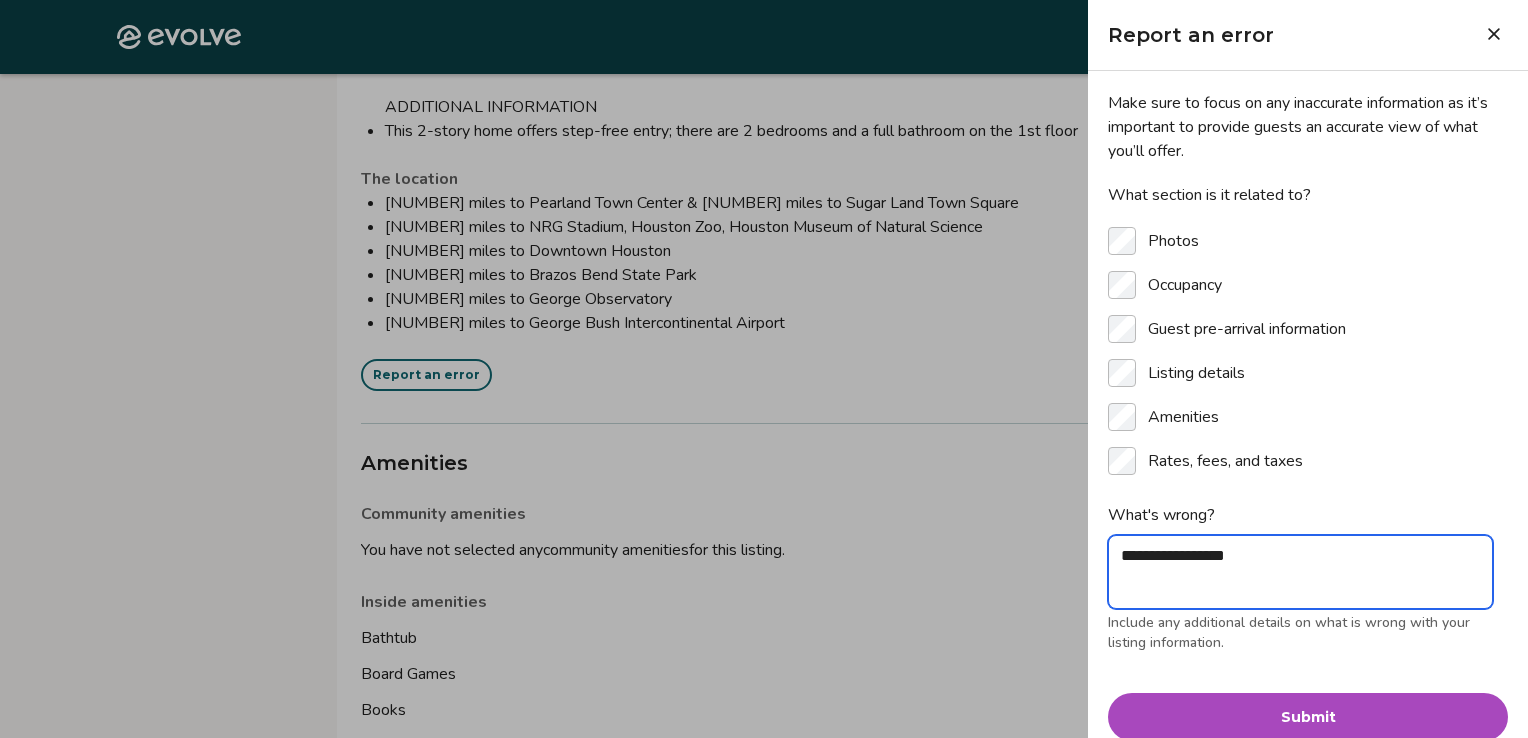 type on "*" 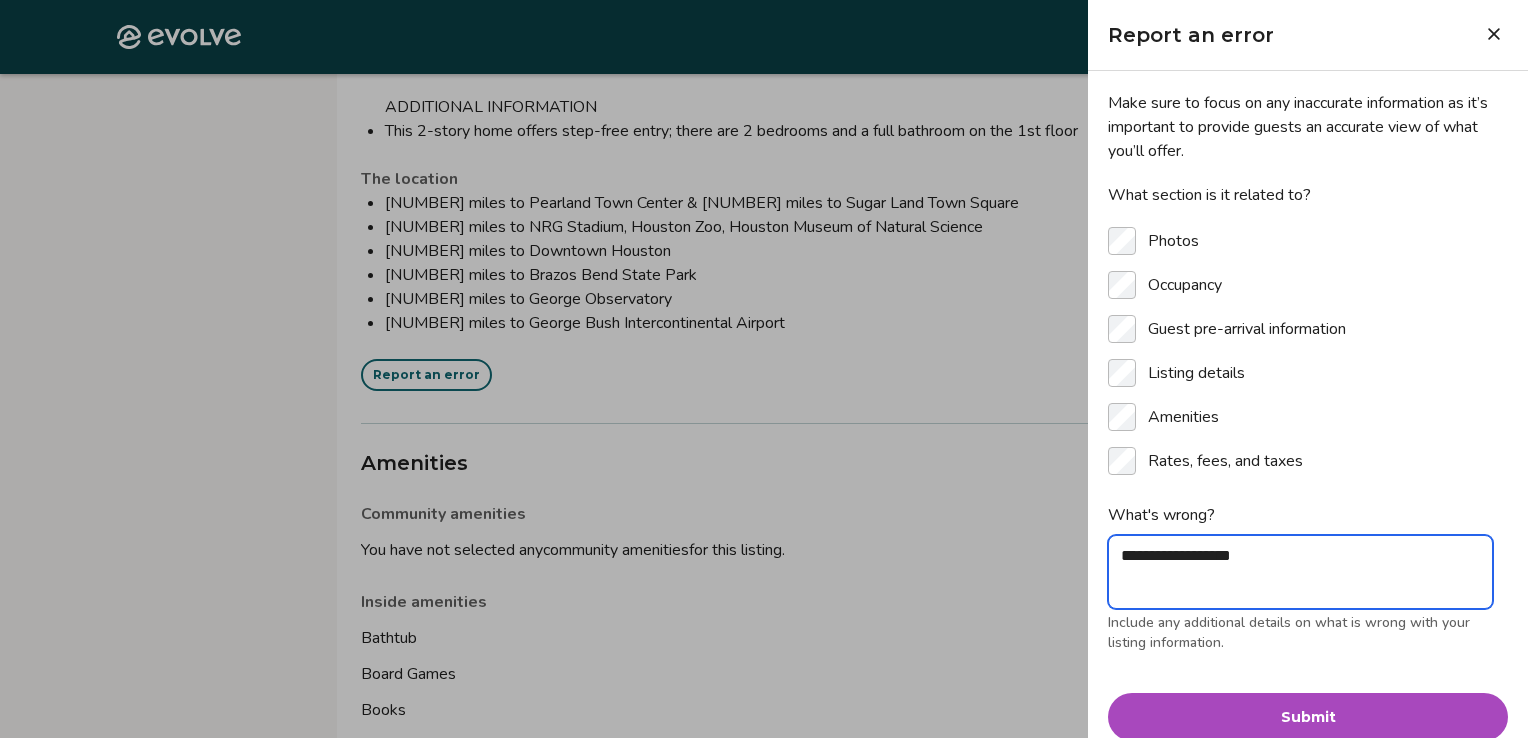 type on "*" 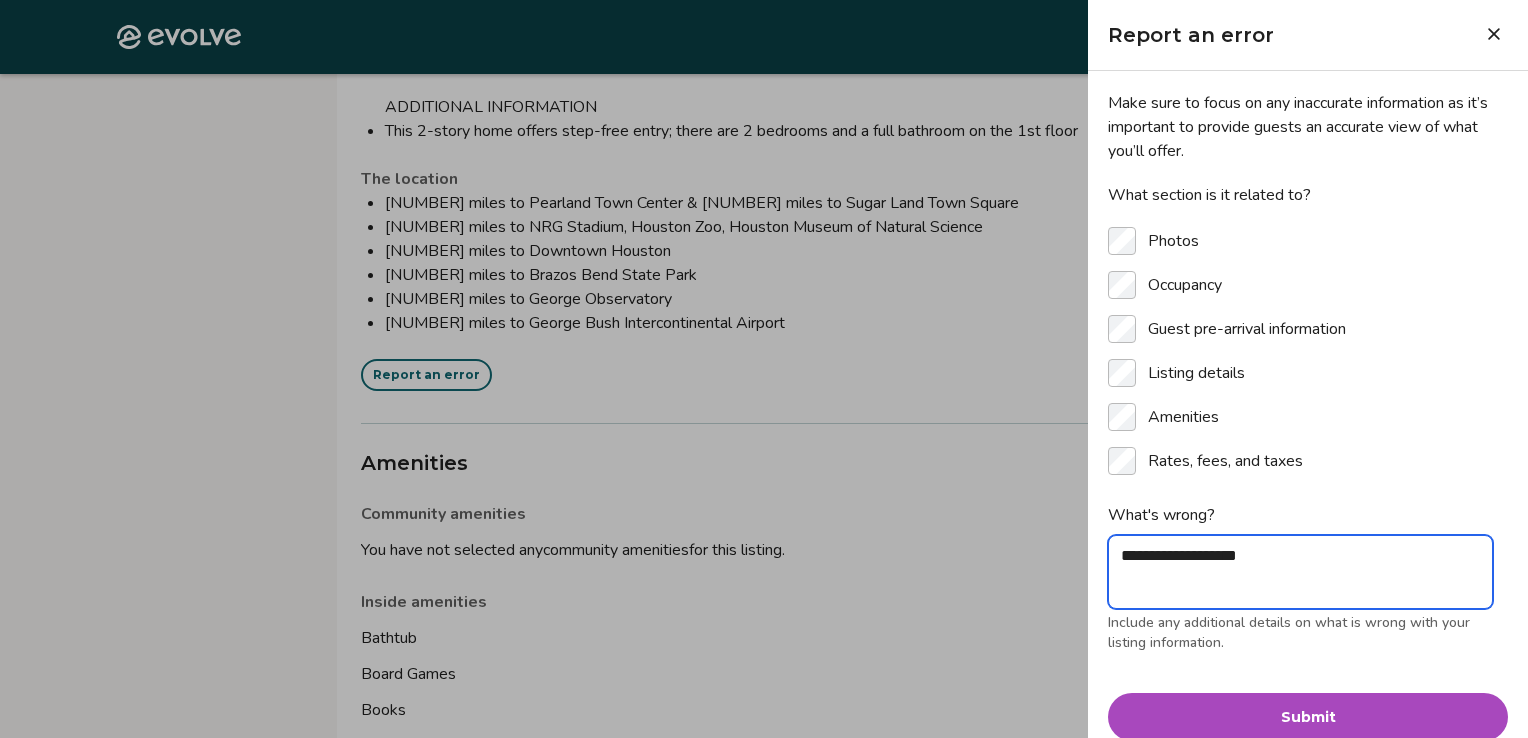 type on "*" 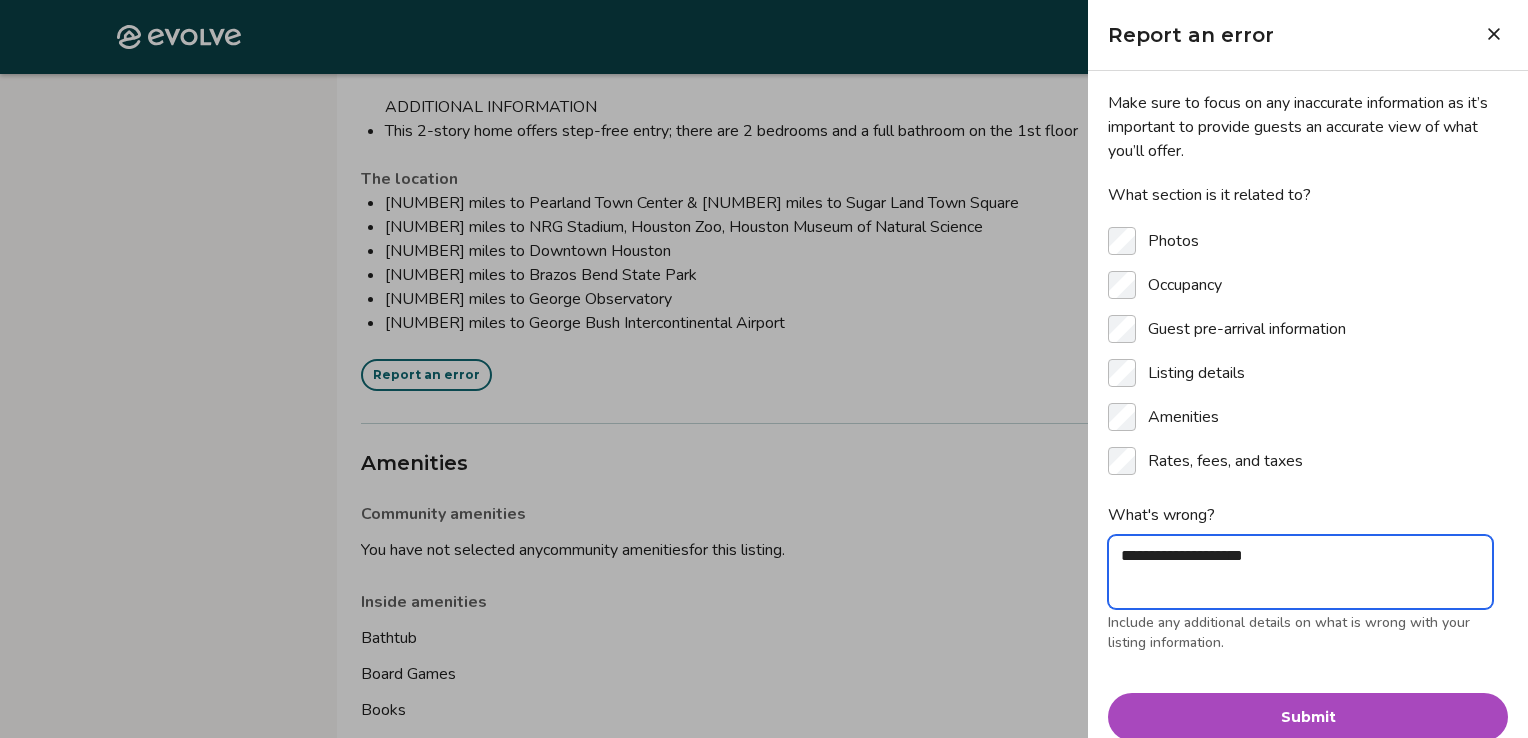 type on "*" 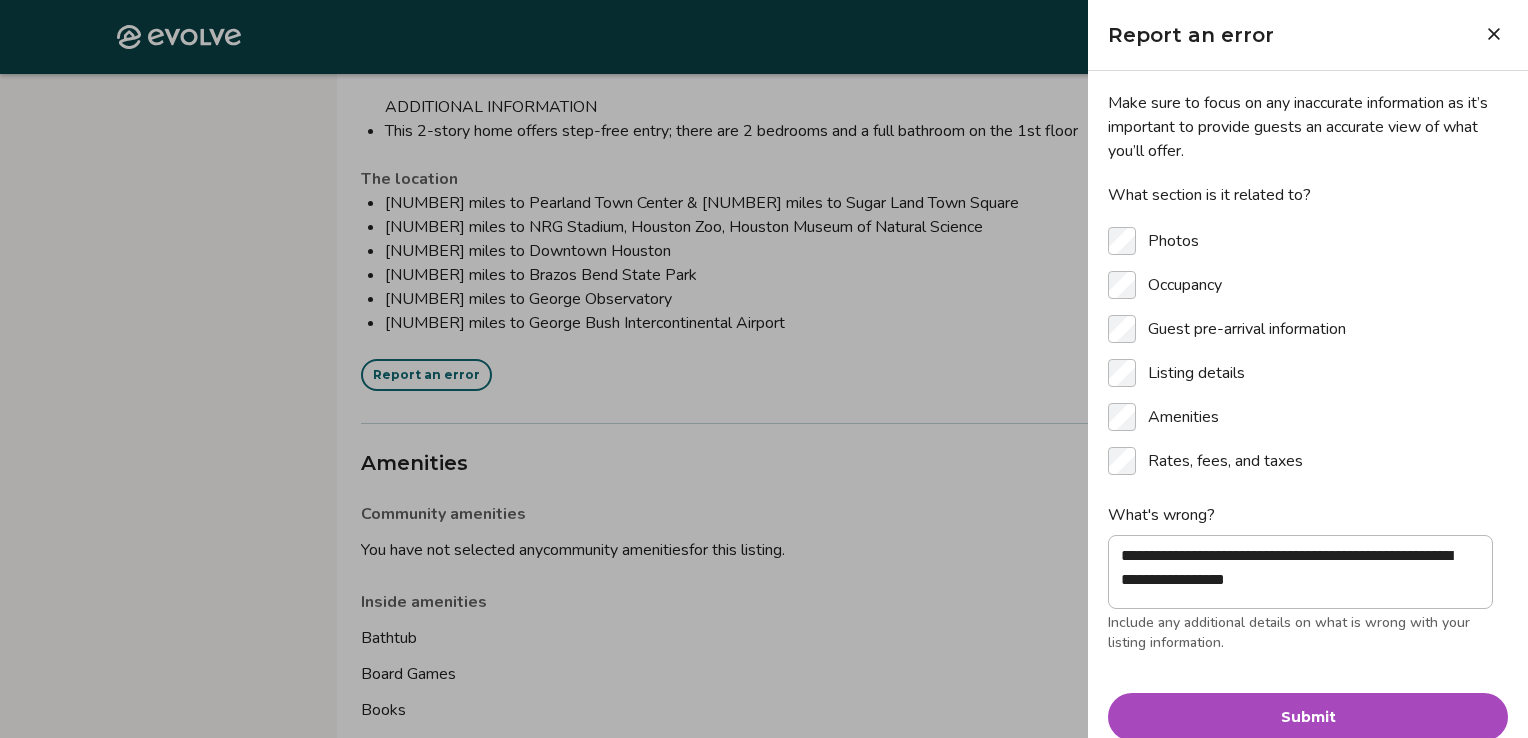 click on "Submit" at bounding box center (1308, 717) 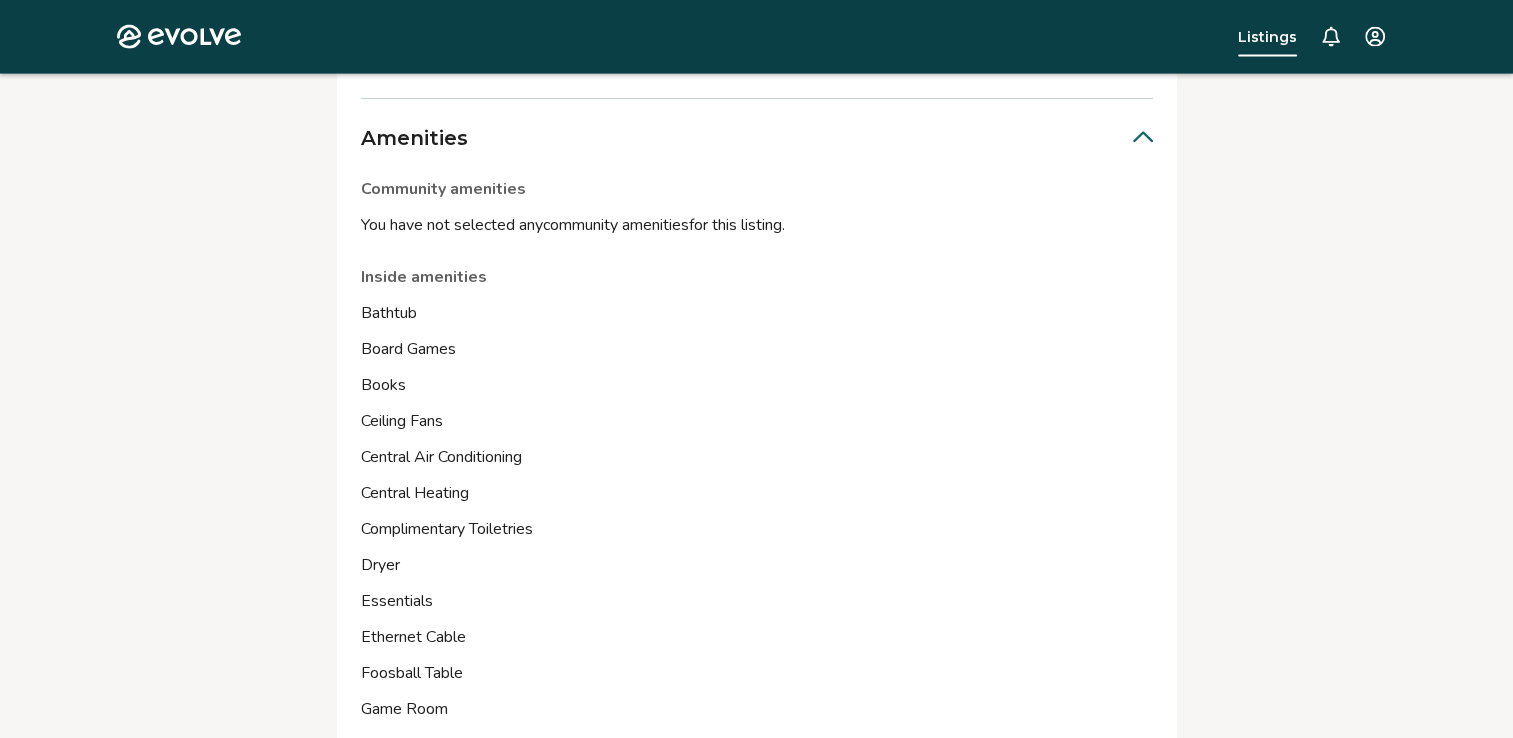 scroll, scrollTop: 4601, scrollLeft: 0, axis: vertical 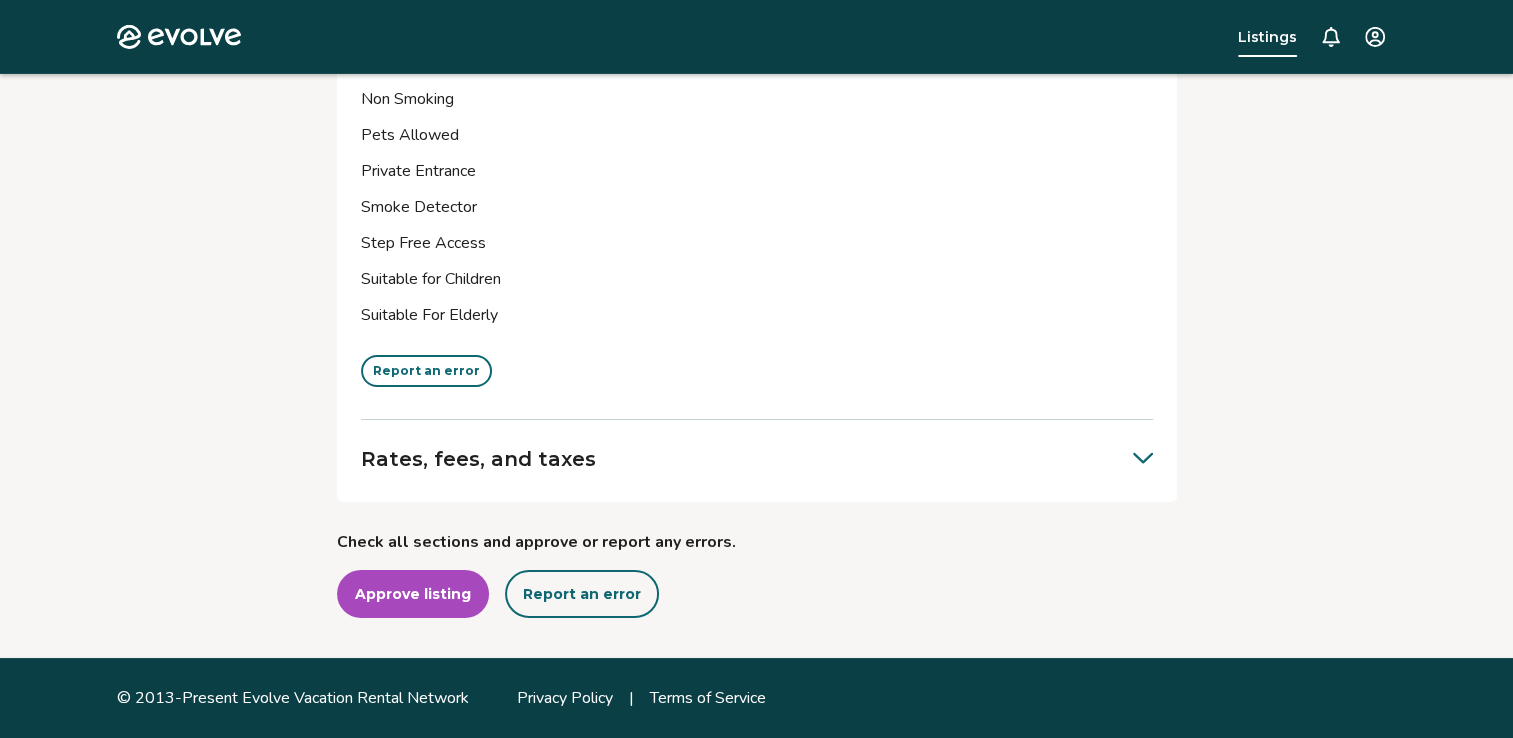 click on "Report an error" at bounding box center [426, 371] 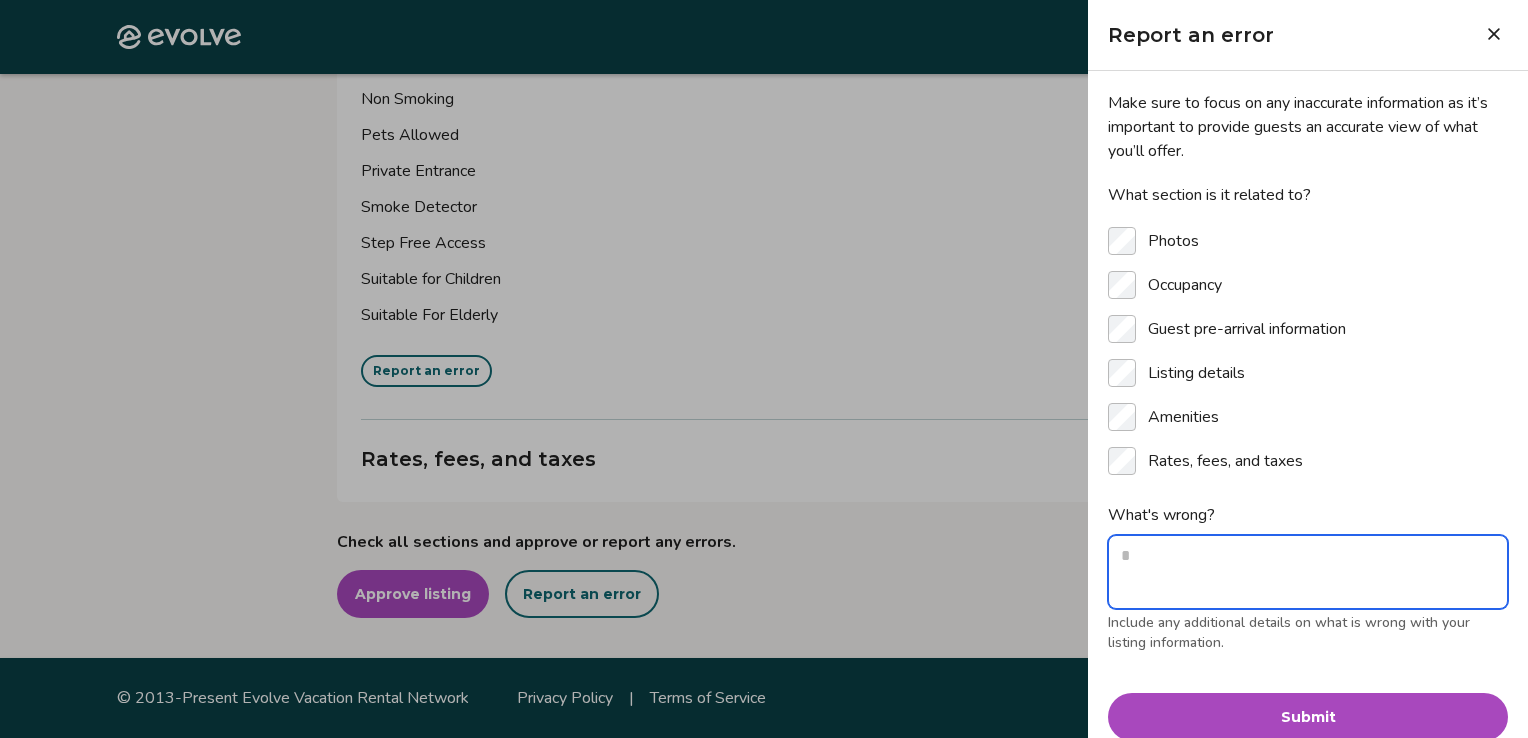 click on "What's wrong?" at bounding box center (1308, 572) 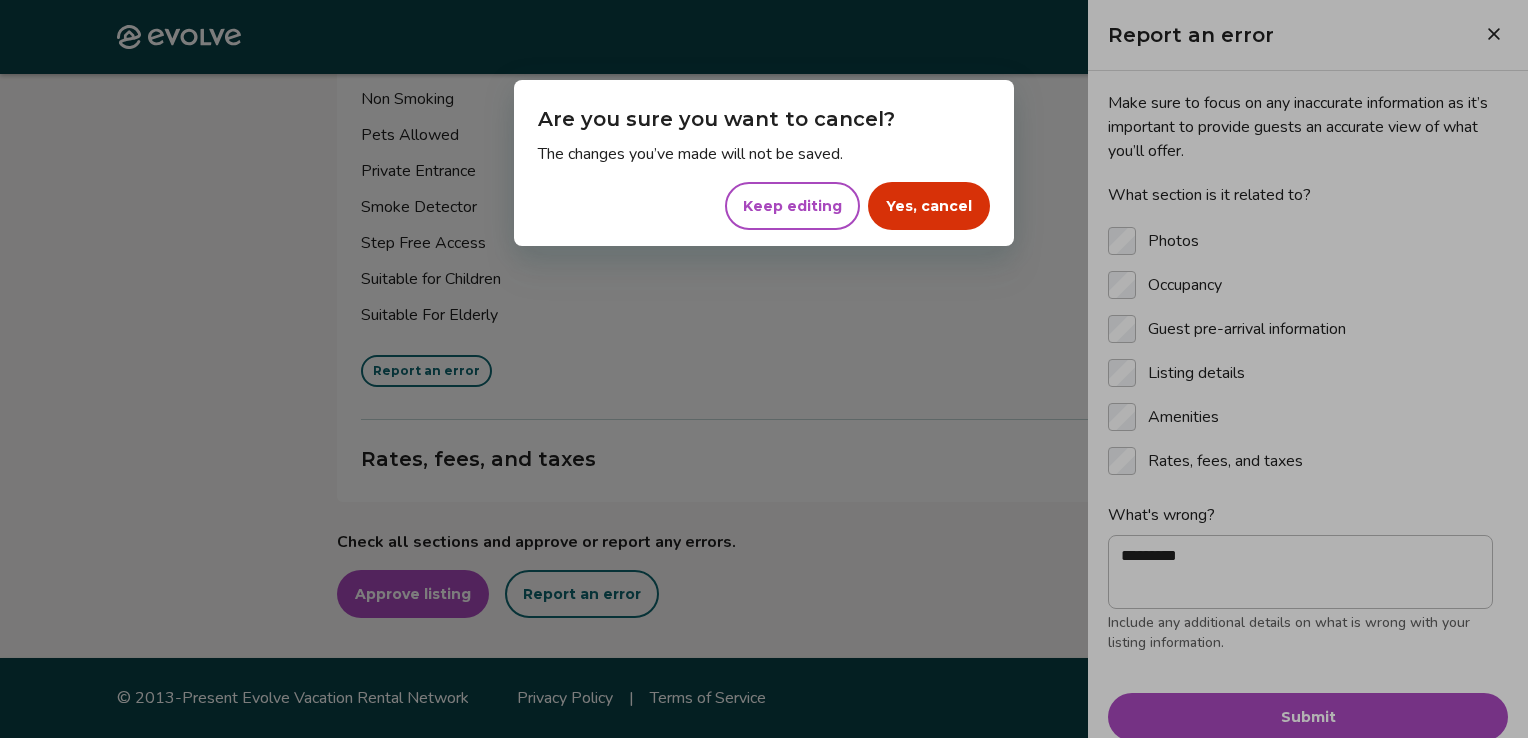 click on "Evolve Listings Listings [NUMBER] [STREET] [CITY], [STATE], [POSTAL_CODE], [COUNTRY] Review your listing Take a moment to double-check the information for accuracy. As soon as you confirm everything looks good, we'll start the process of publishing it across all our booking platforms. Check all sections and approve or report any errors. Approve listing Report an error Photos View all photos Report an error Occupancy Bedrooms 5 Bathrooms 3.5 Maximum occupancy 12 Report an error Guest pre-arrival information This information will be sent to the guest to prepare for arrival. Access instructions, guest contact information and parking details are especially important to verify. Property address [NUMBER] [STREET], [CITY], [STATE], [POSTAL_CODE], [COUNTRY] Guest contact On Point Introductions, ([PHONE]), [EMAIL] Please contact your guest contact(s) with any questions or concerns you may have before or during your stay Check-in instructions Check in after 4:00 PM Check-out instructions" at bounding box center [756, -3039] 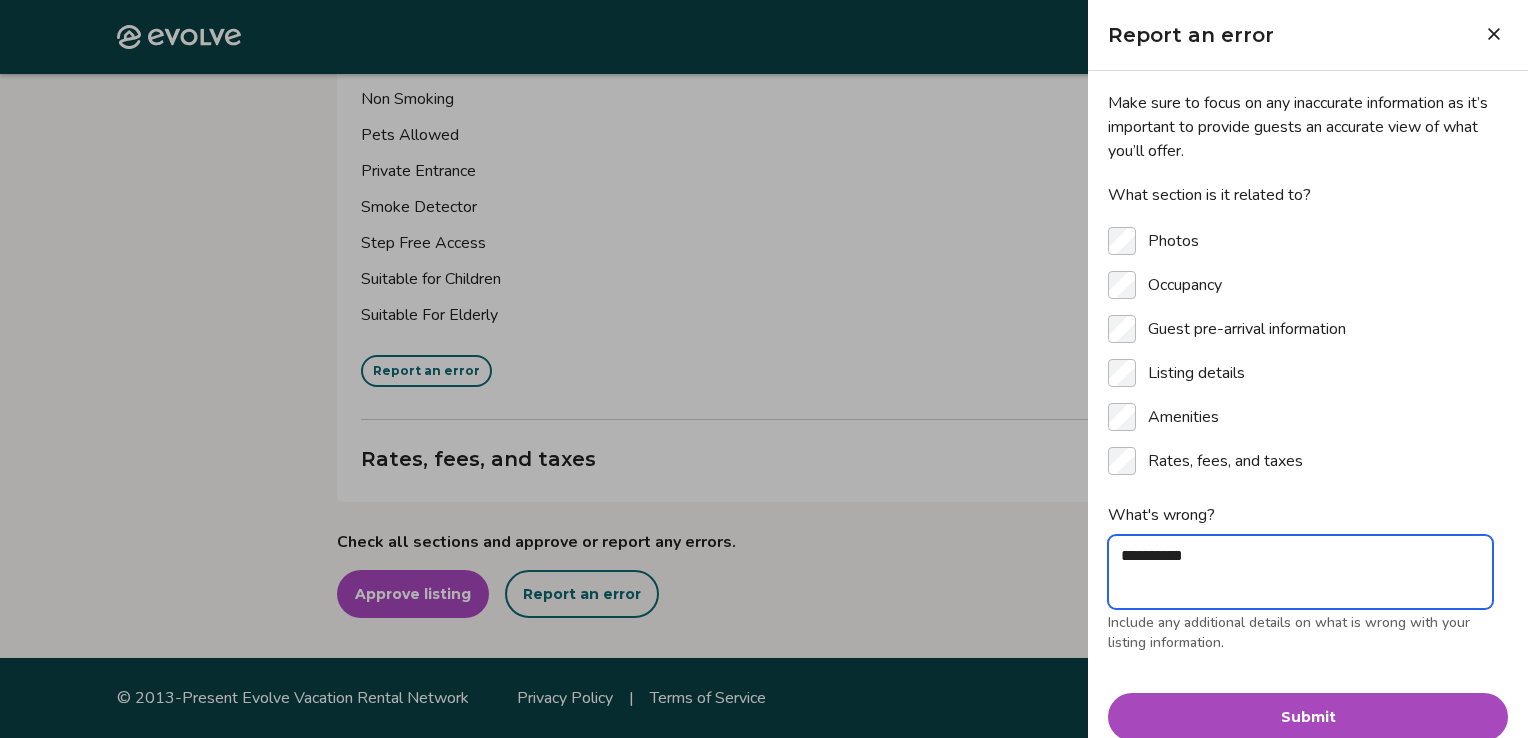 click on "**********" at bounding box center [1300, 572] 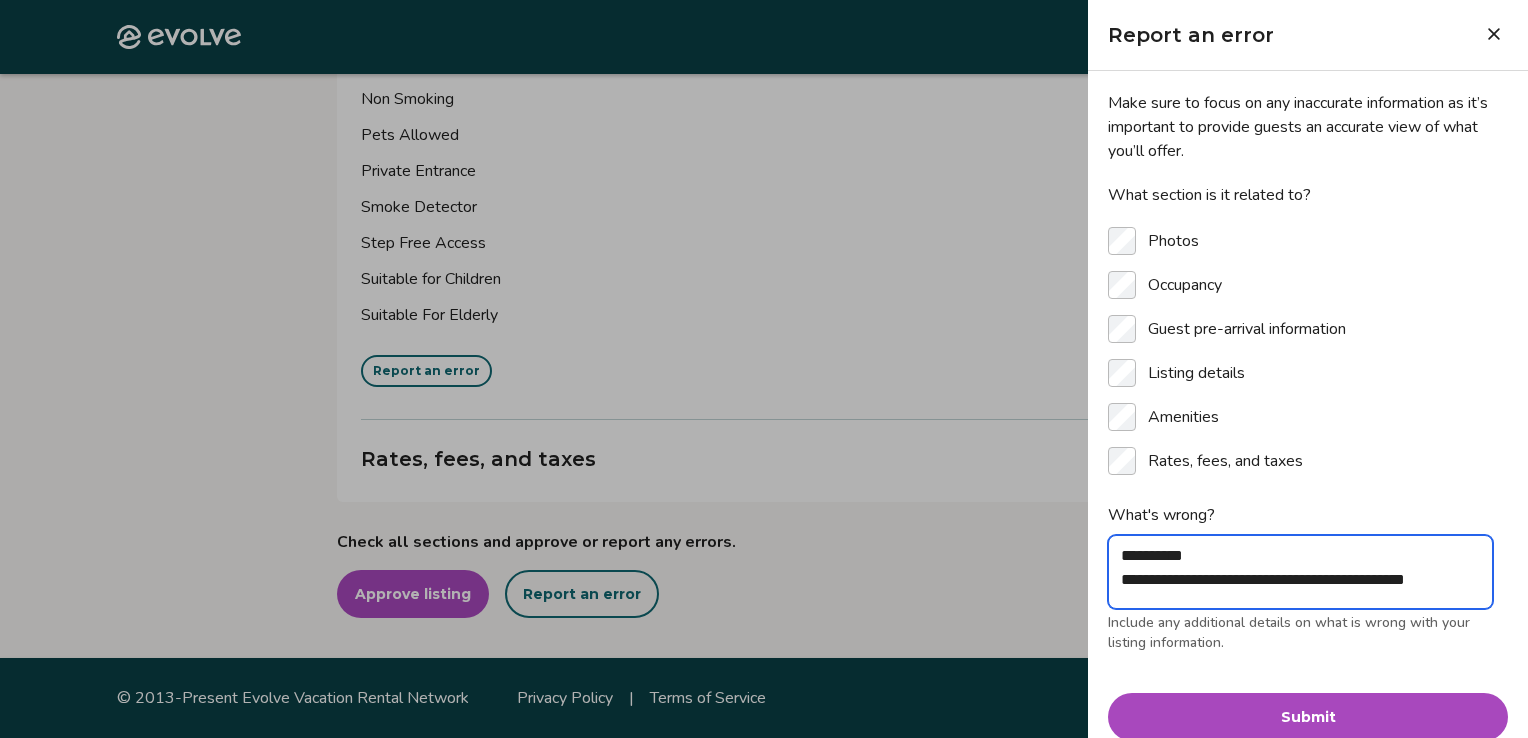 scroll, scrollTop: 6, scrollLeft: 0, axis: vertical 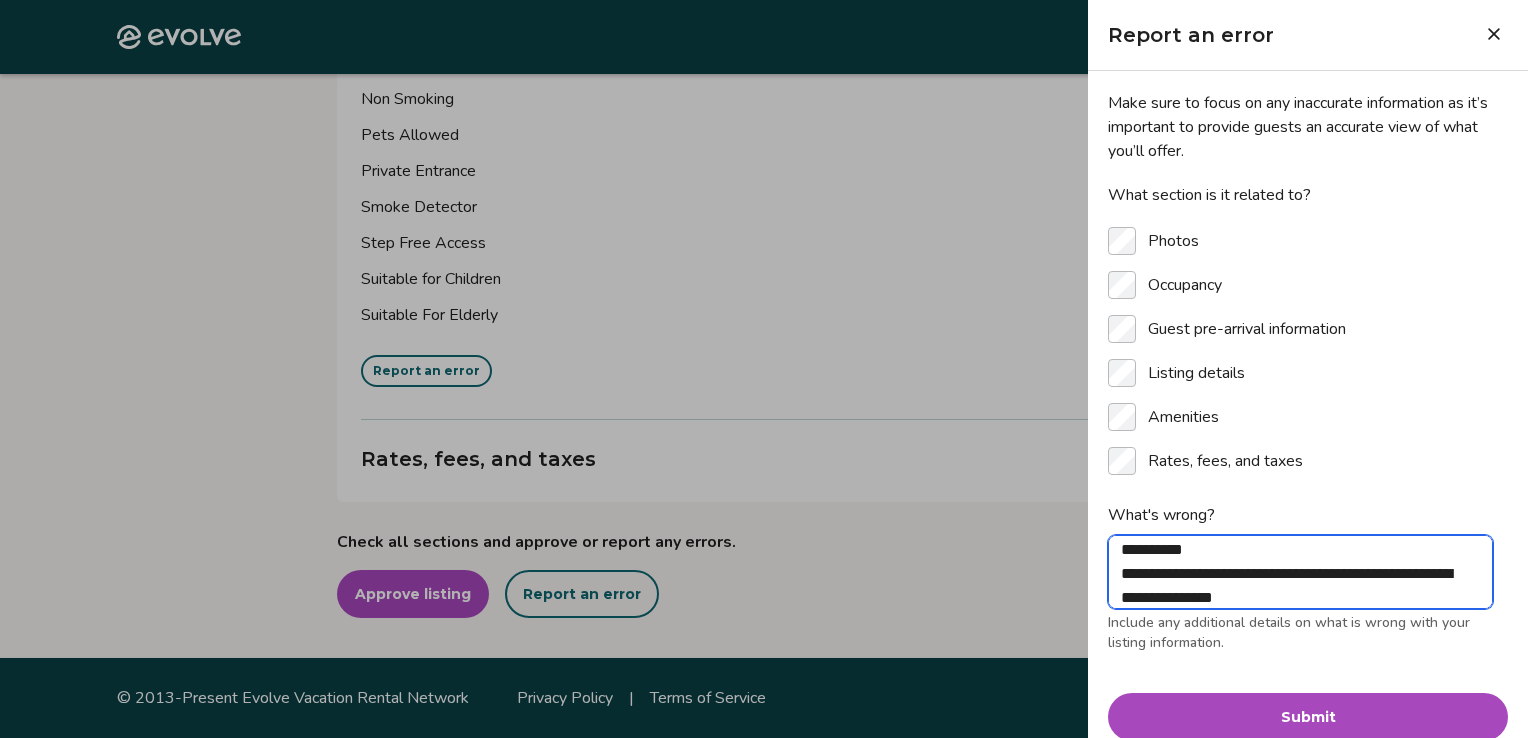 click on "**********" at bounding box center (1300, 572) 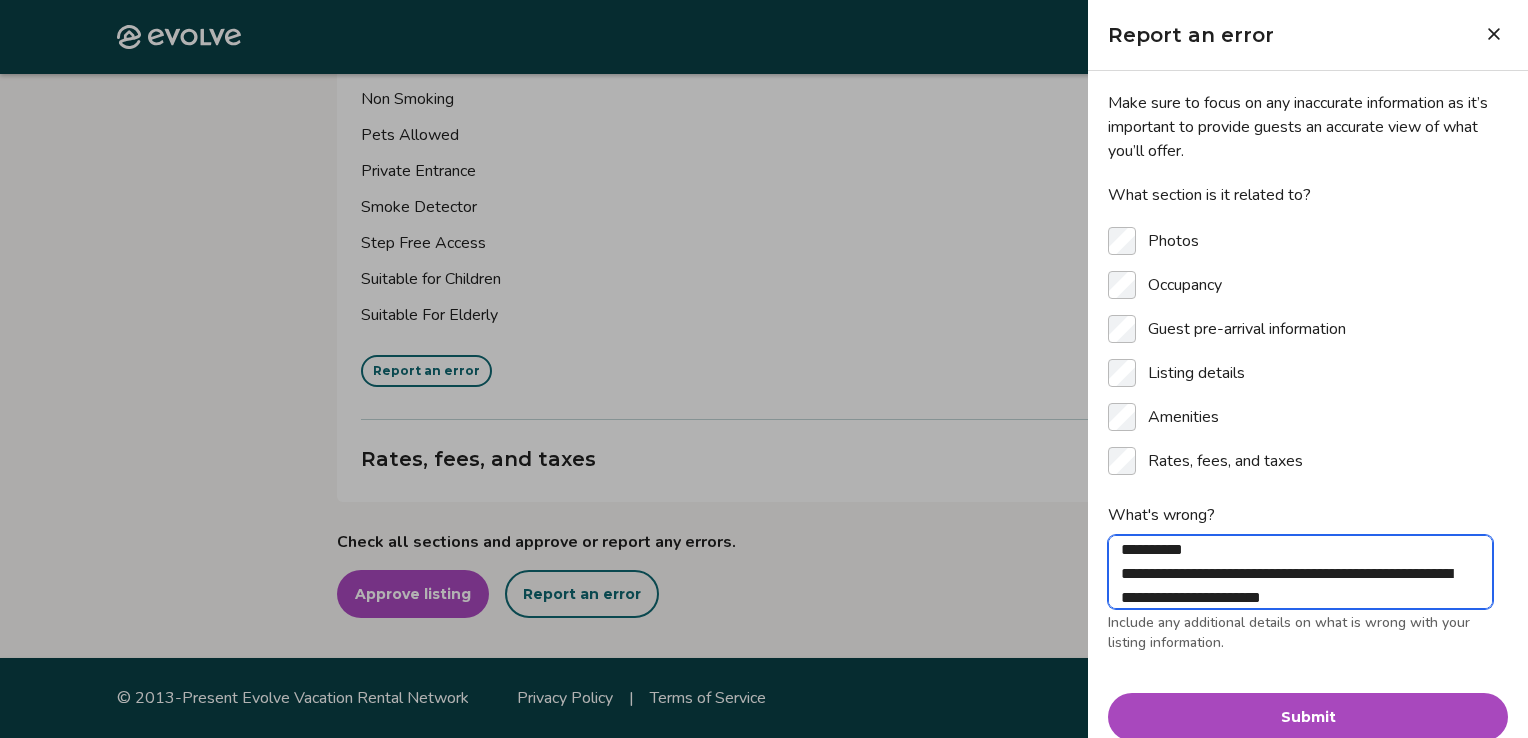 scroll, scrollTop: 30, scrollLeft: 0, axis: vertical 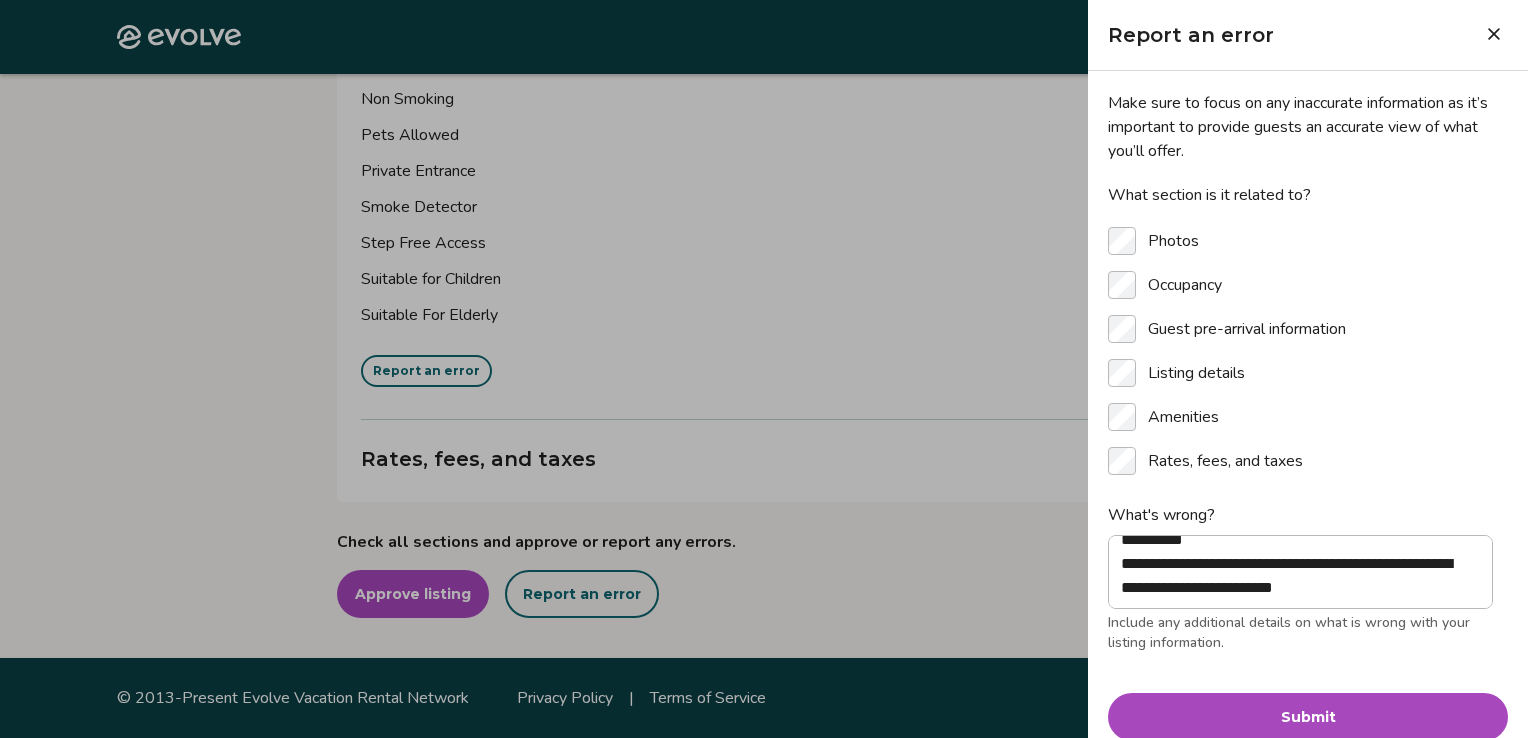 click on "Submit" at bounding box center (1308, 717) 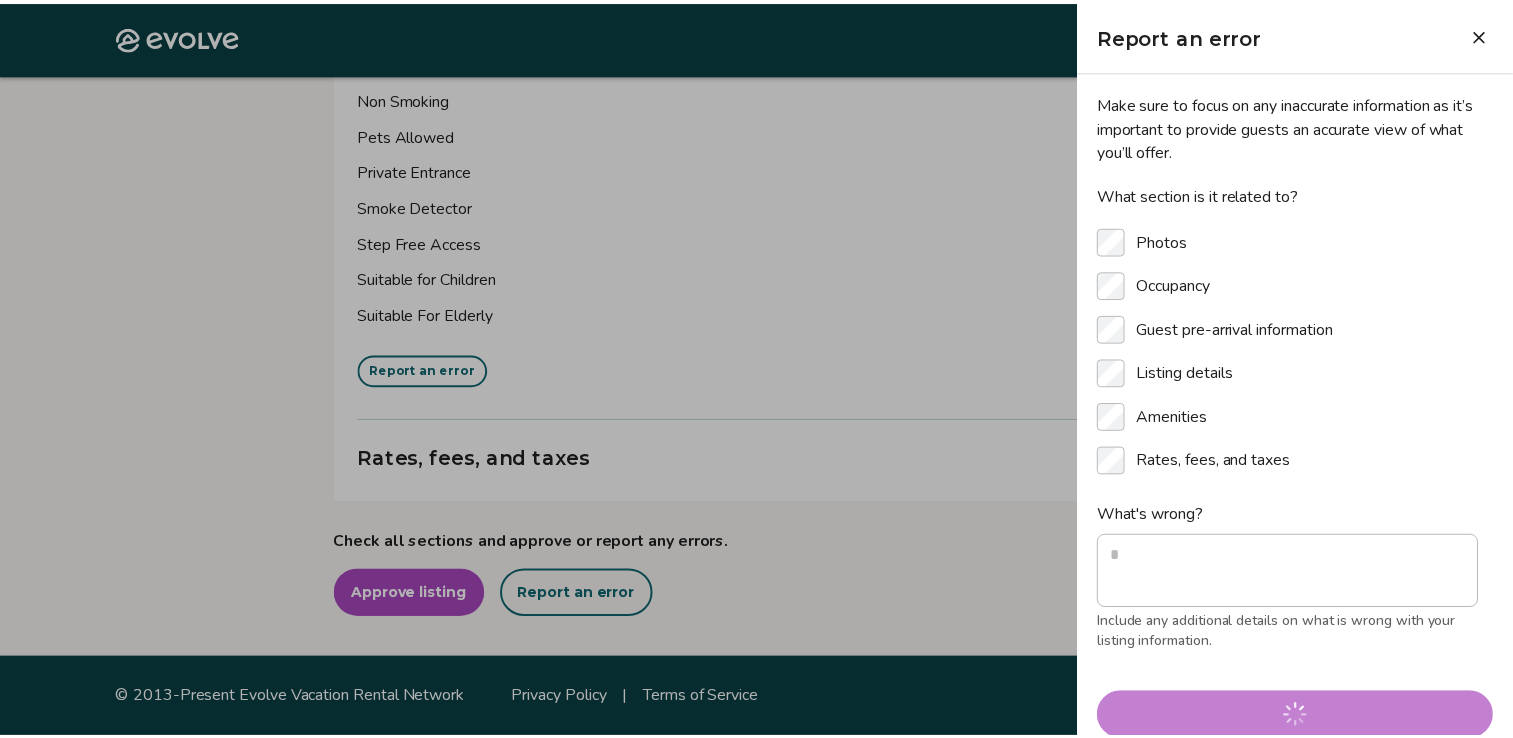 scroll, scrollTop: 0, scrollLeft: 0, axis: both 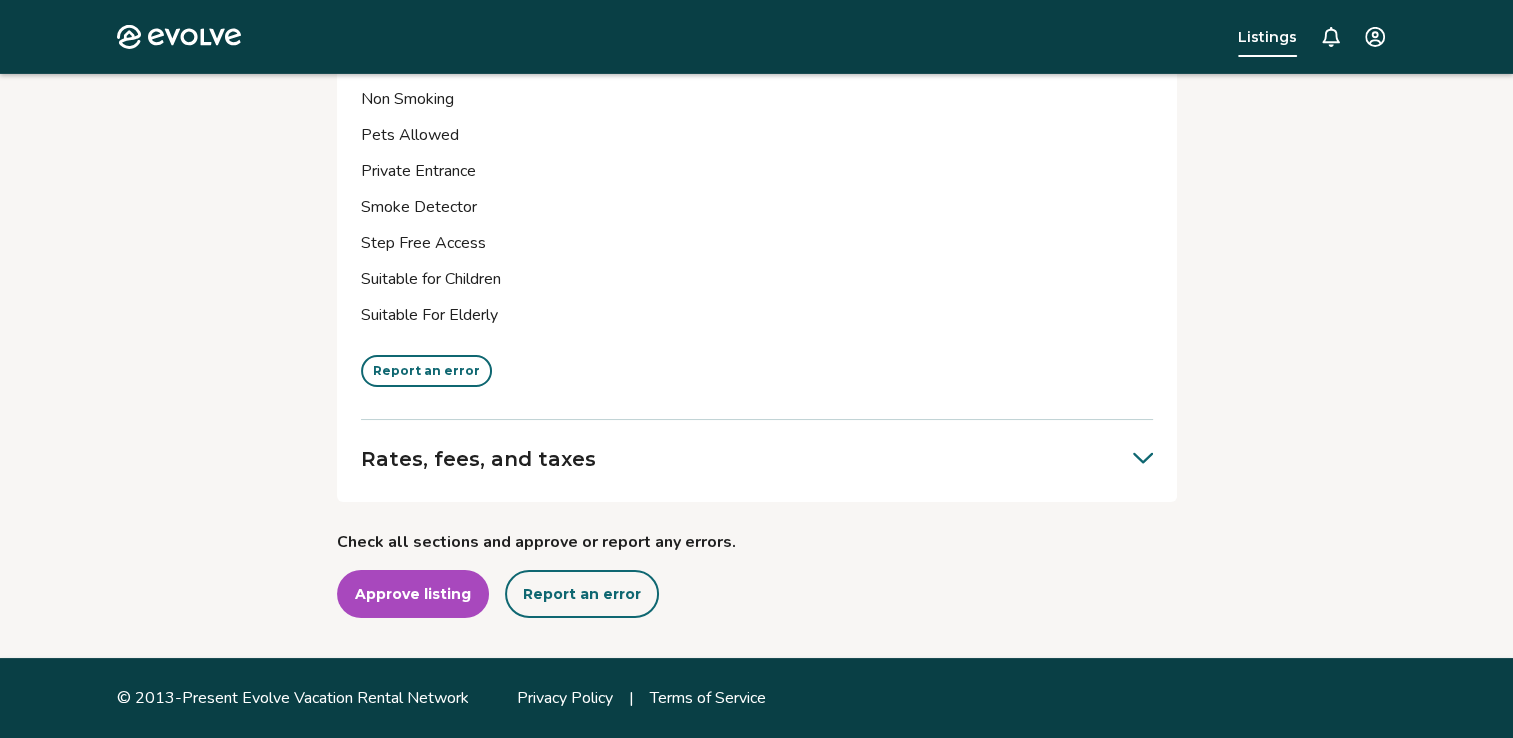 click 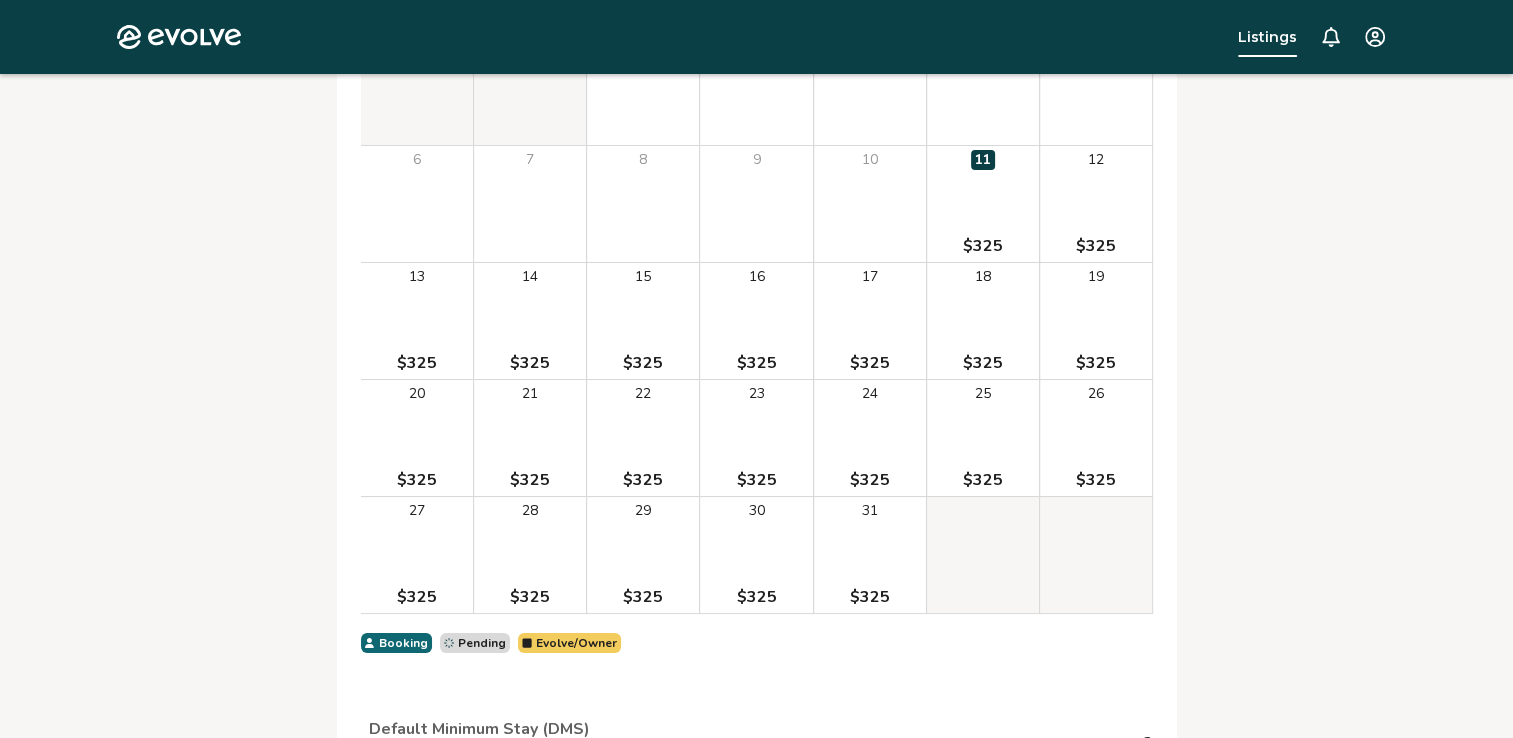 scroll, scrollTop: 7495, scrollLeft: 0, axis: vertical 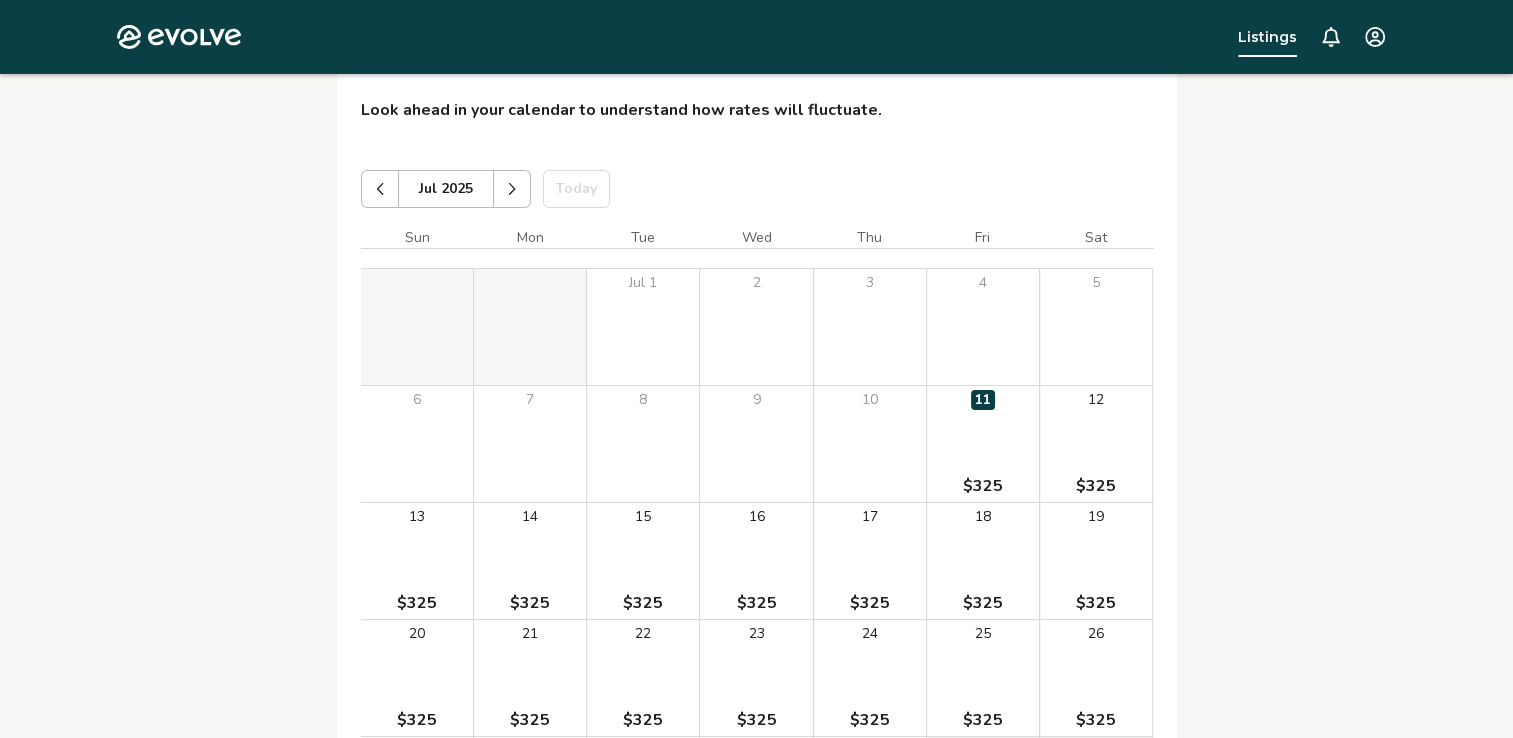 click 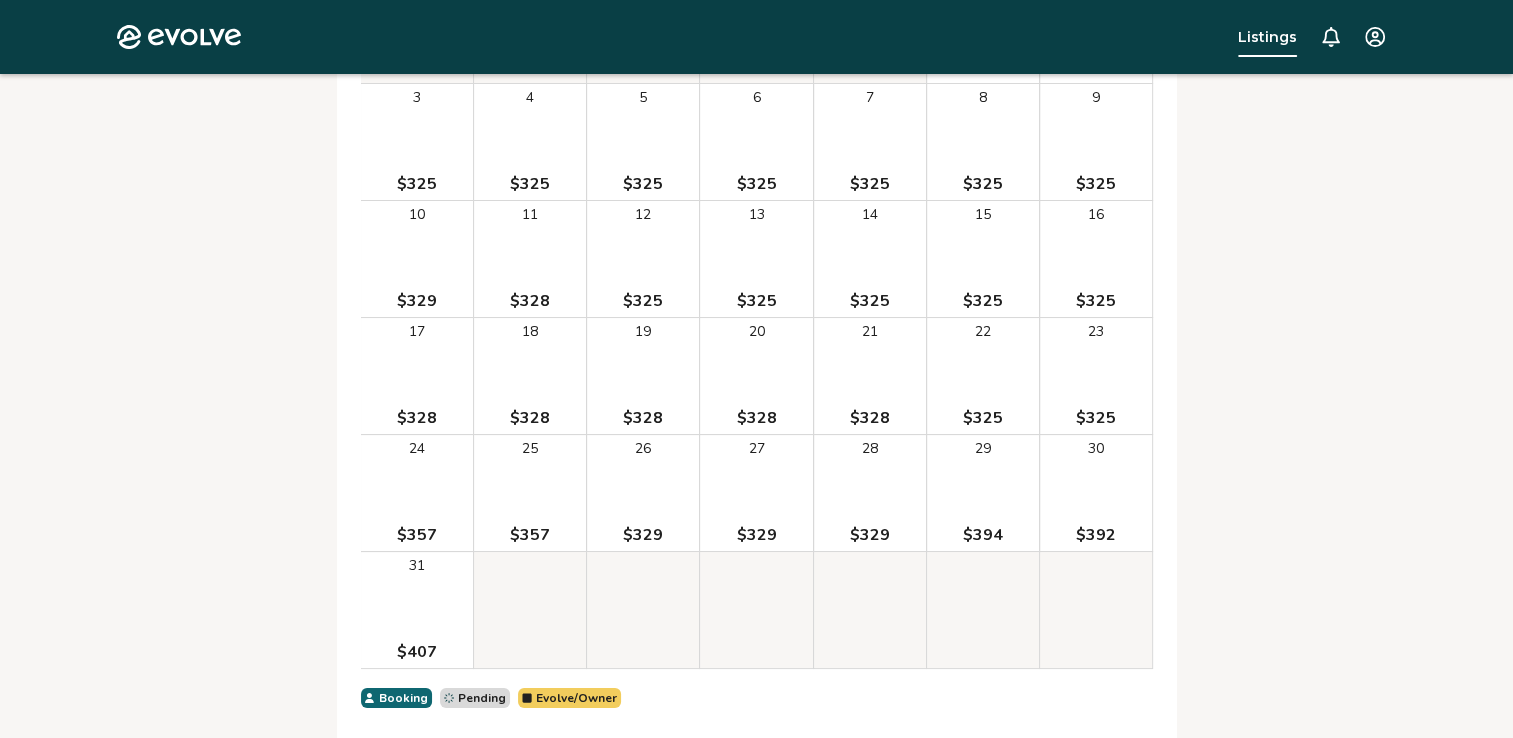 scroll, scrollTop: 7535, scrollLeft: 0, axis: vertical 